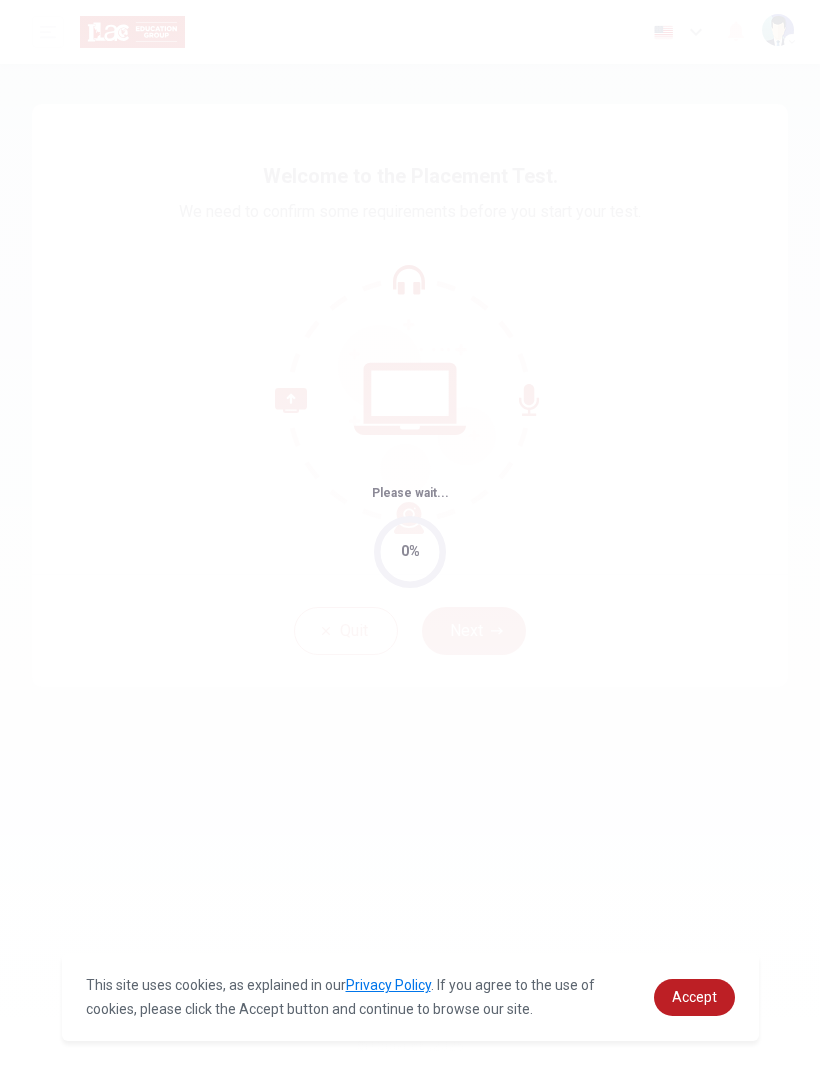 scroll, scrollTop: 0, scrollLeft: 0, axis: both 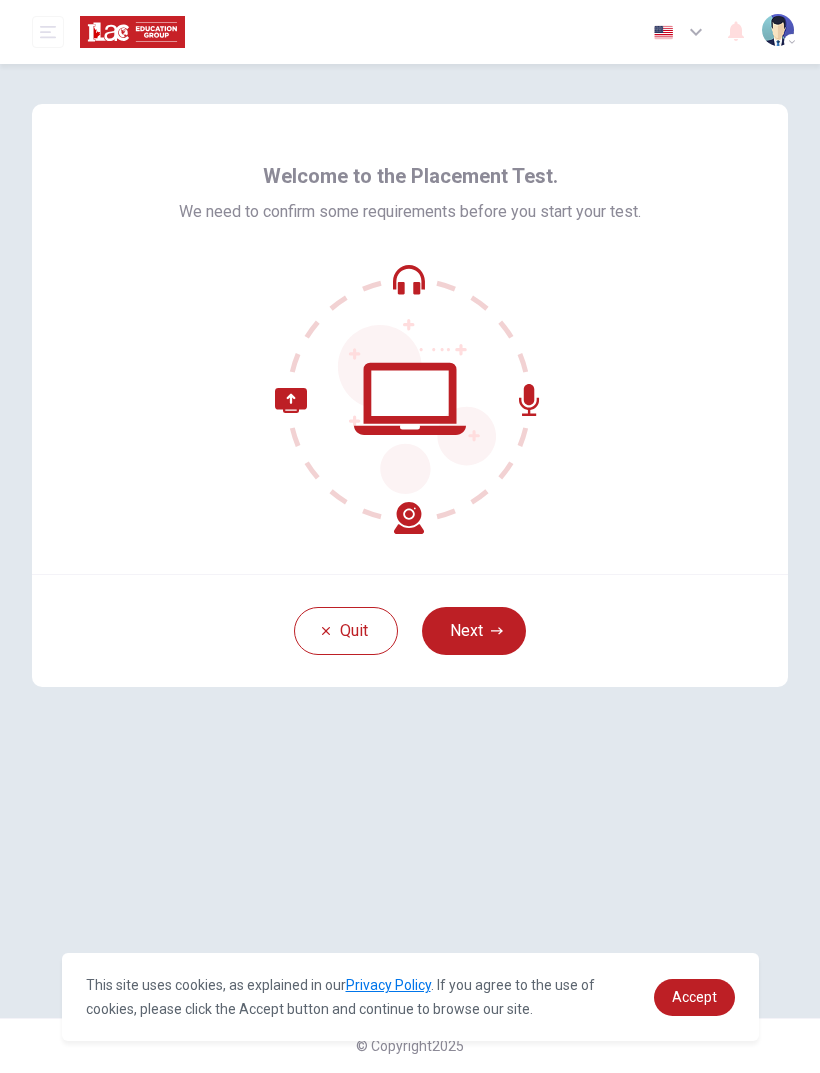 click on "Next" at bounding box center (474, 631) 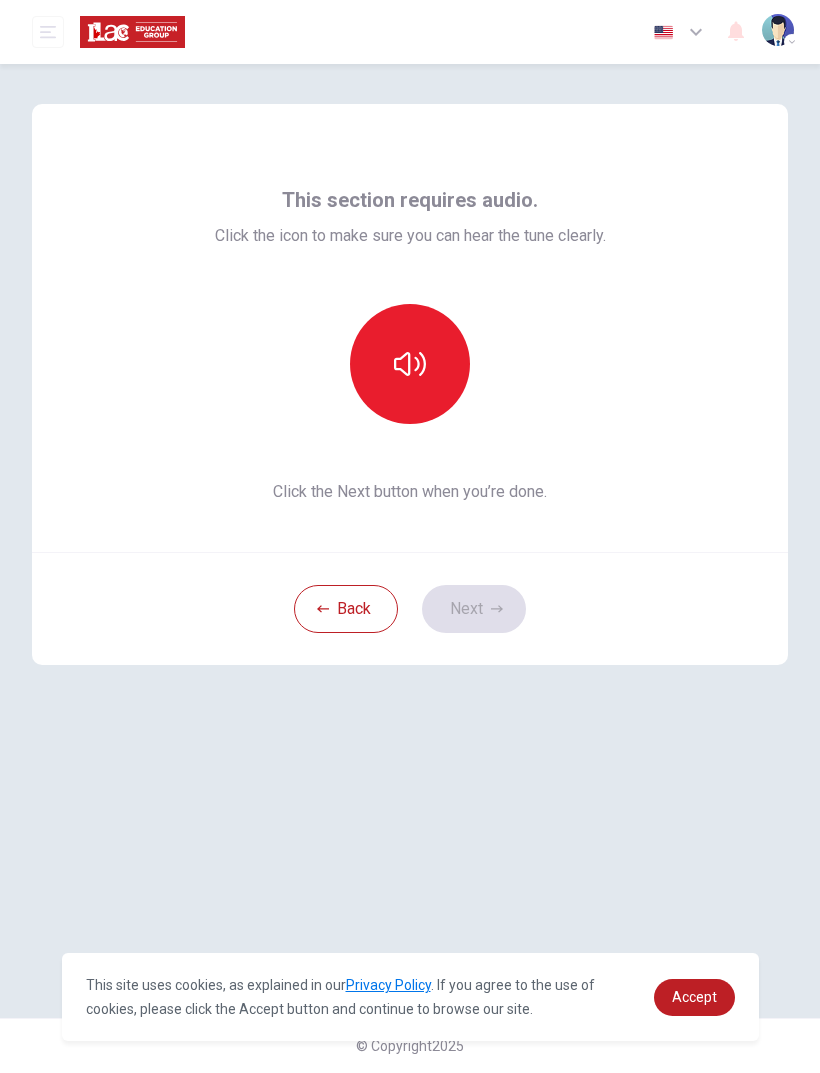 click at bounding box center [410, 364] 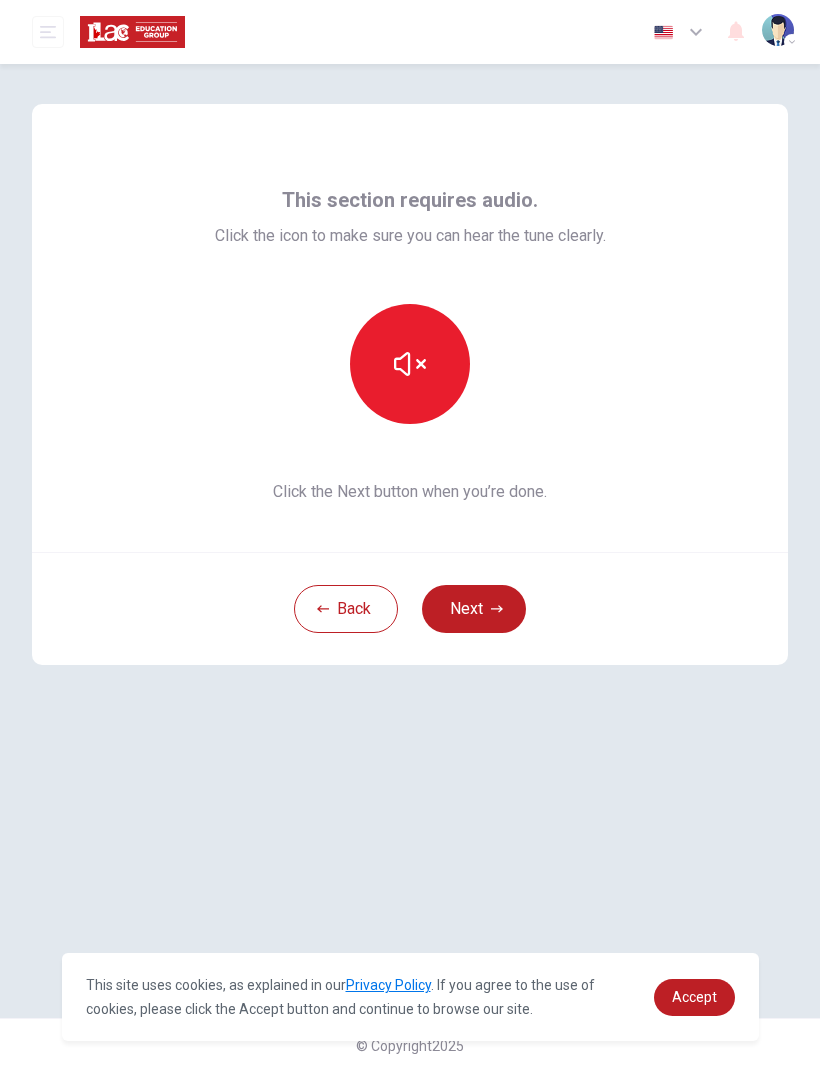 click 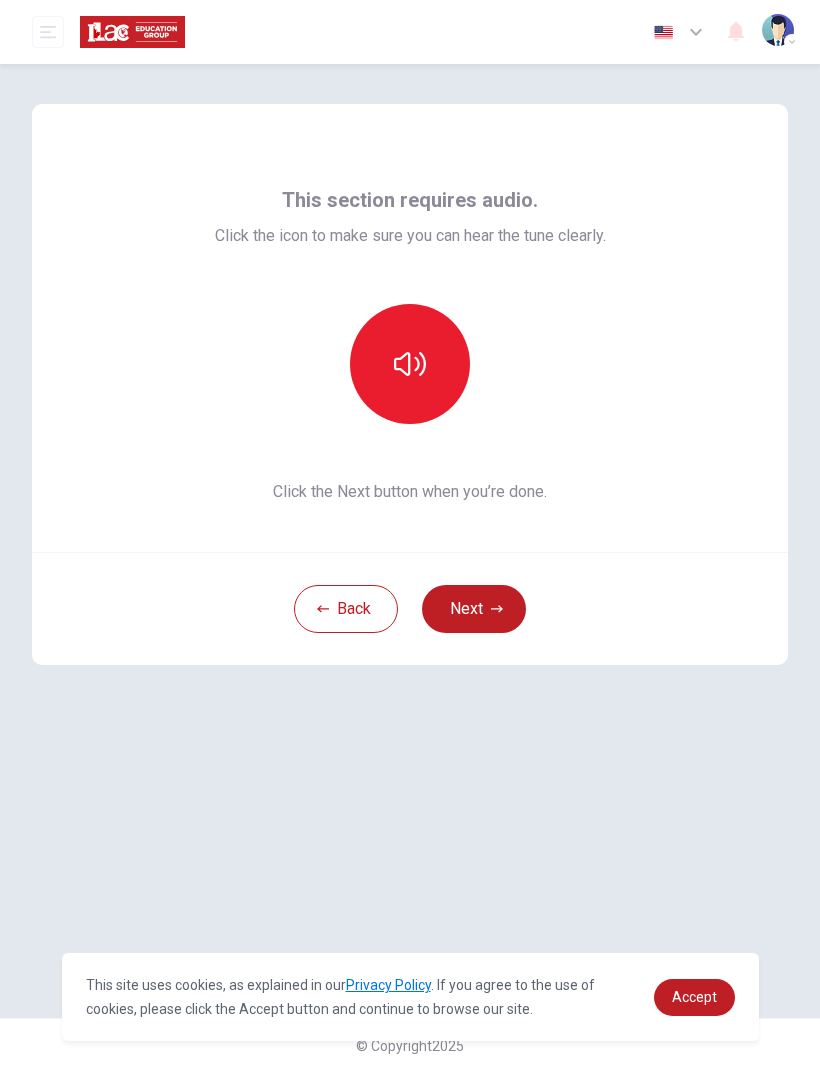click 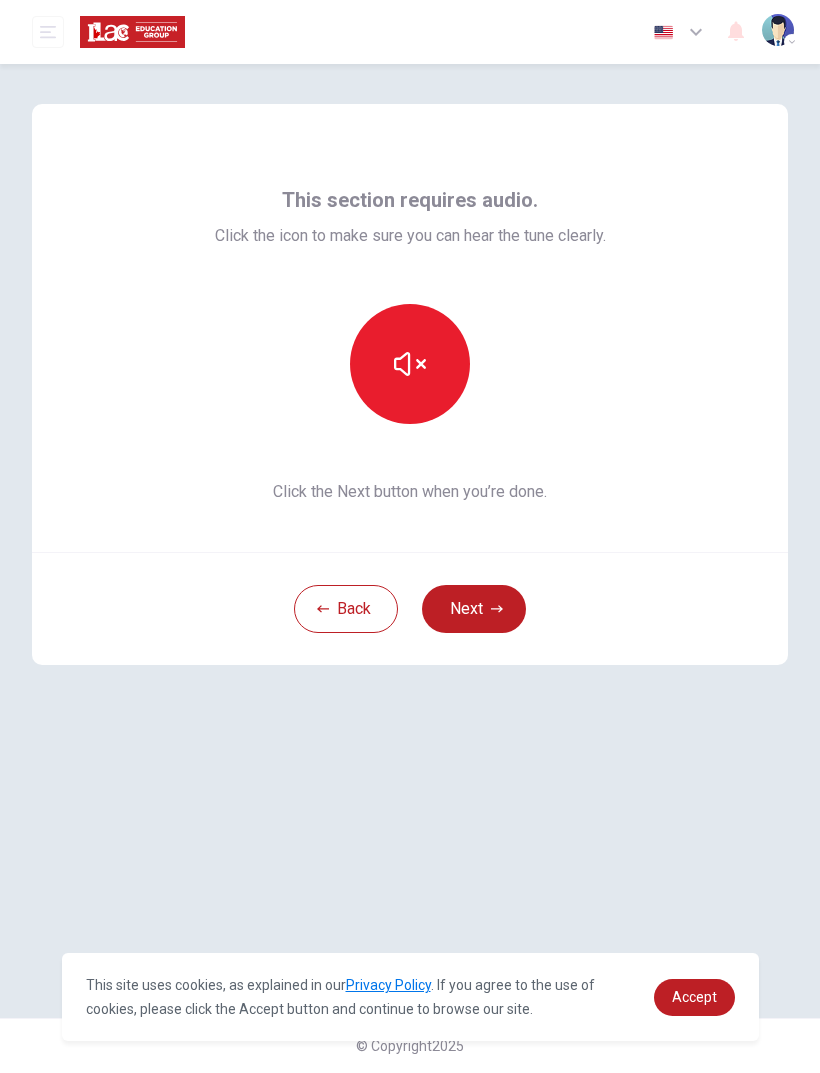 click 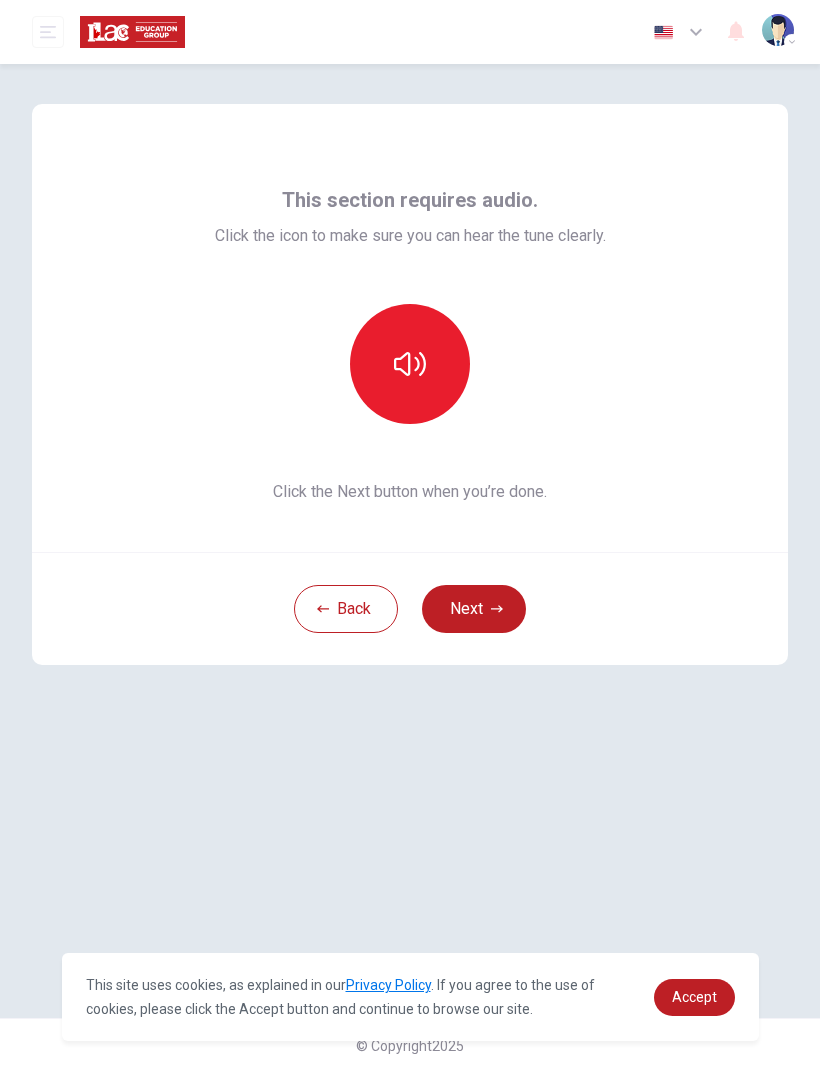 click at bounding box center [410, 364] 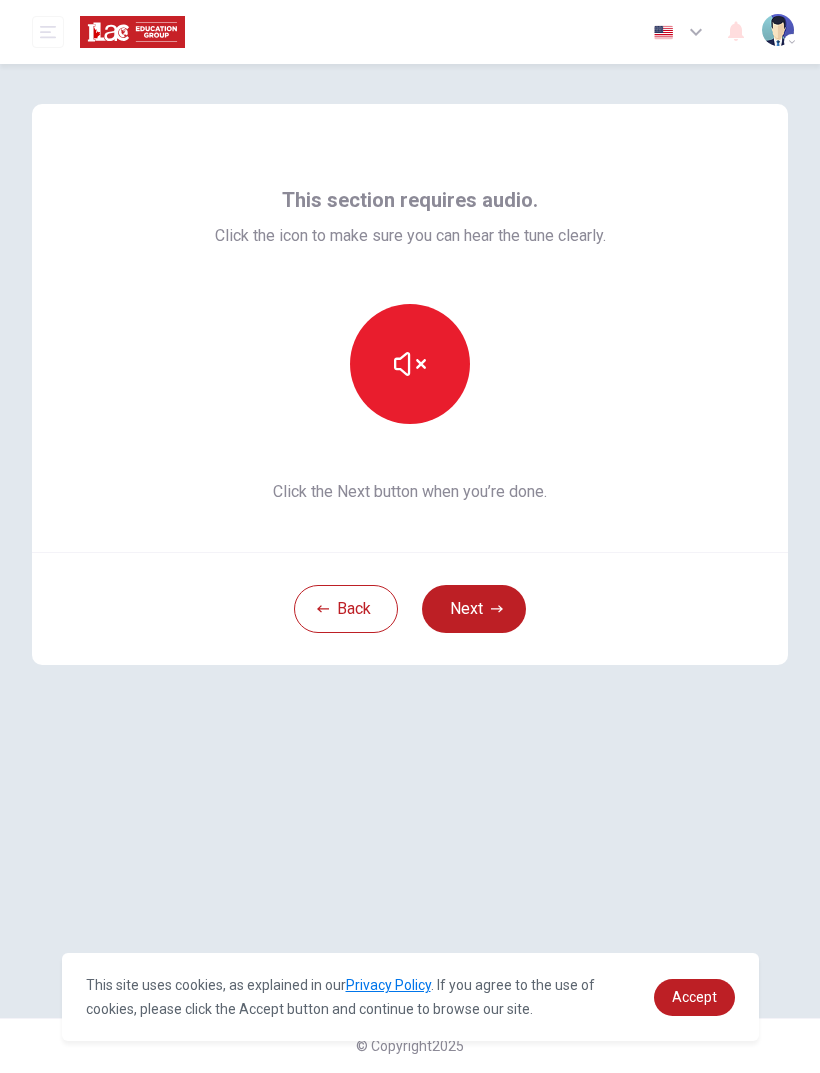 click on "Next" at bounding box center [474, 609] 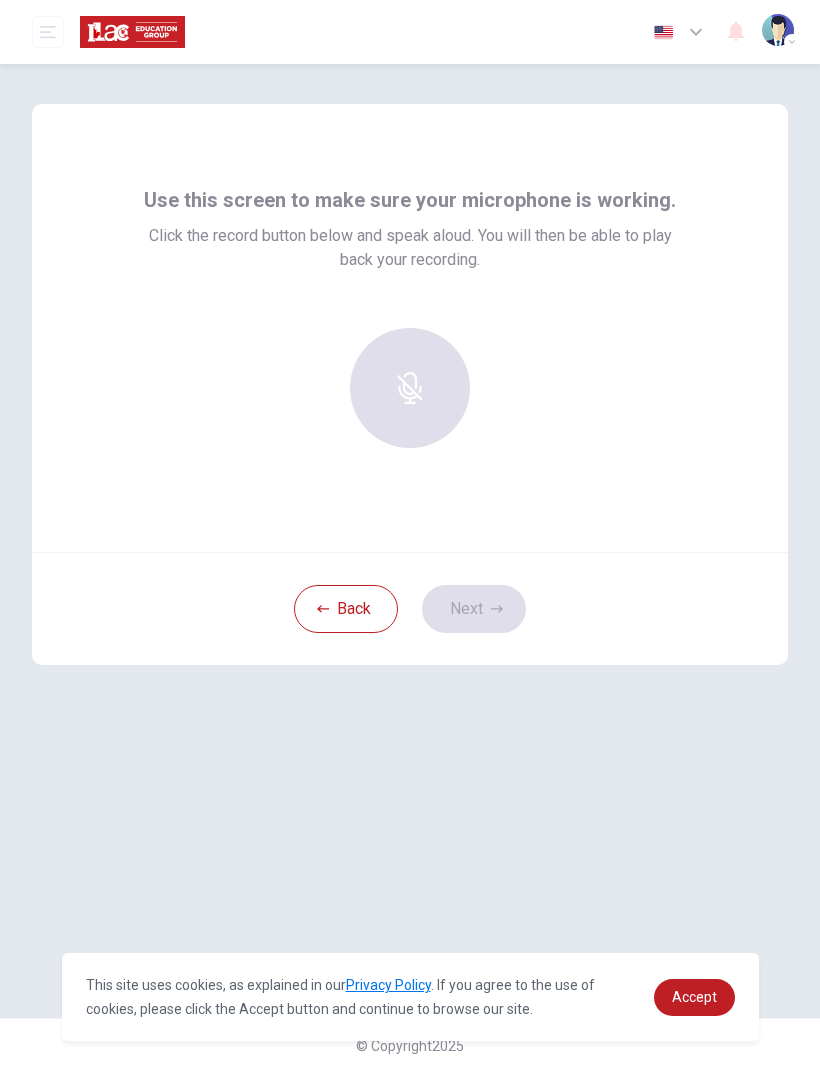 click 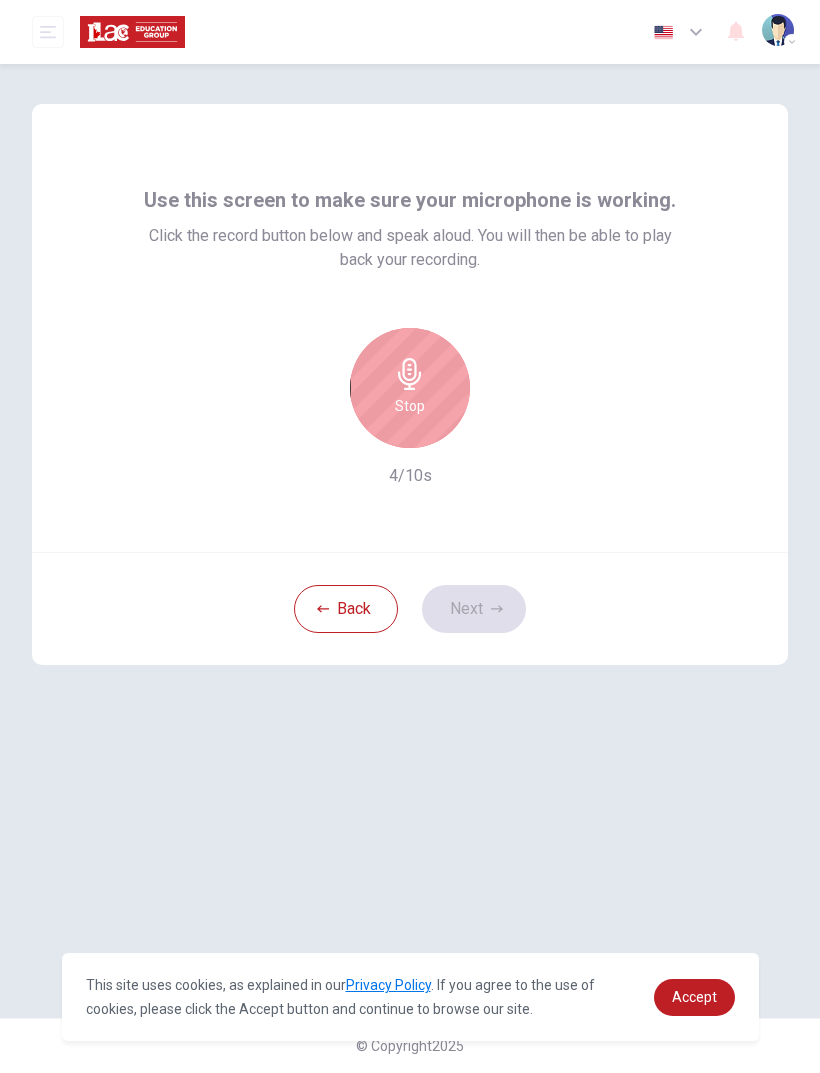 click on "Stop" at bounding box center [410, 388] 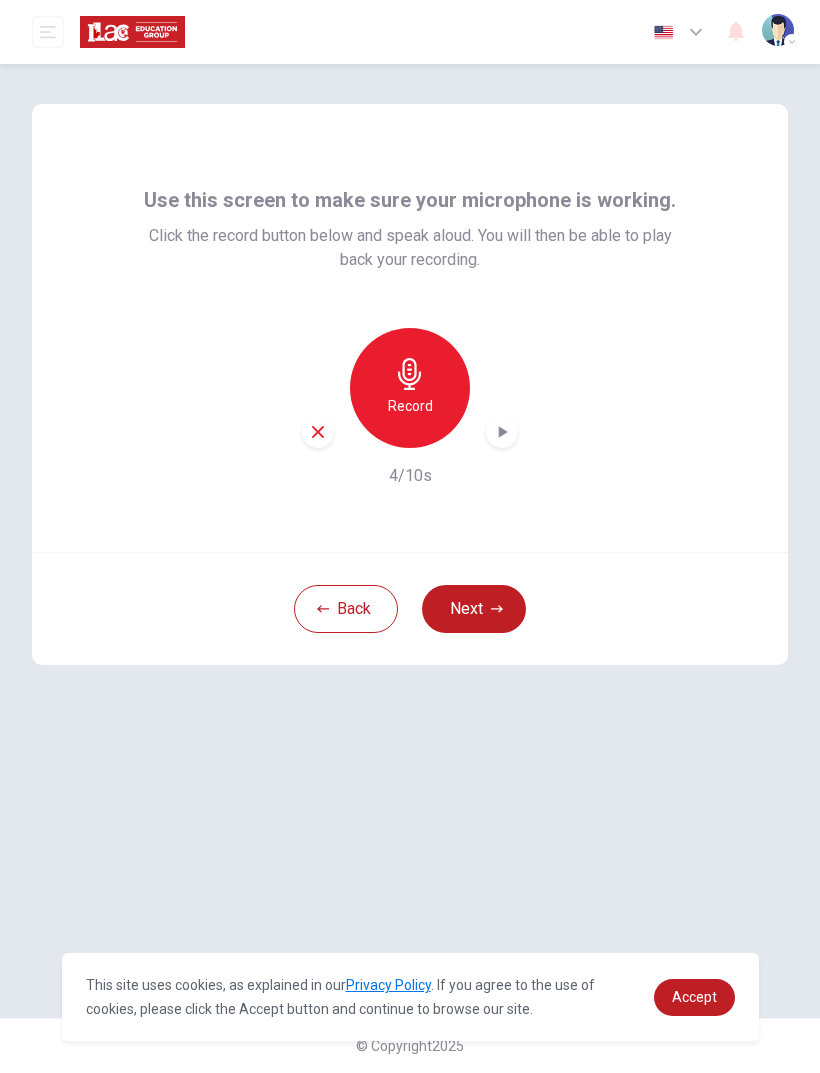 click 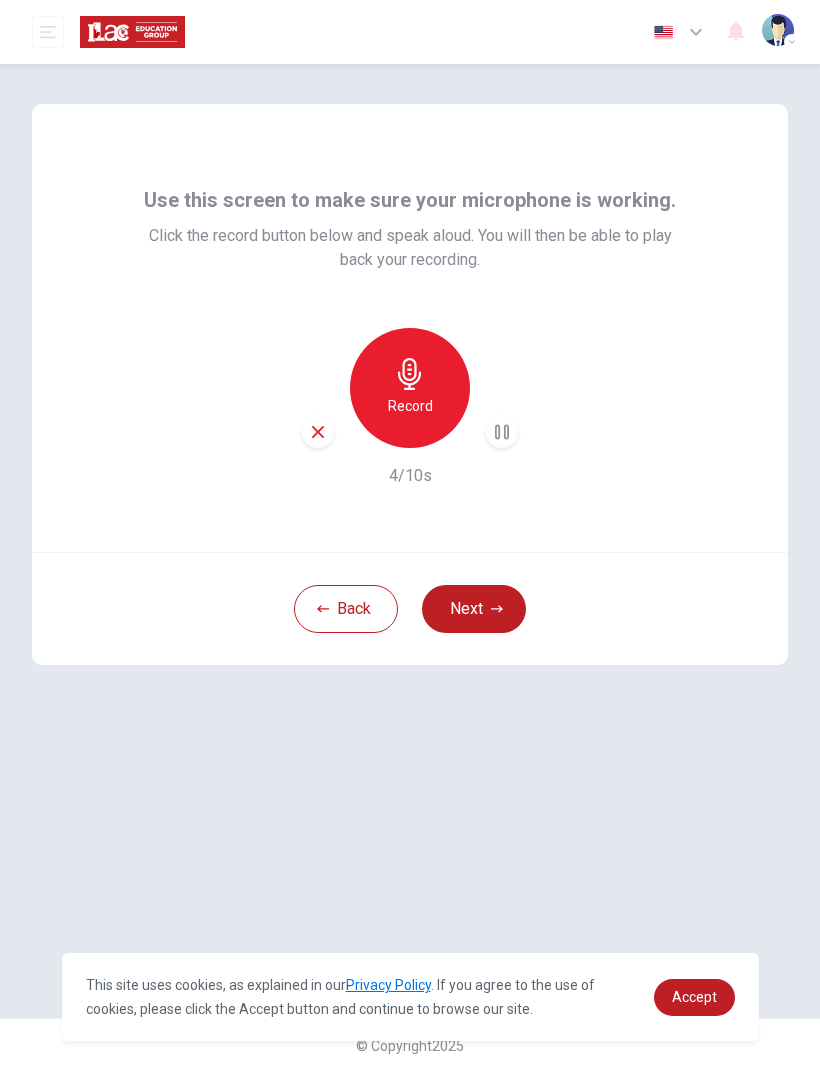 click at bounding box center (318, 432) 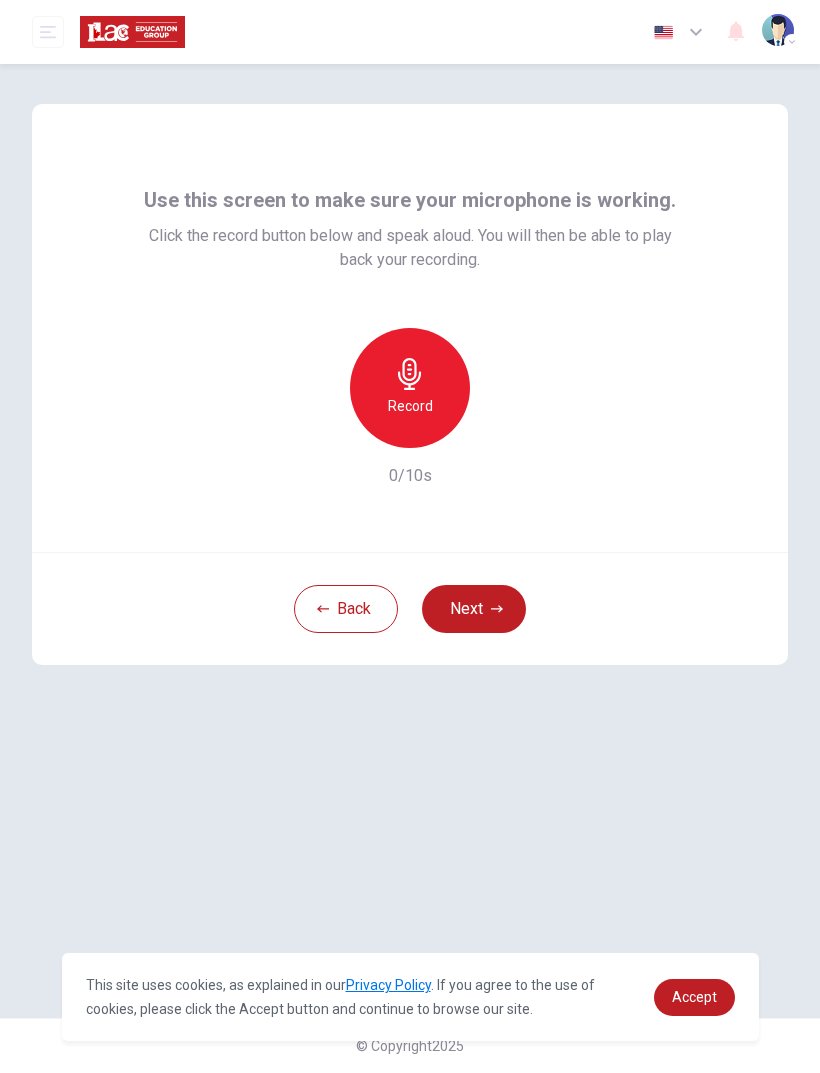 click 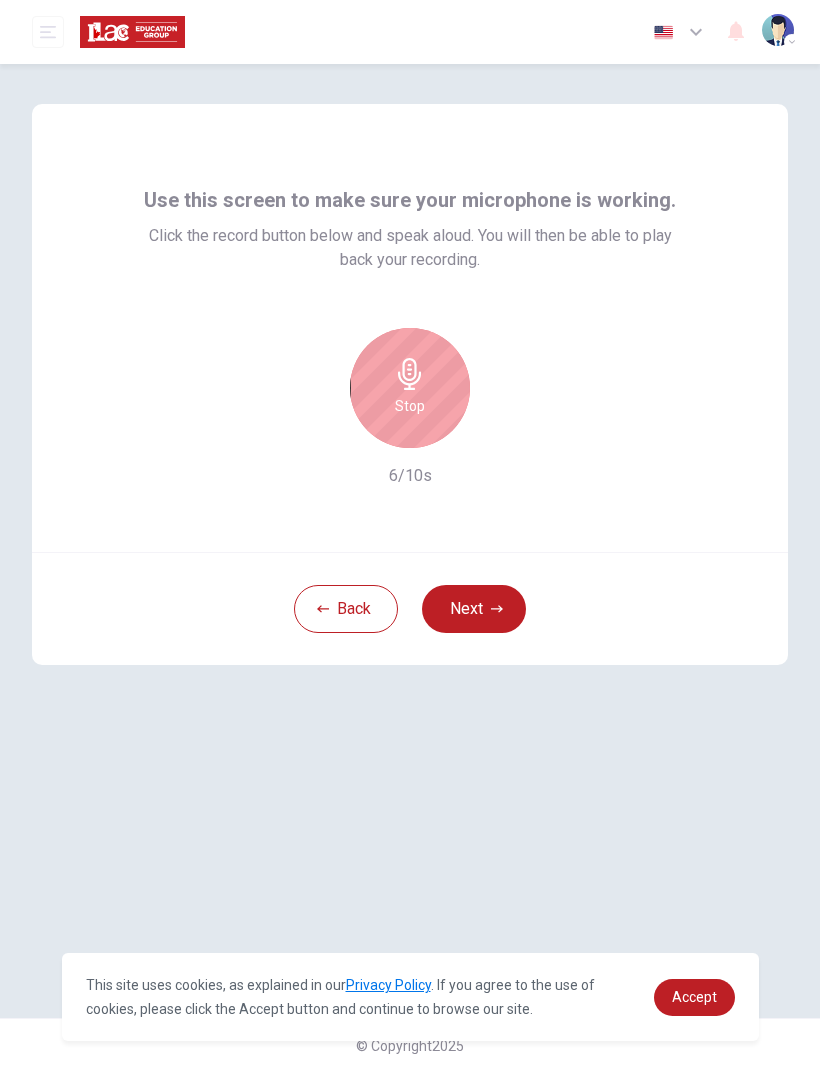 click on "Stop" at bounding box center [410, 406] 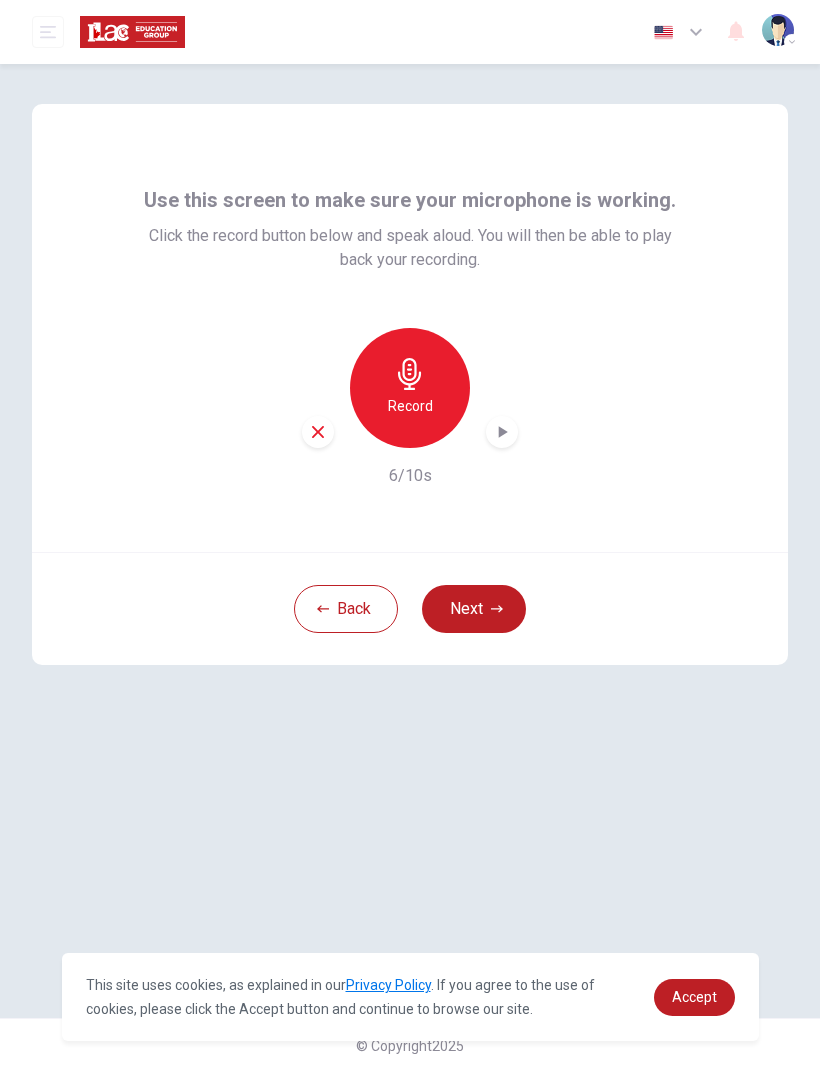 click 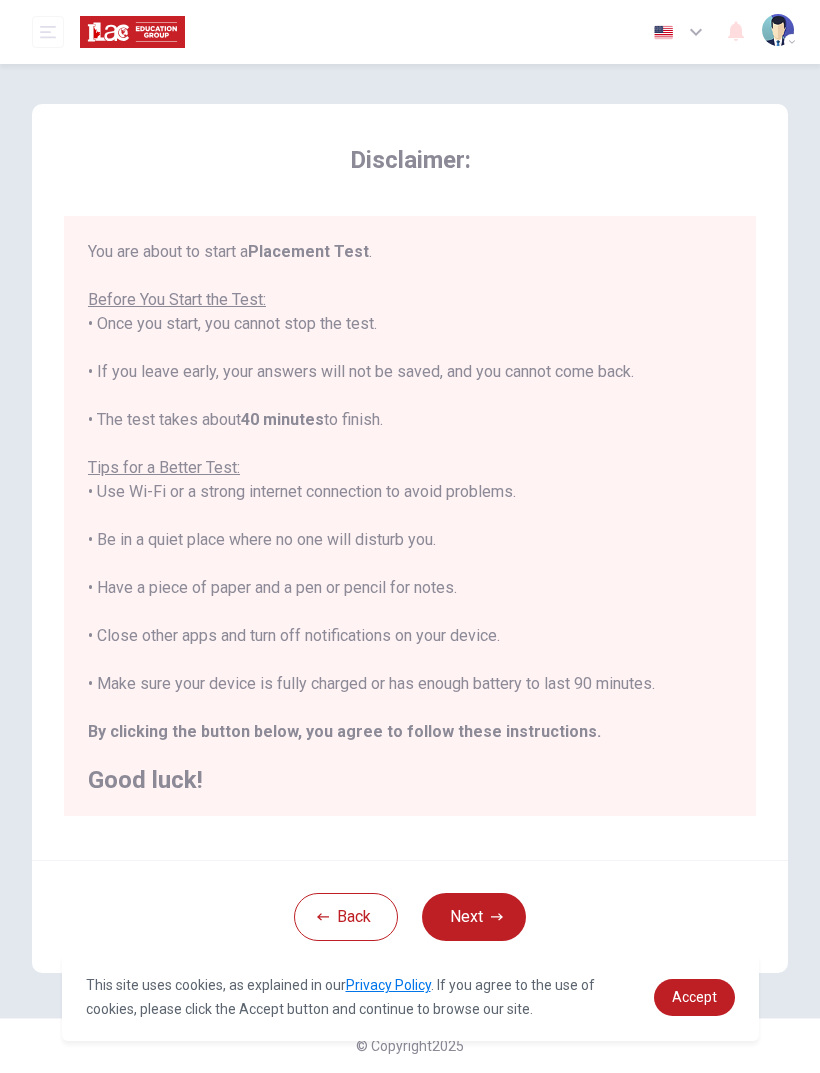 click on "Next" at bounding box center (474, 917) 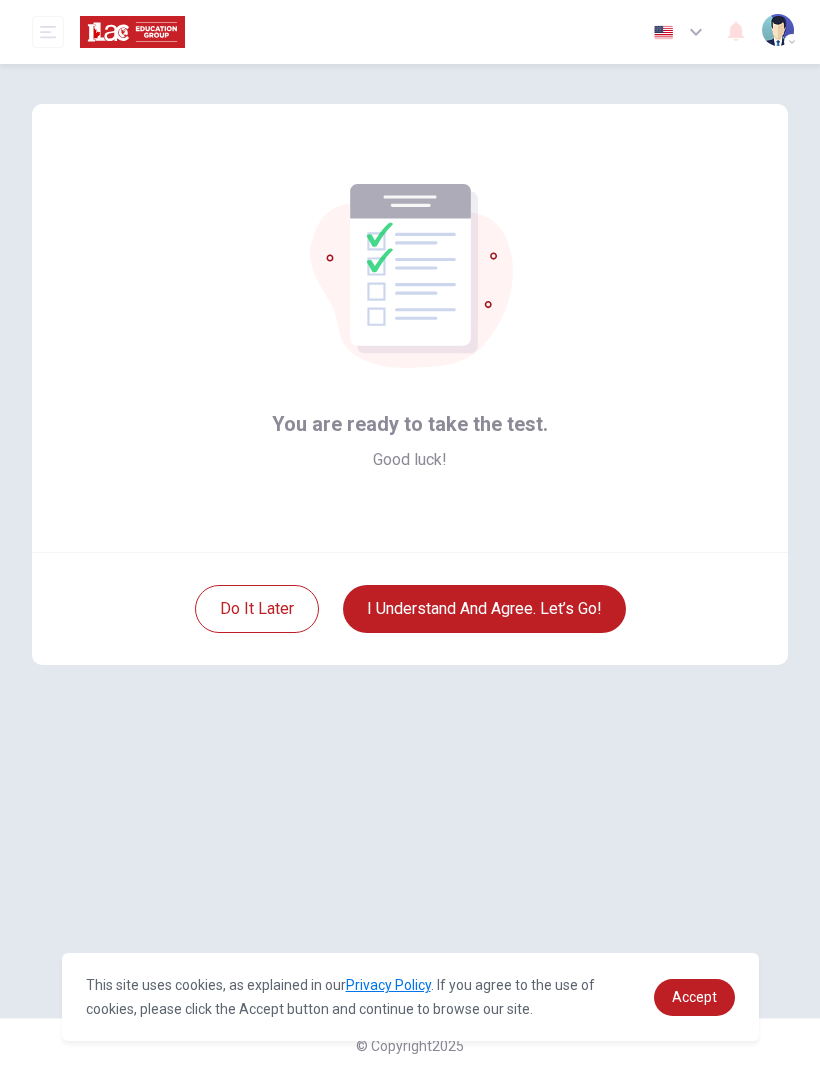 click on "I understand and agree. Let’s go!" at bounding box center (484, 609) 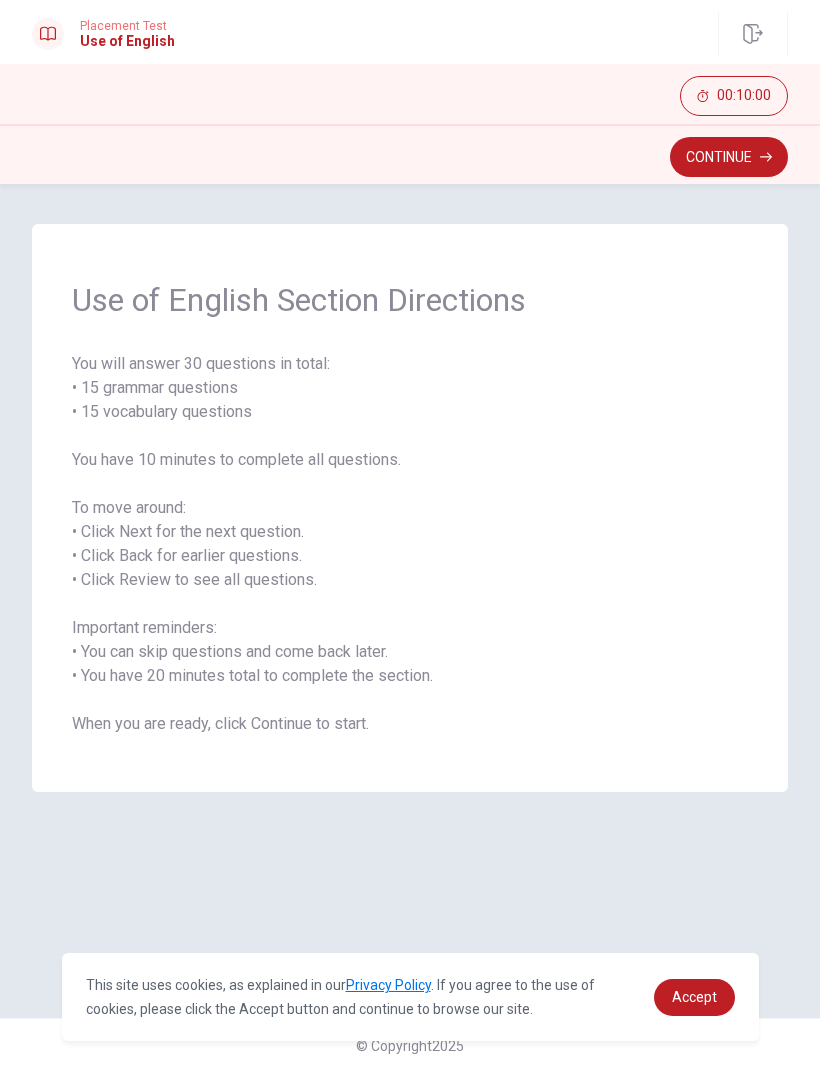 click on "Continue" at bounding box center [729, 157] 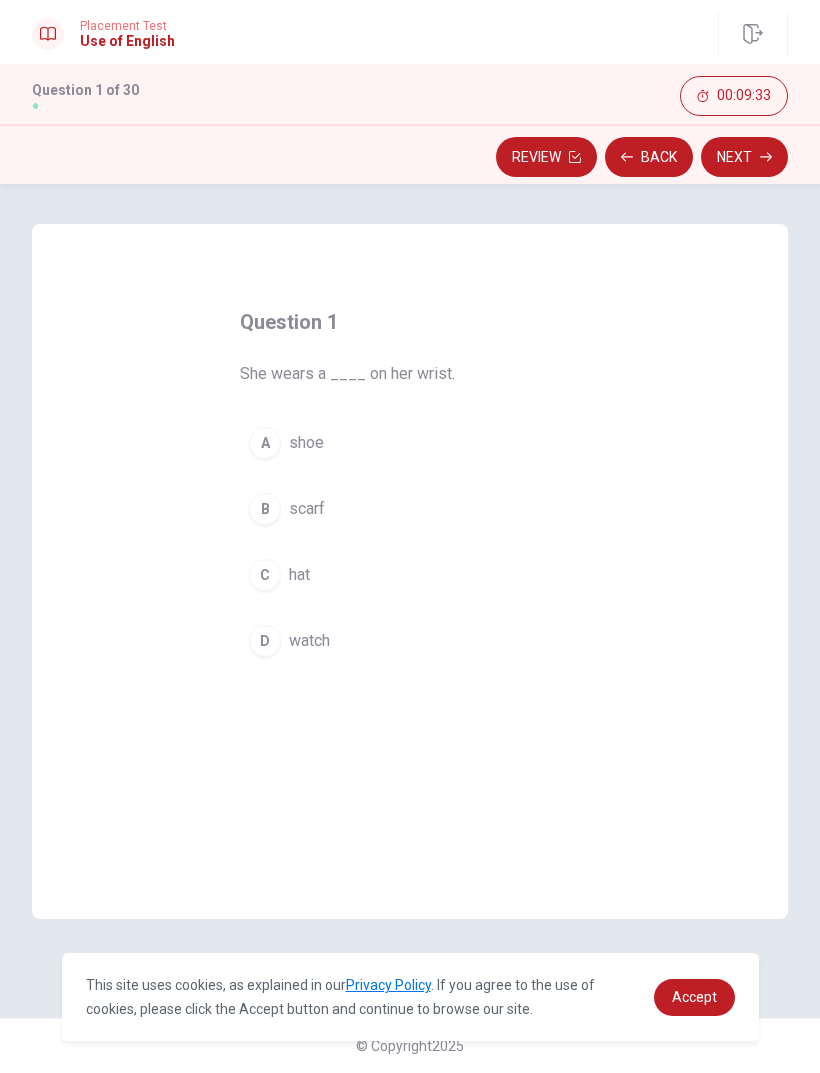 click on "D" at bounding box center [265, 641] 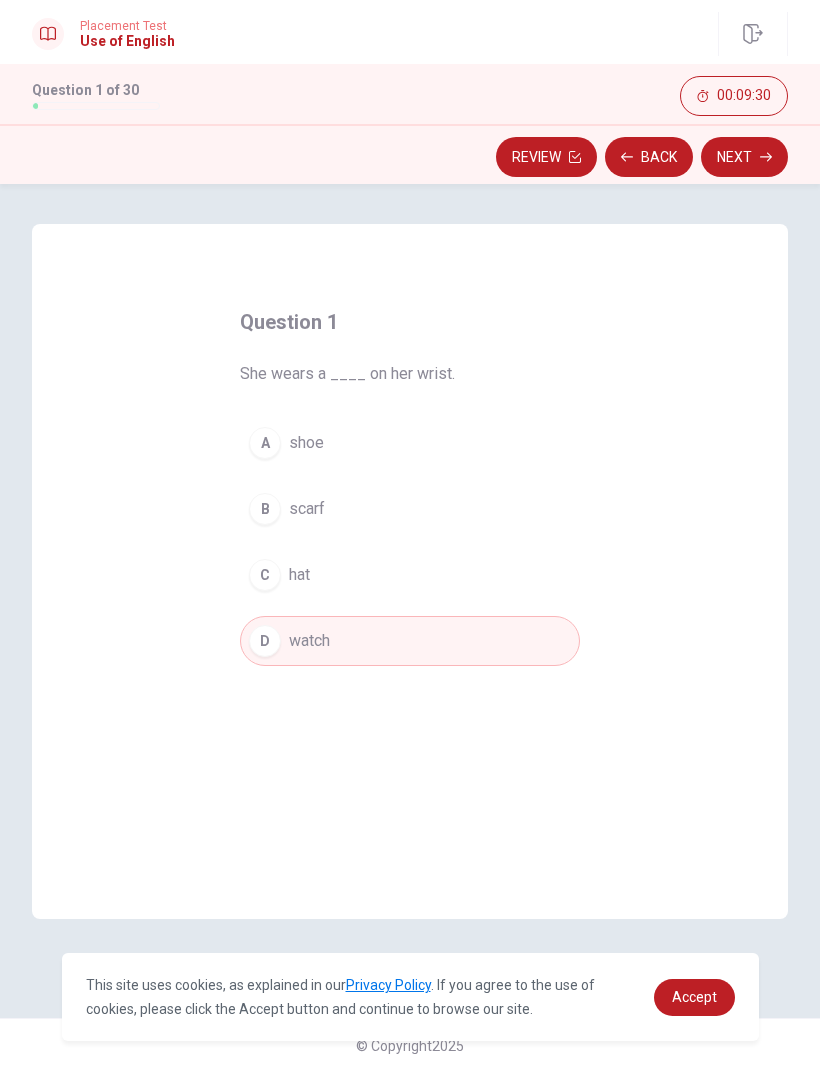 click on "Next" at bounding box center [744, 157] 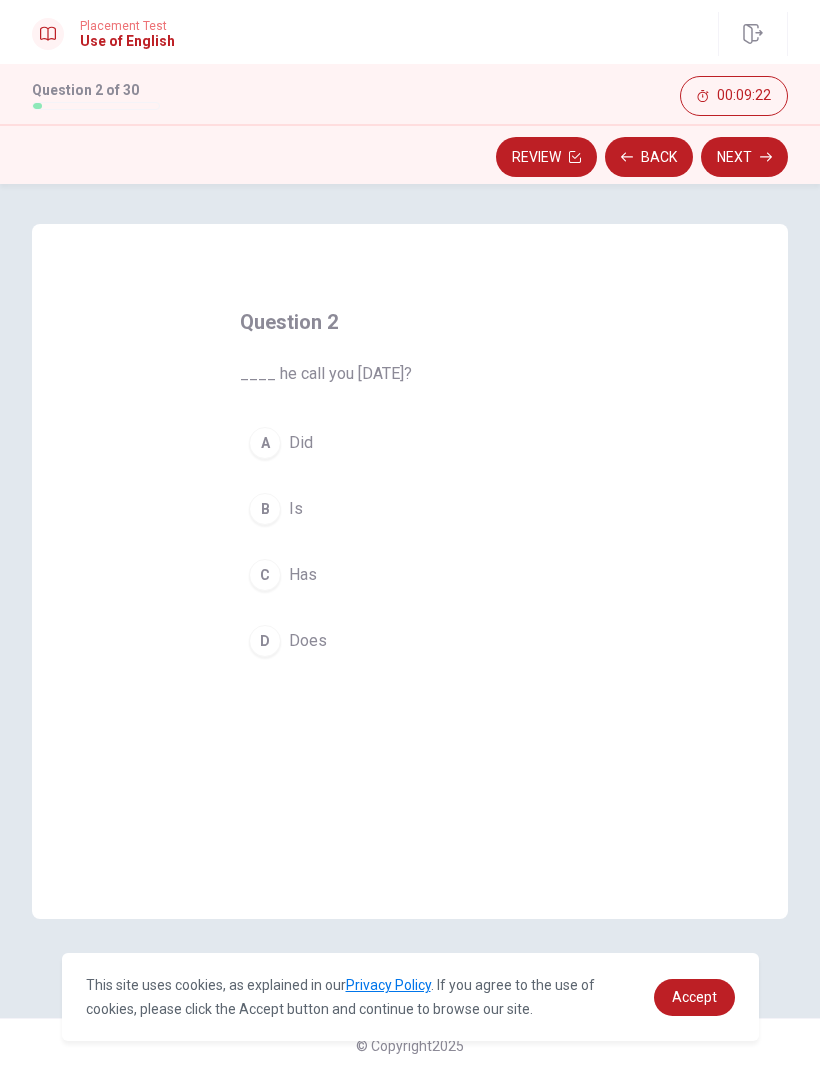click on "A" at bounding box center (265, 443) 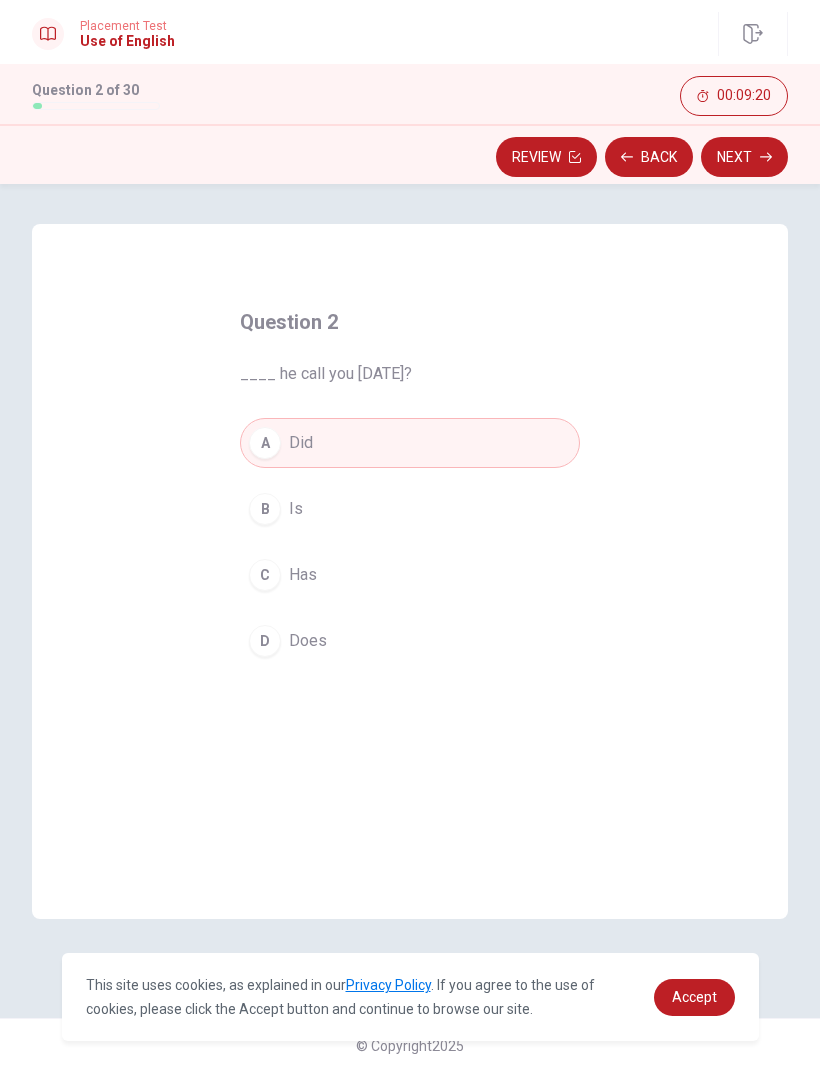 click on "Next" at bounding box center (744, 157) 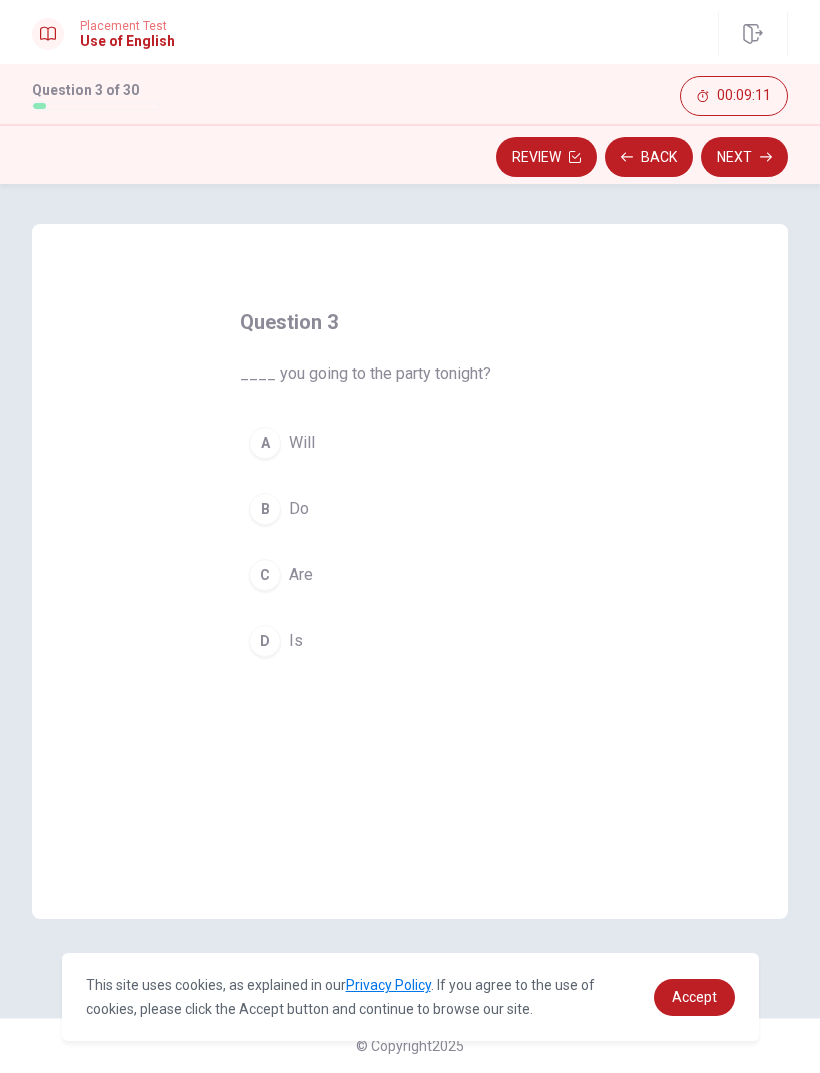 click on "C" at bounding box center [265, 575] 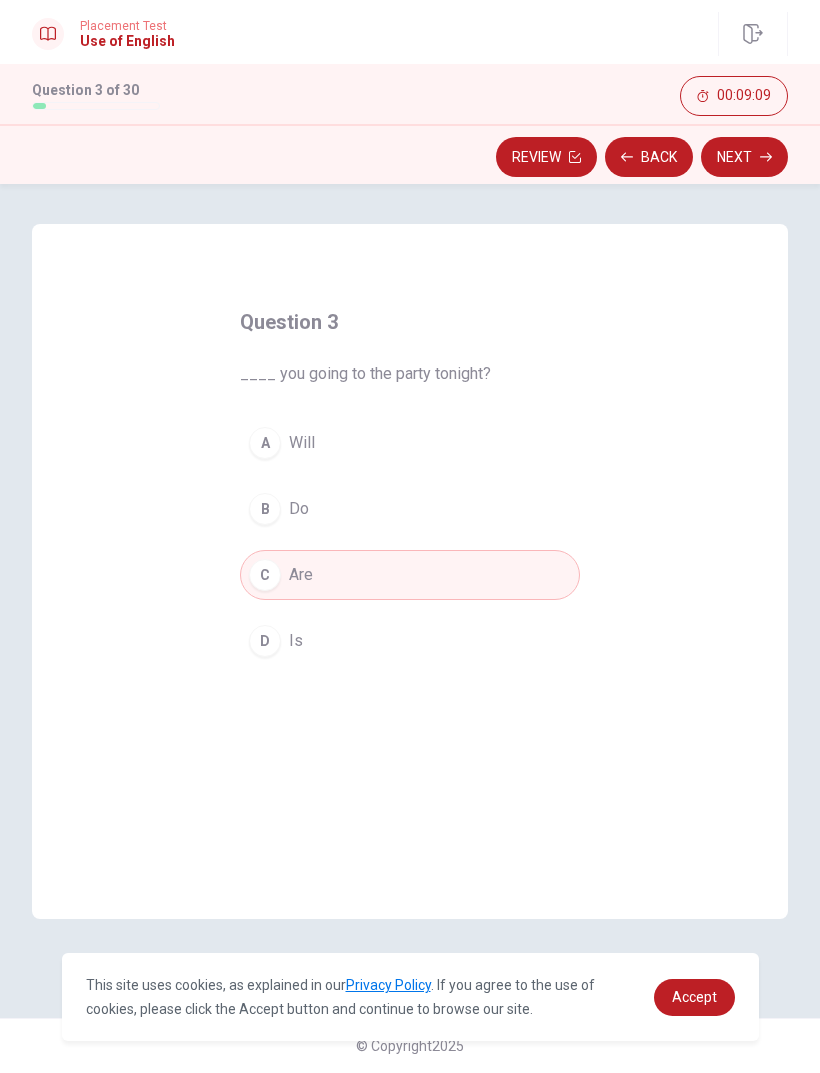click on "Next" at bounding box center (744, 157) 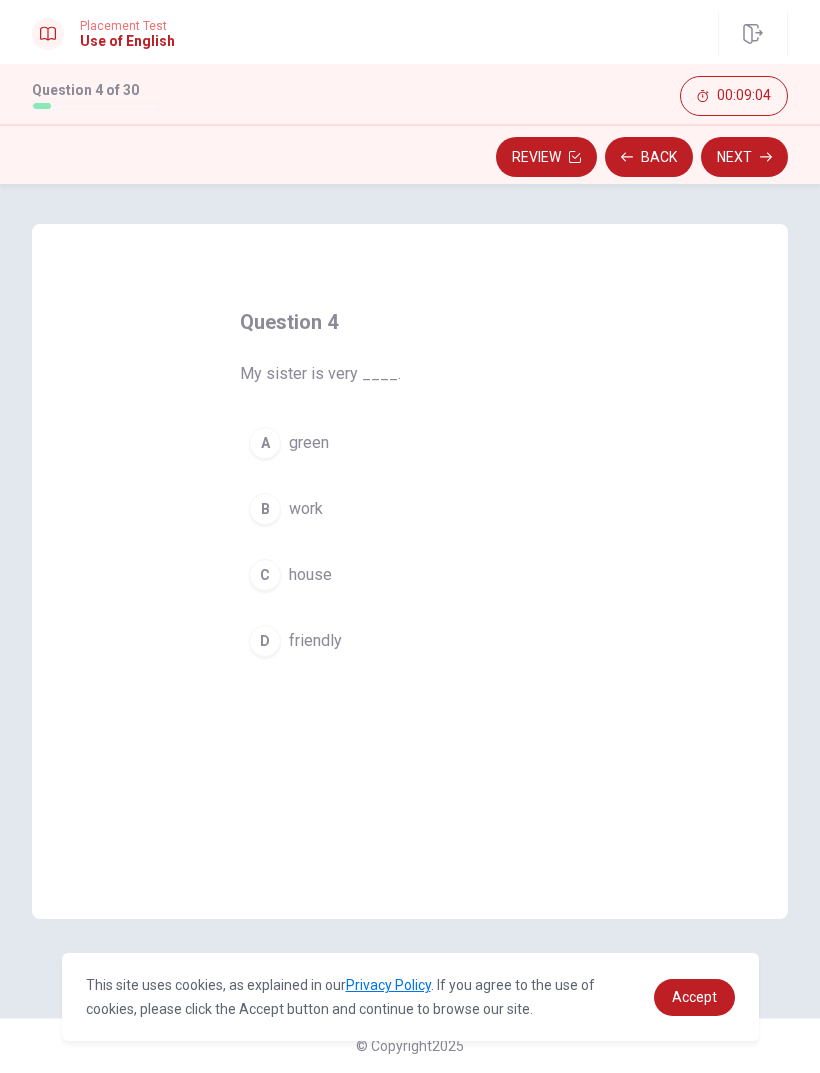 click on "D" at bounding box center [265, 641] 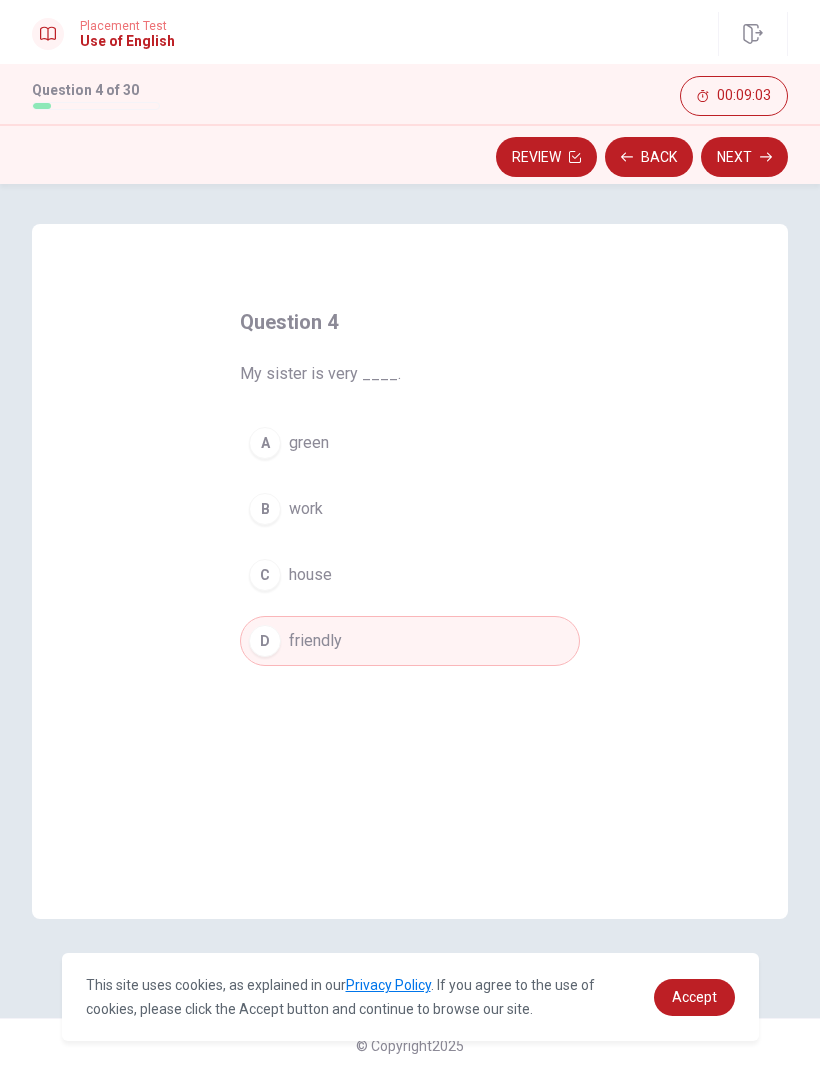 click on "Next" at bounding box center [744, 157] 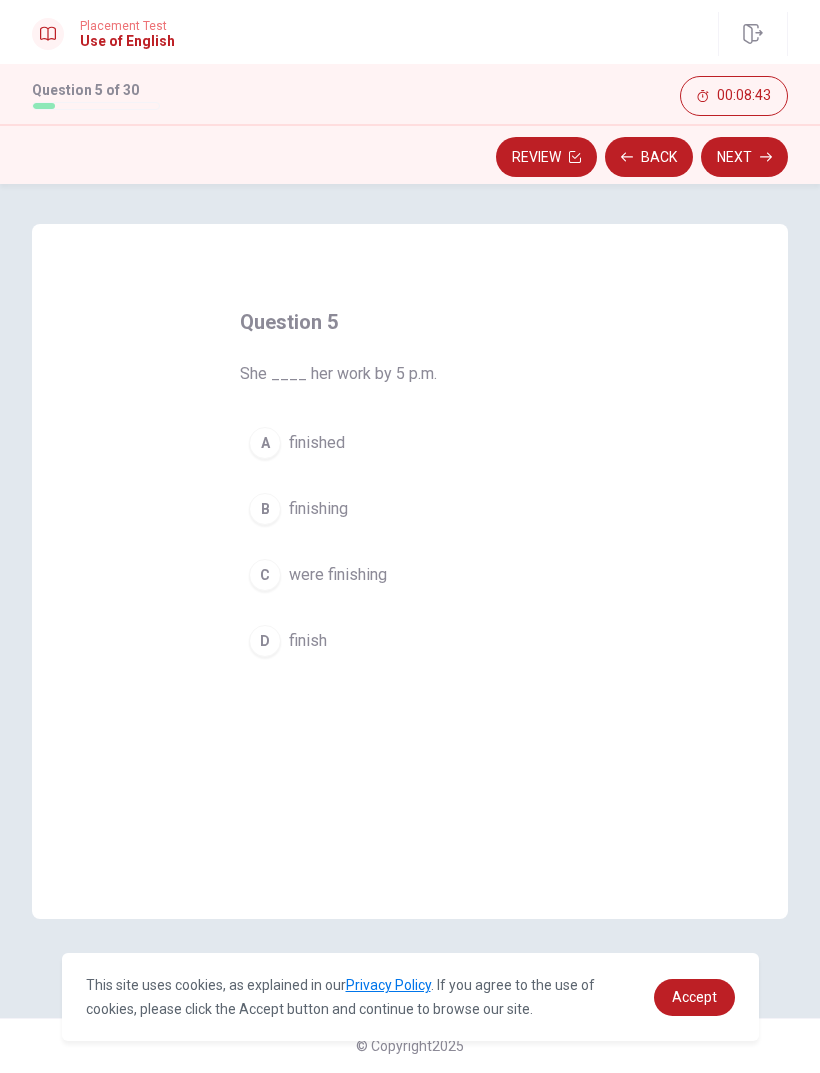 click on "A" at bounding box center [265, 443] 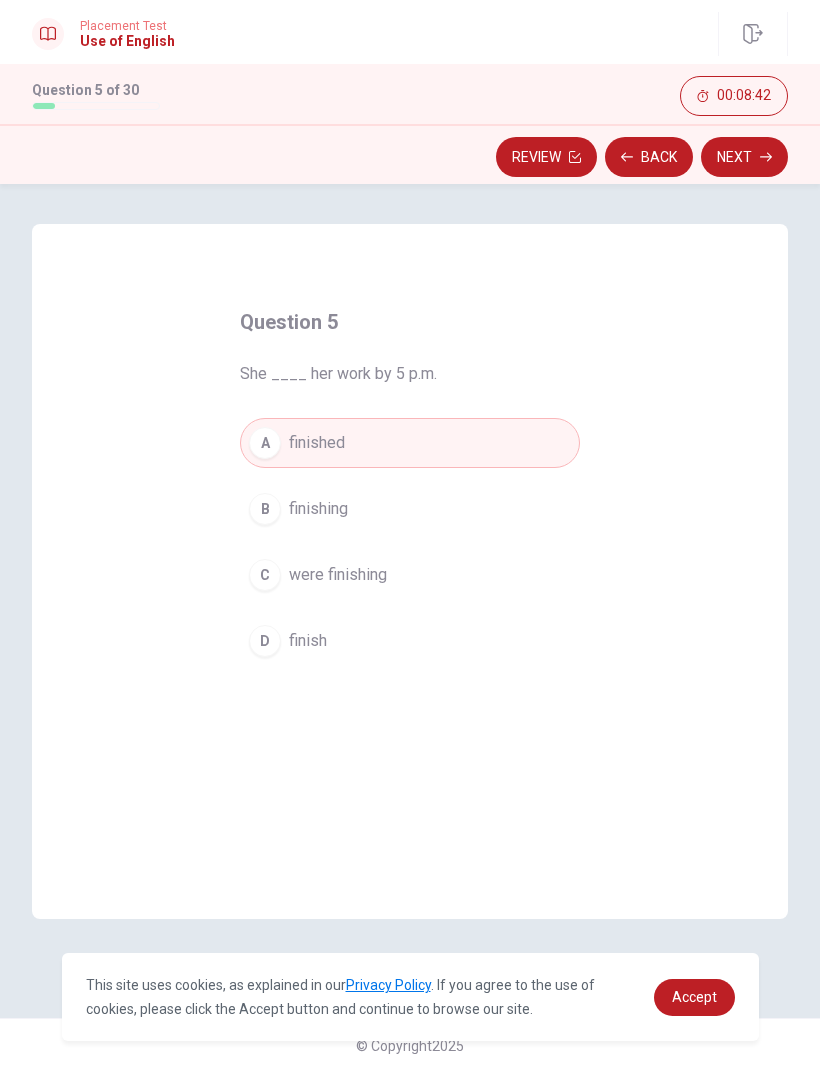 click on "Next" at bounding box center [744, 157] 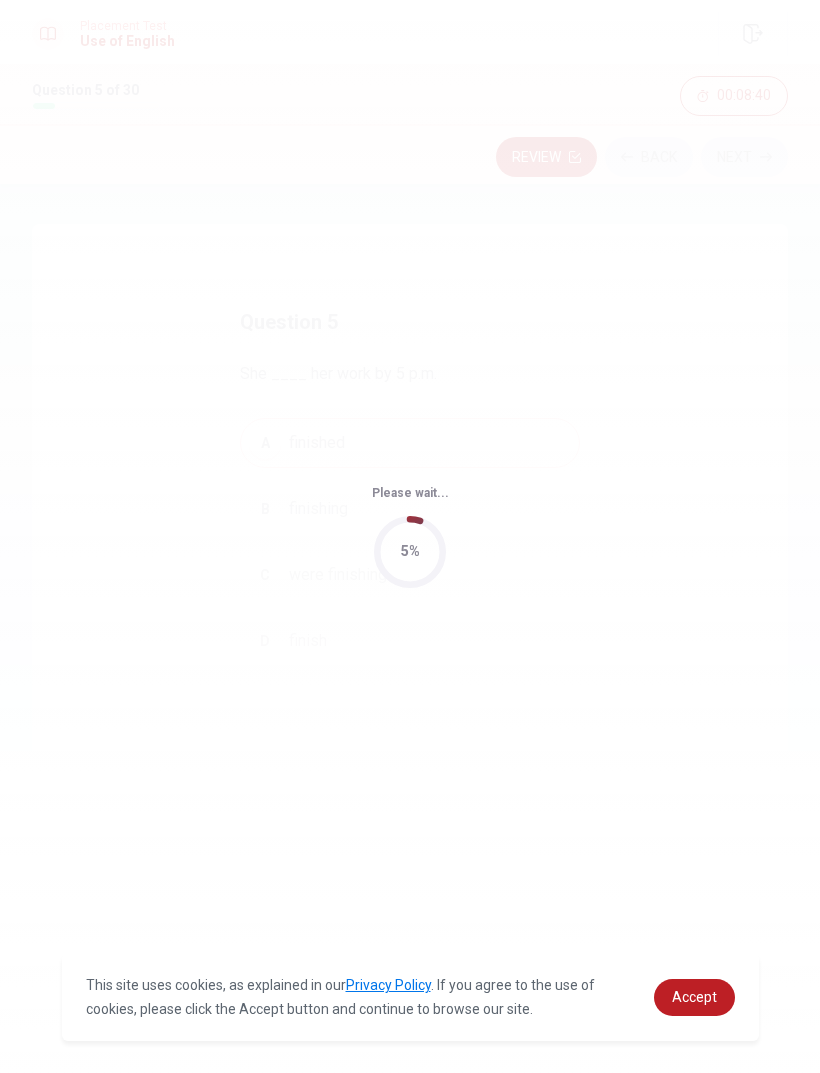 click on "Please wait... 5%" at bounding box center [410, 536] 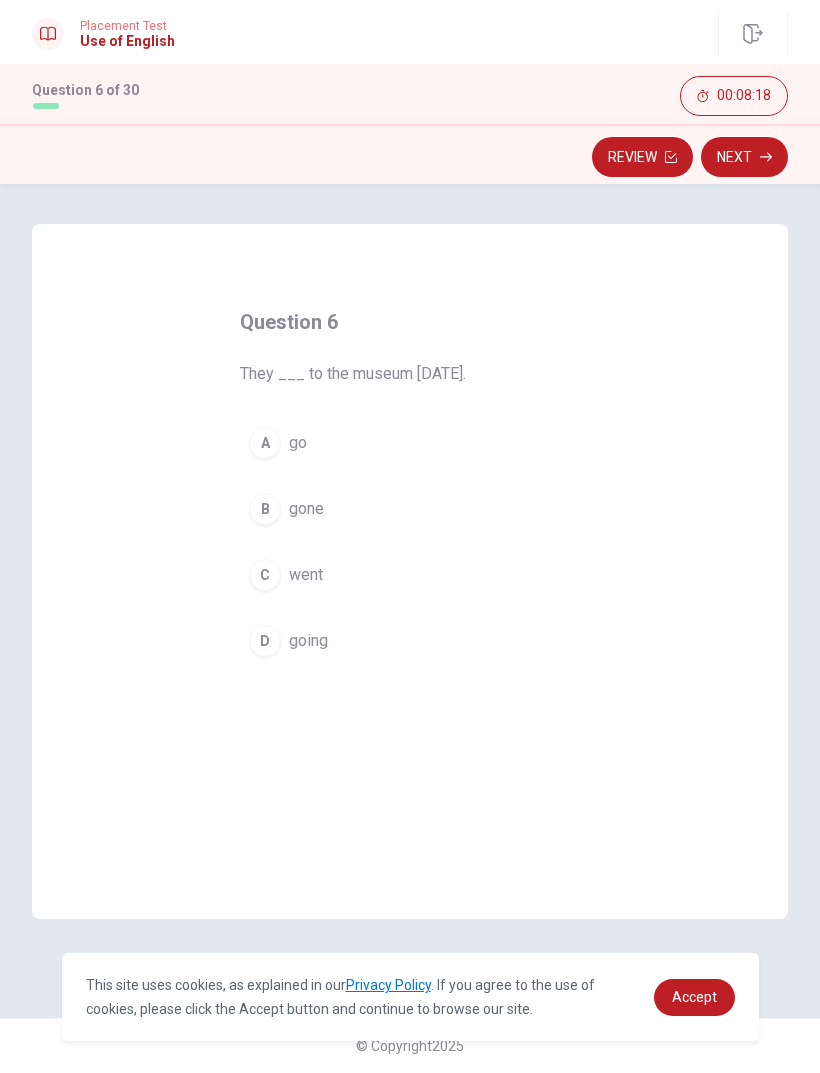 click on "C" at bounding box center [265, 575] 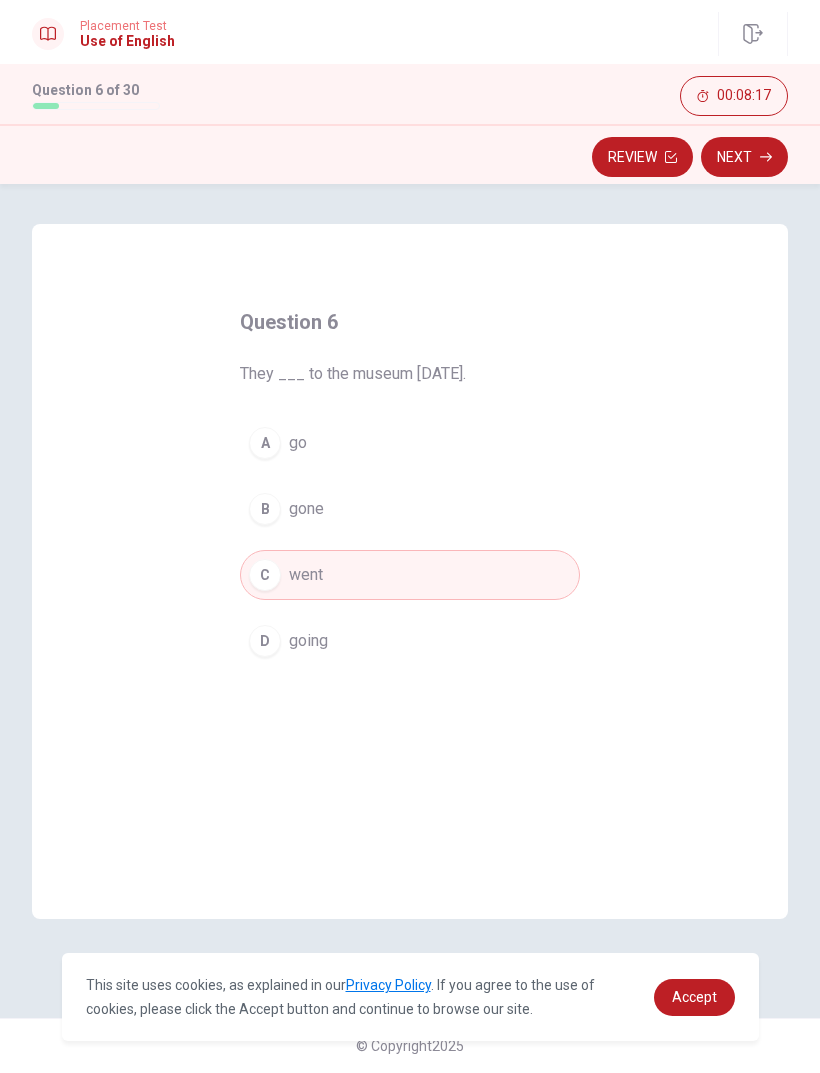 click on "Next" at bounding box center (744, 157) 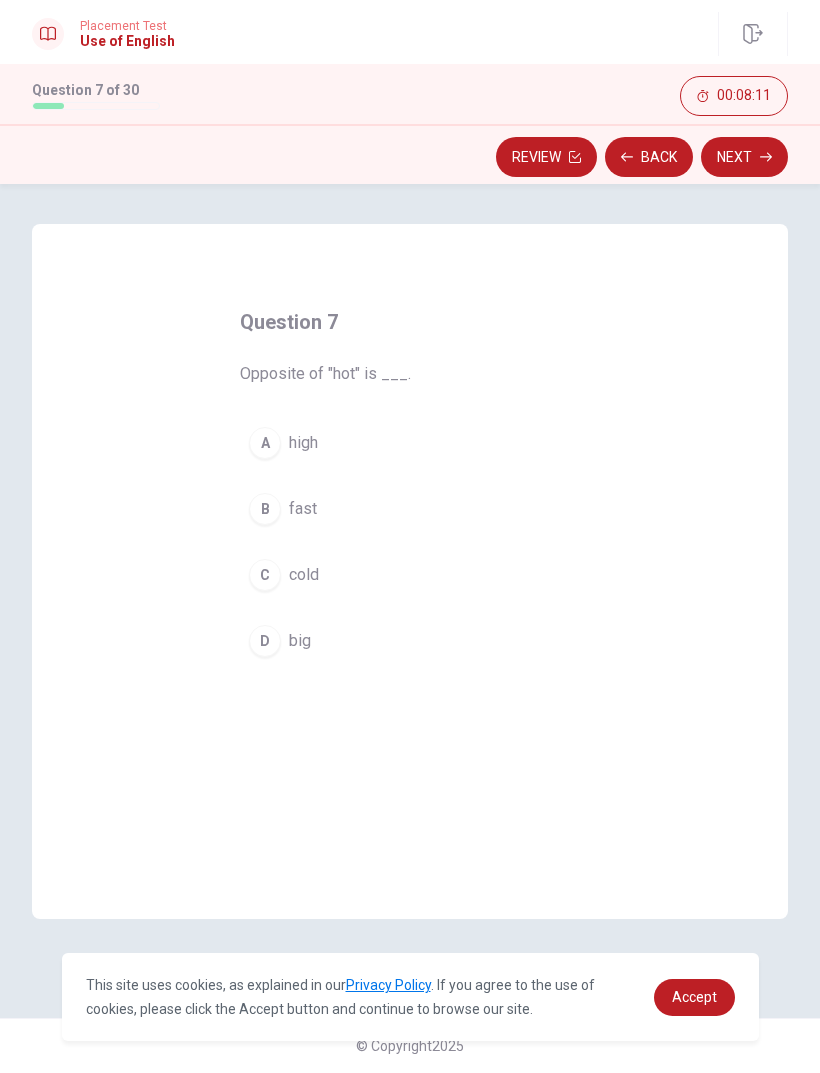 click on "C" at bounding box center (265, 575) 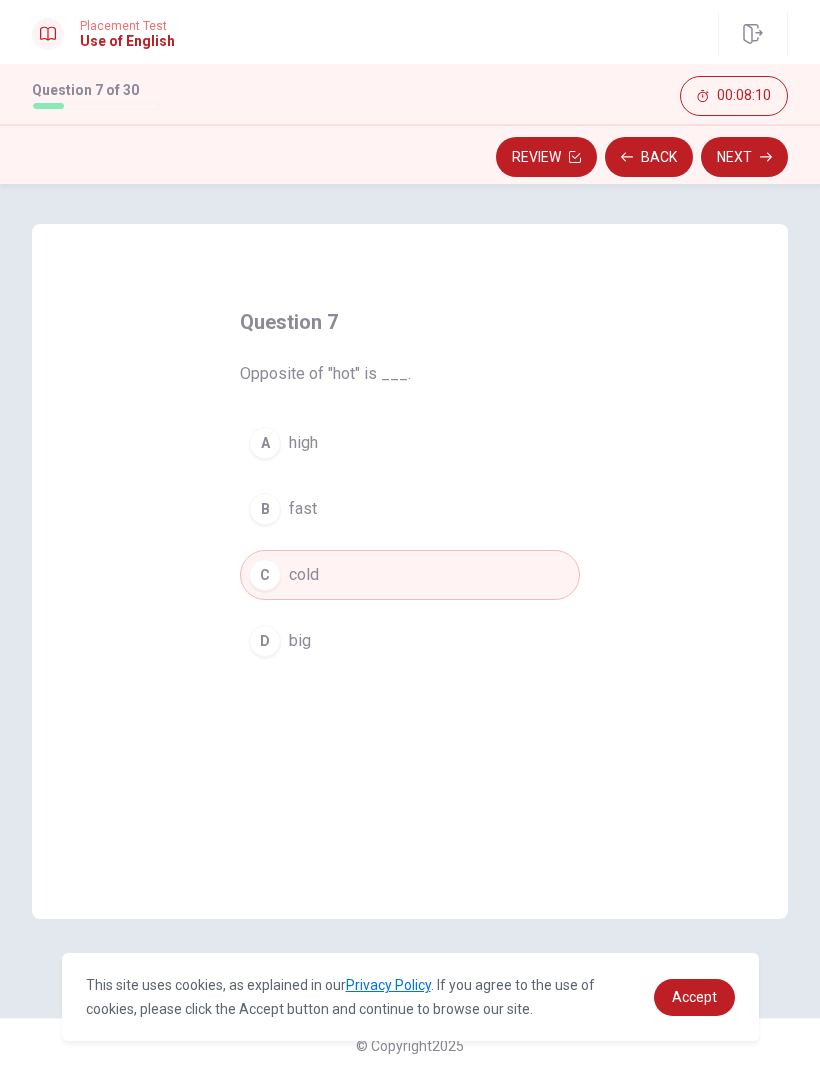 click on "Next" at bounding box center (744, 157) 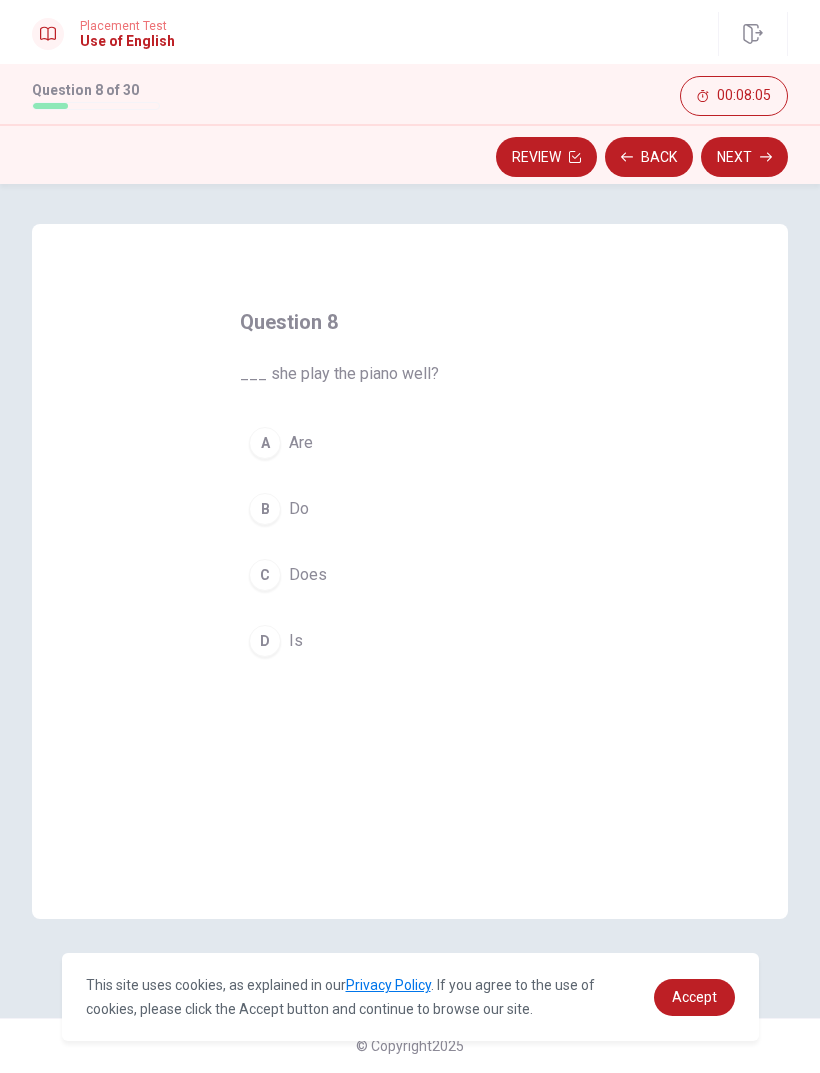 click on "C" at bounding box center (265, 575) 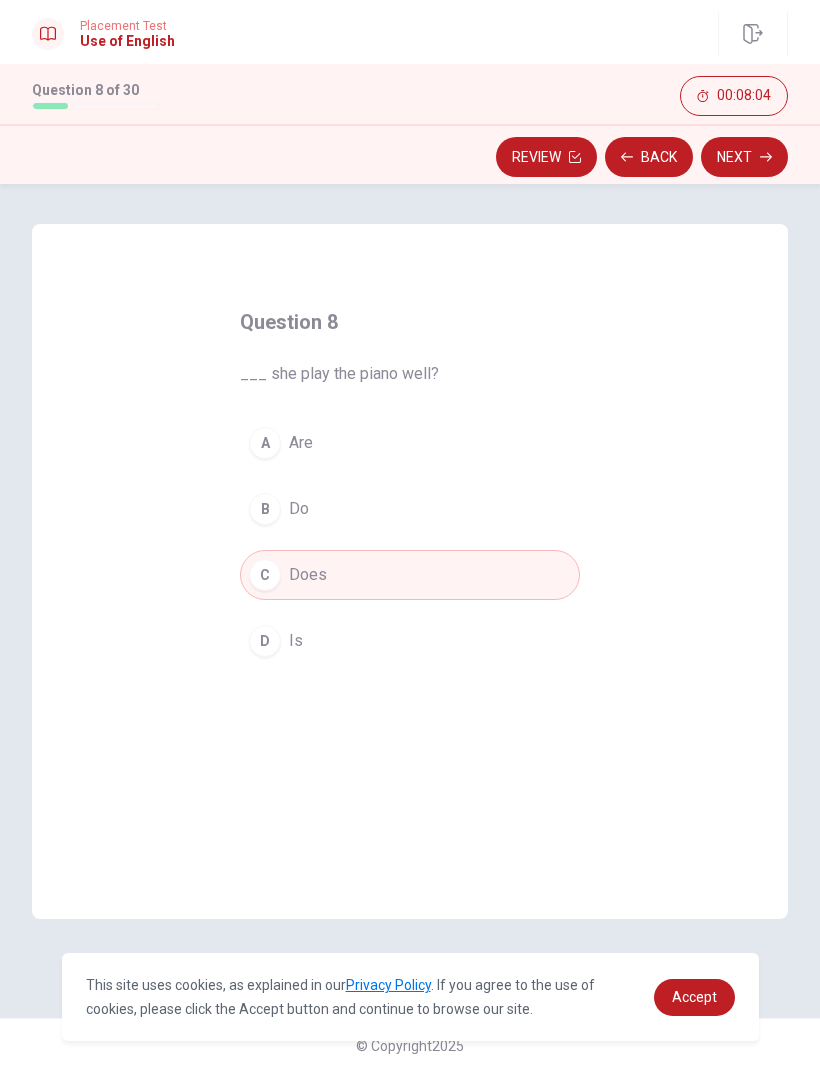 click 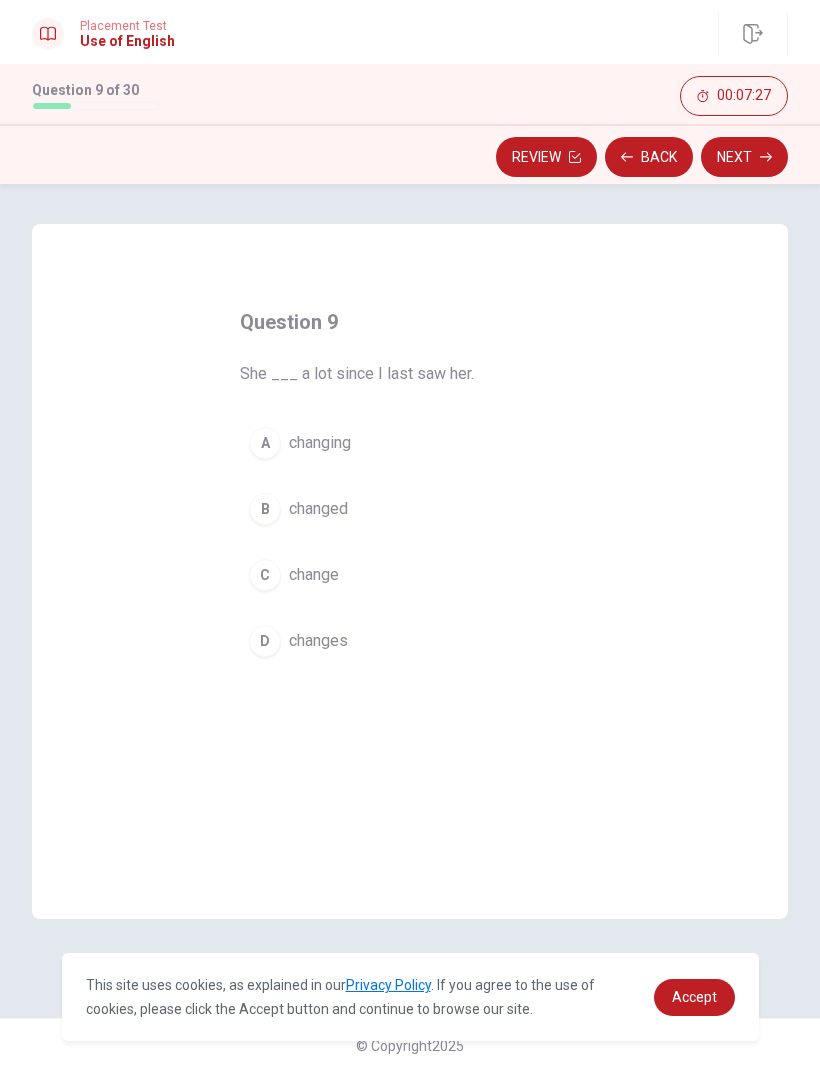 click on "D" at bounding box center [265, 641] 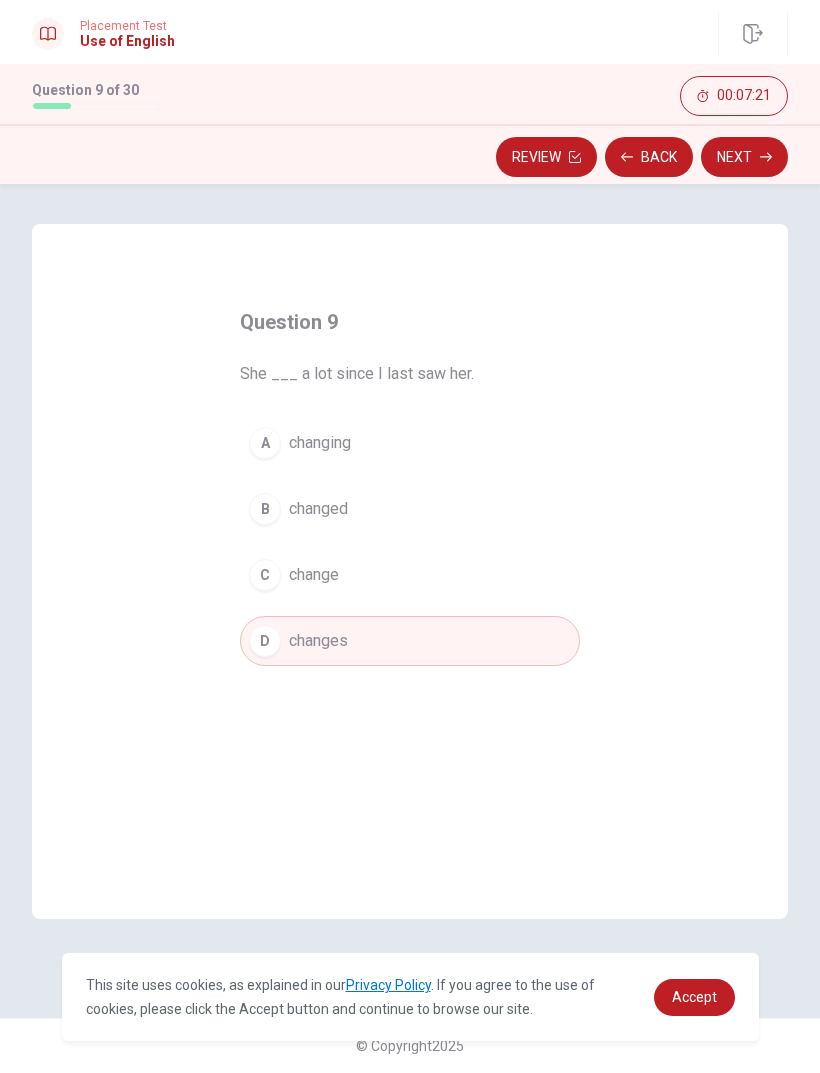 click on "A" at bounding box center (265, 443) 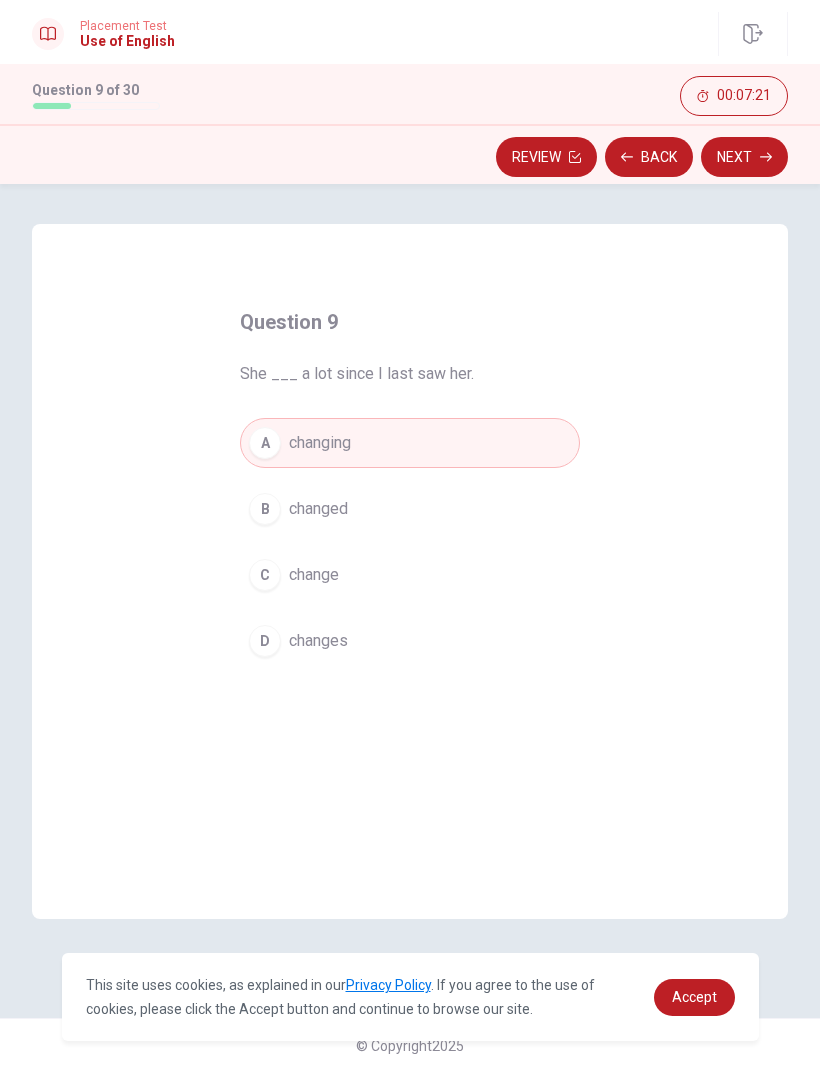 click on "D" at bounding box center (265, 641) 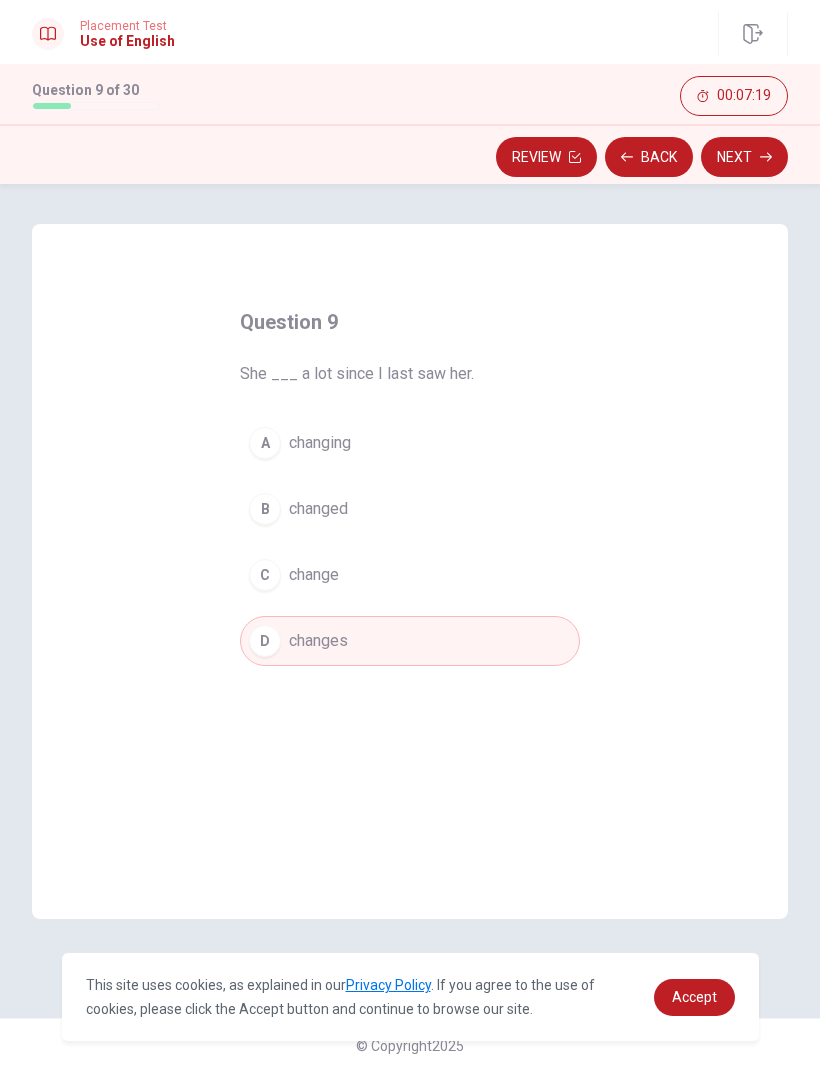 click on "A" at bounding box center [265, 443] 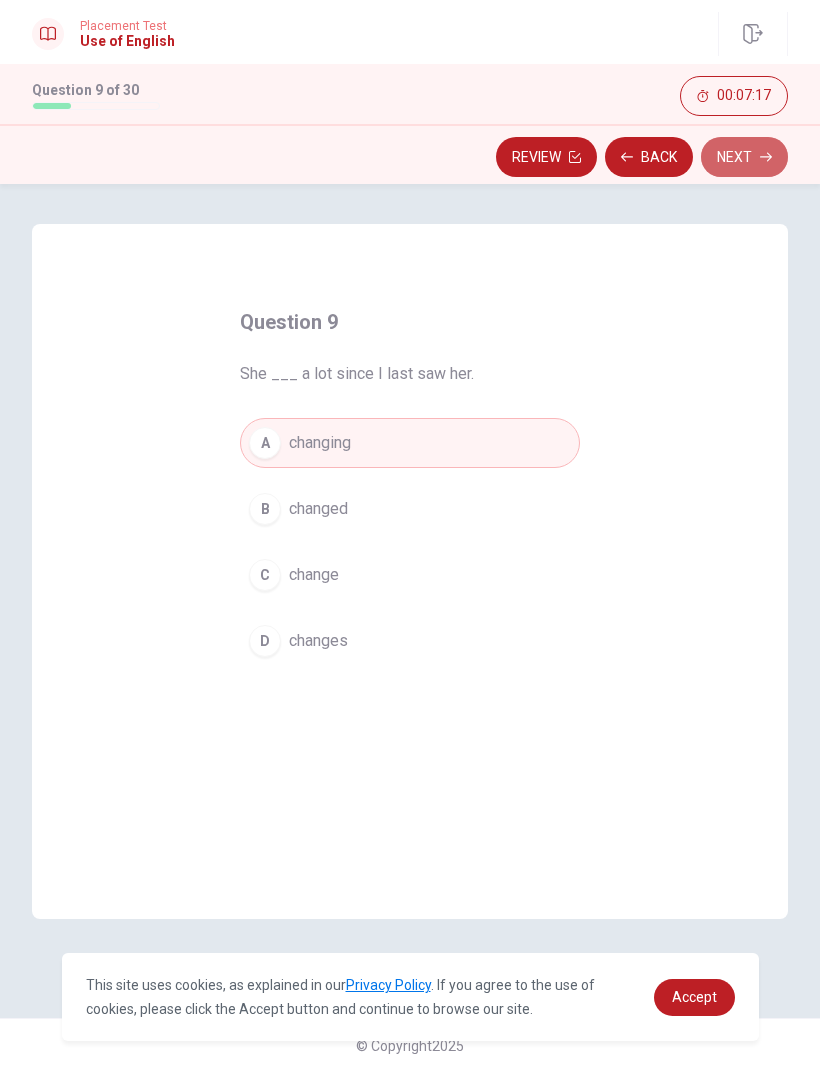 click on "Next" at bounding box center (744, 157) 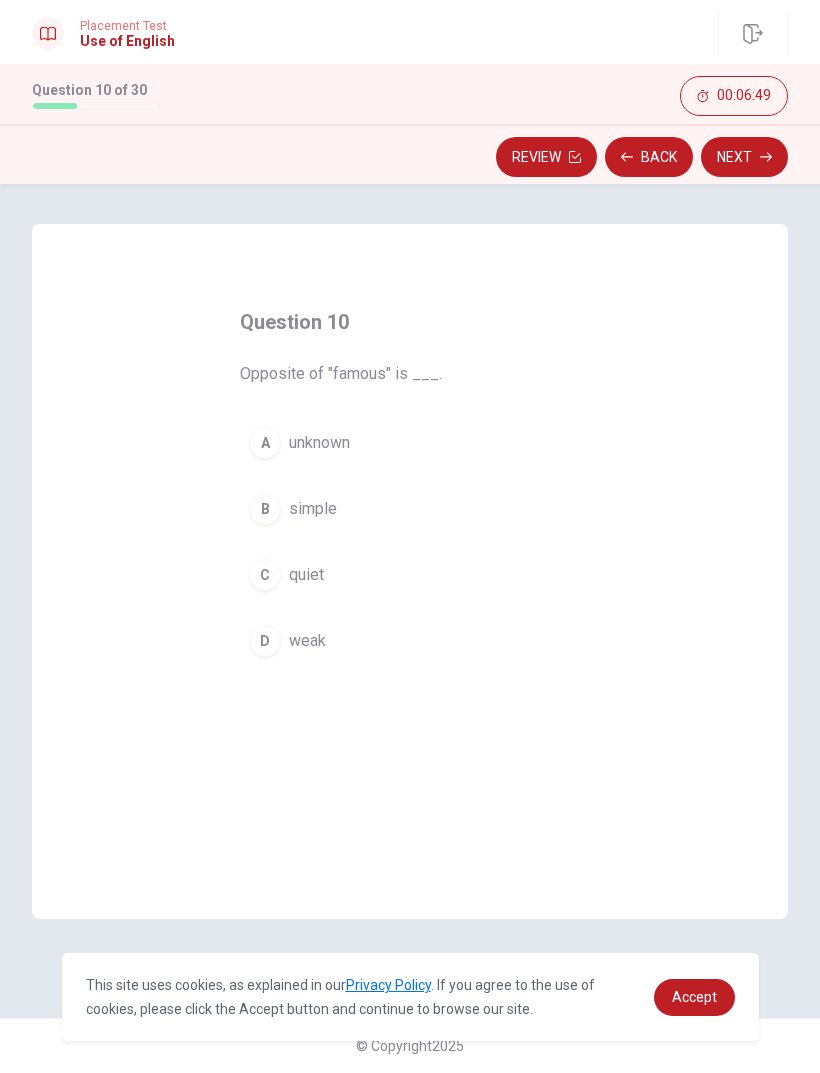 click on "A" at bounding box center (265, 443) 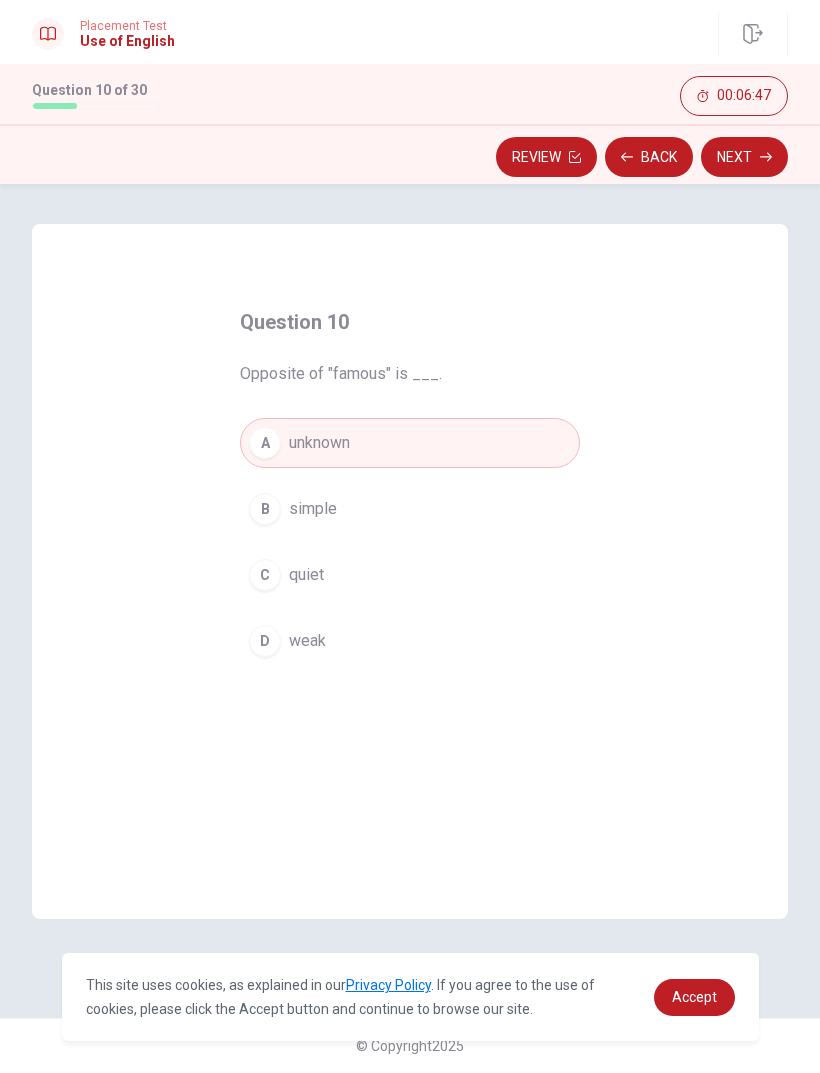 click on "Next" at bounding box center (744, 157) 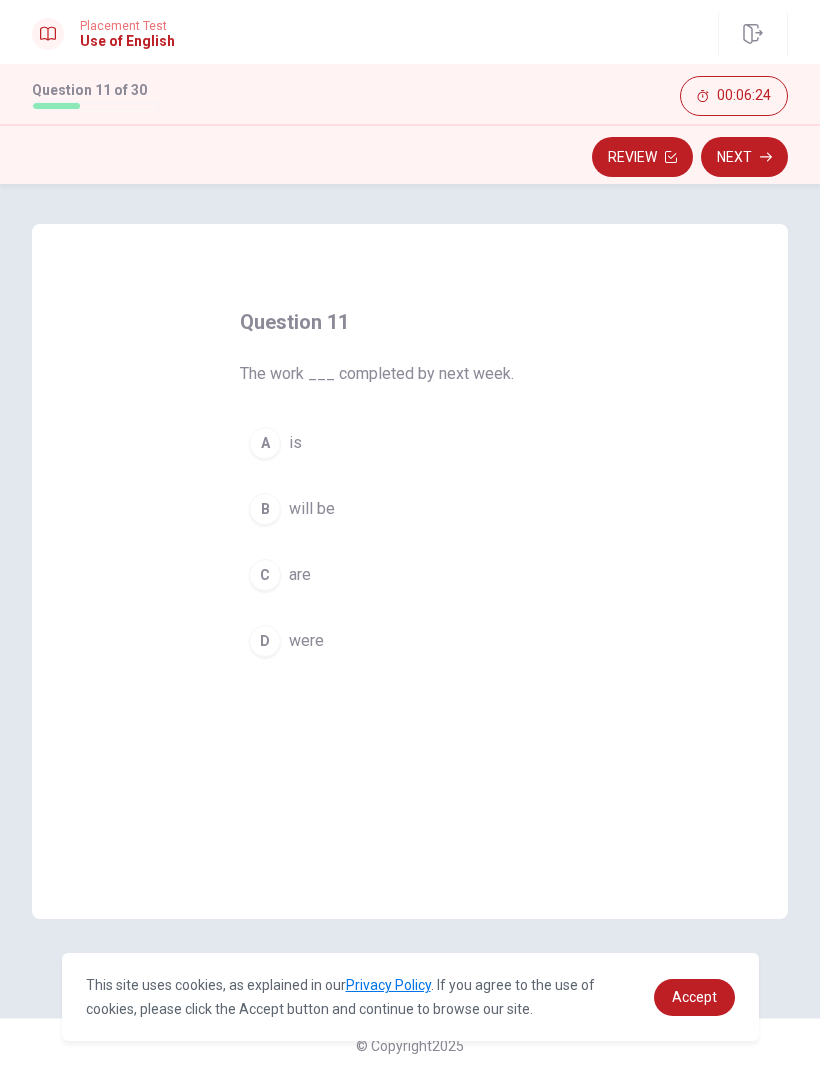click on "B" at bounding box center [265, 509] 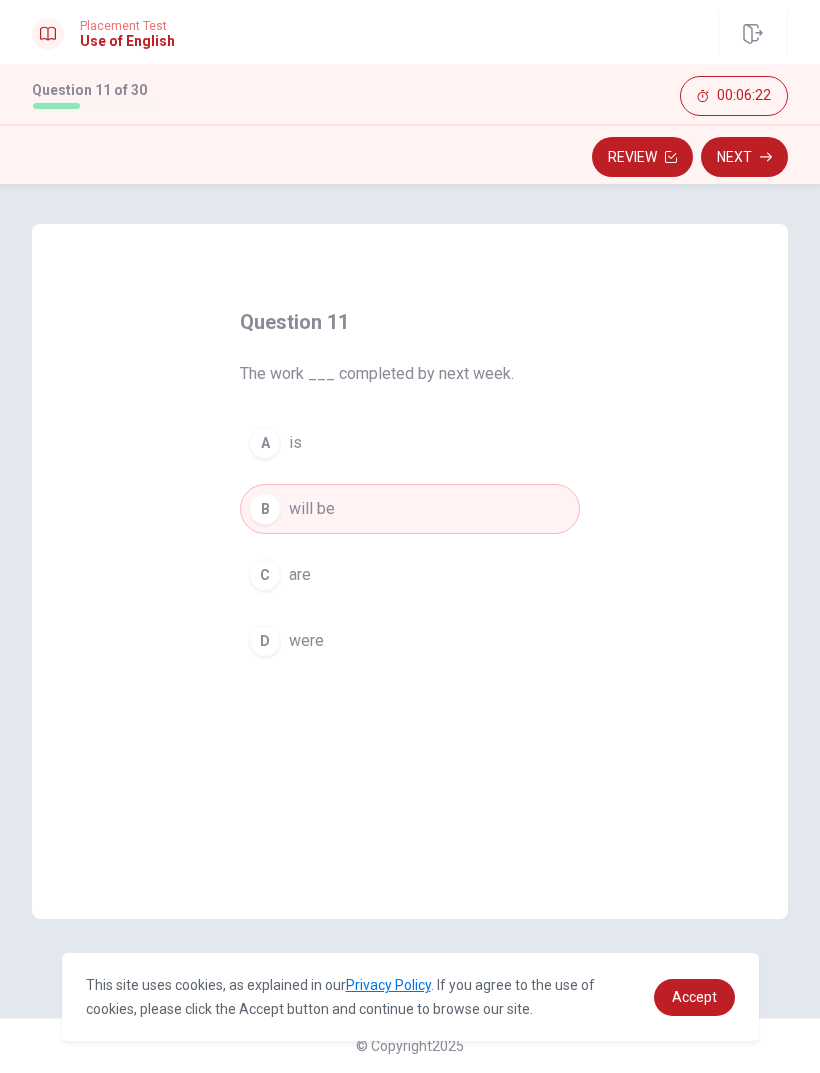 click on "Next" at bounding box center (744, 157) 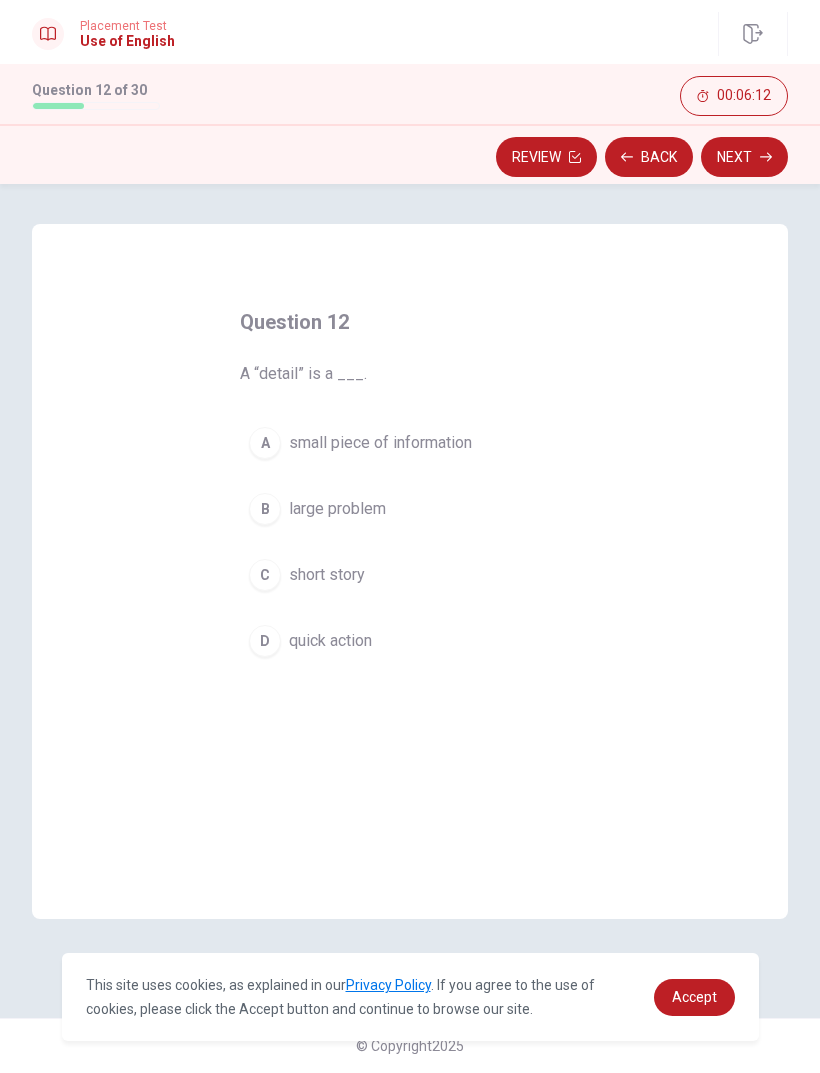 click on "A" at bounding box center (265, 443) 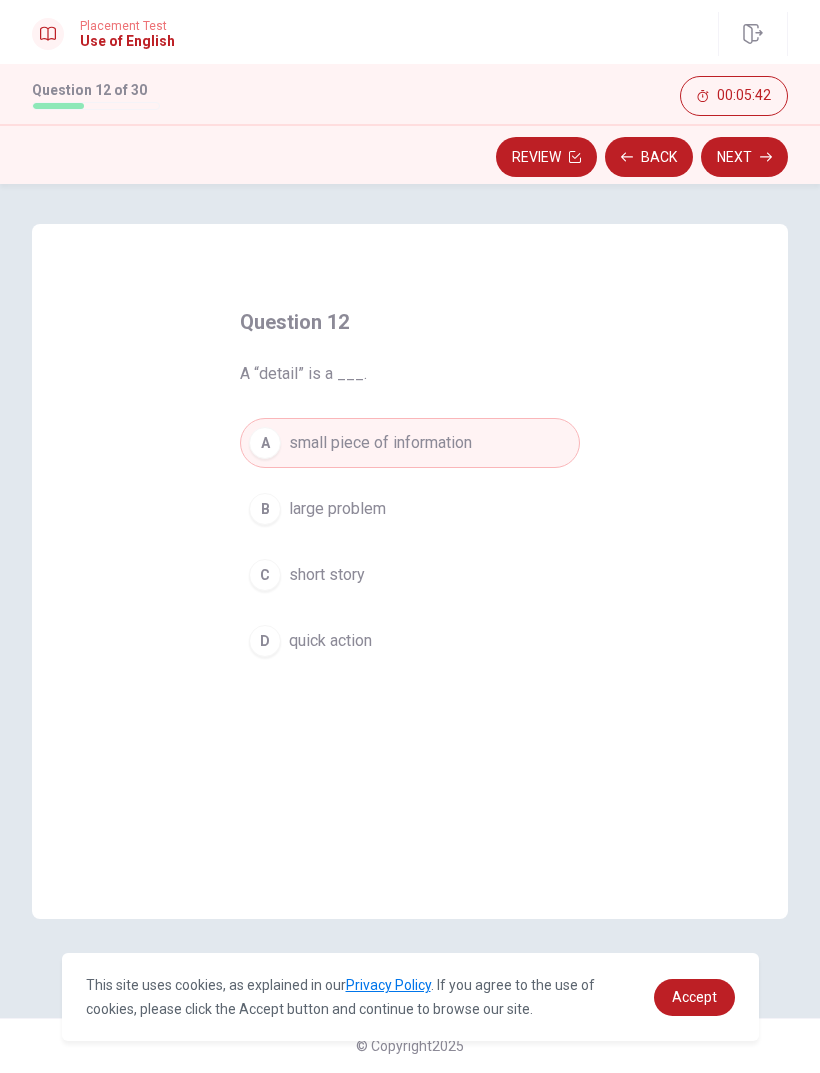 click on "Next" at bounding box center [744, 157] 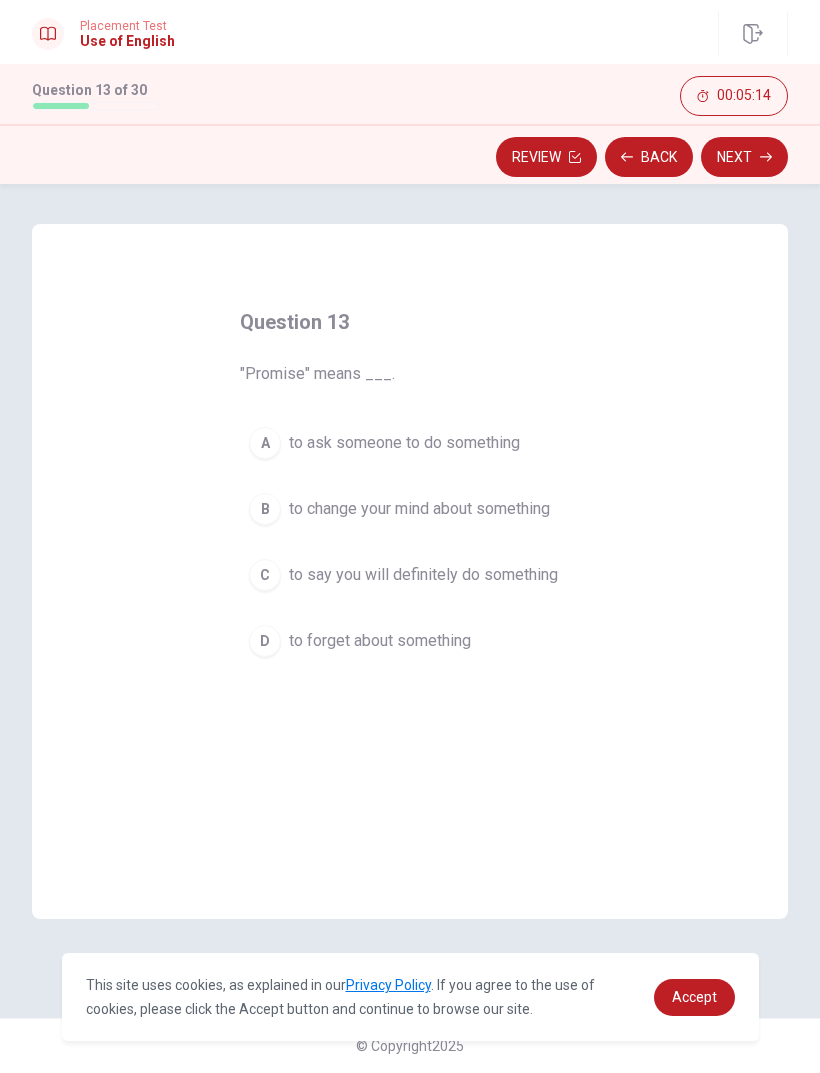 click on "C" at bounding box center [265, 575] 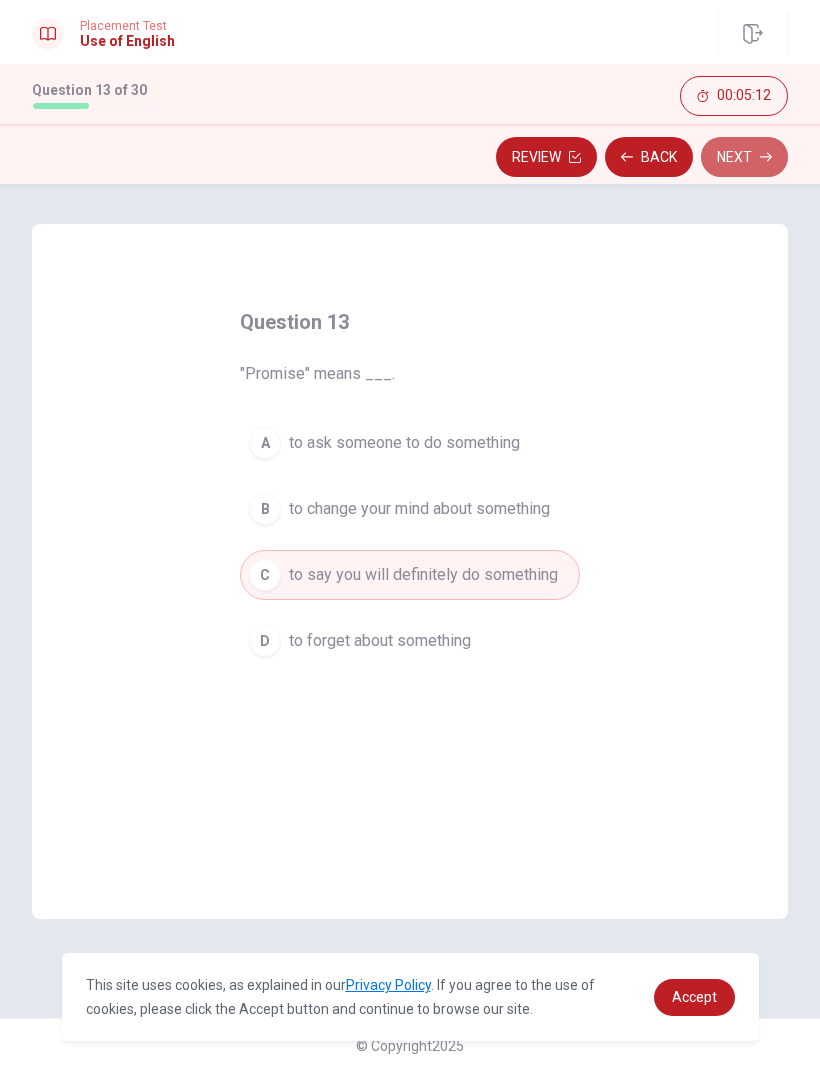 click on "Next" at bounding box center (744, 157) 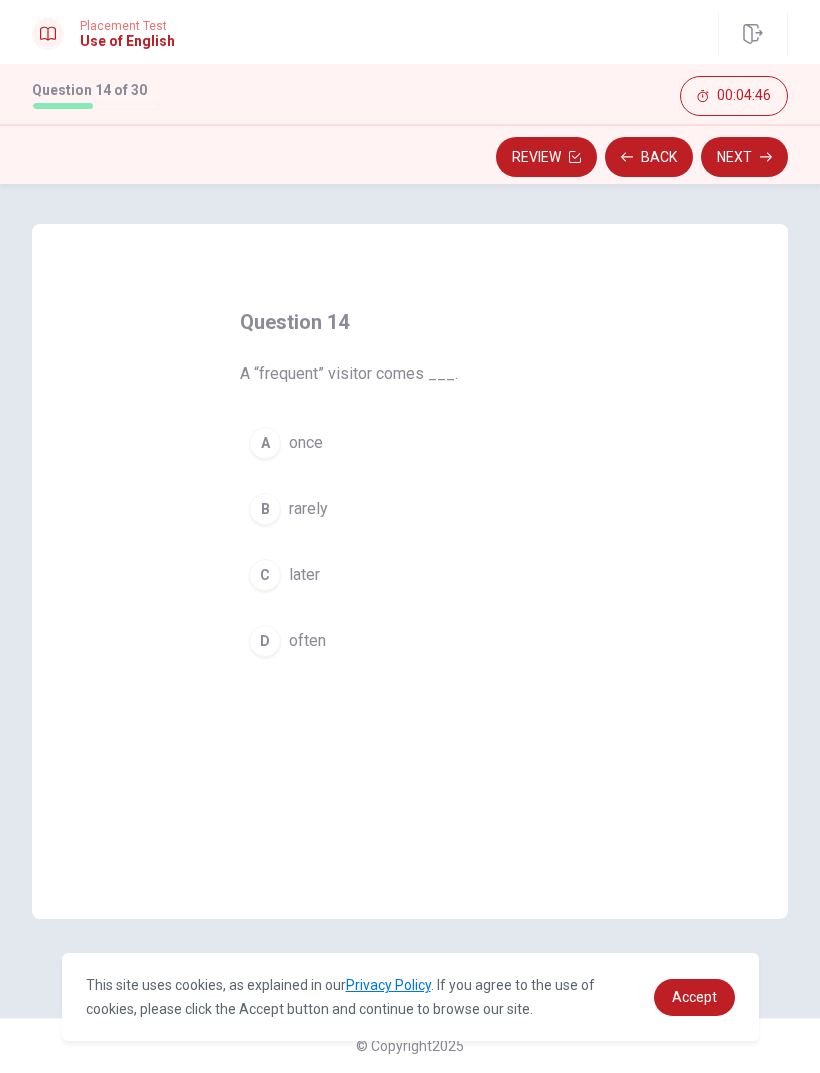 click on "A" at bounding box center (265, 443) 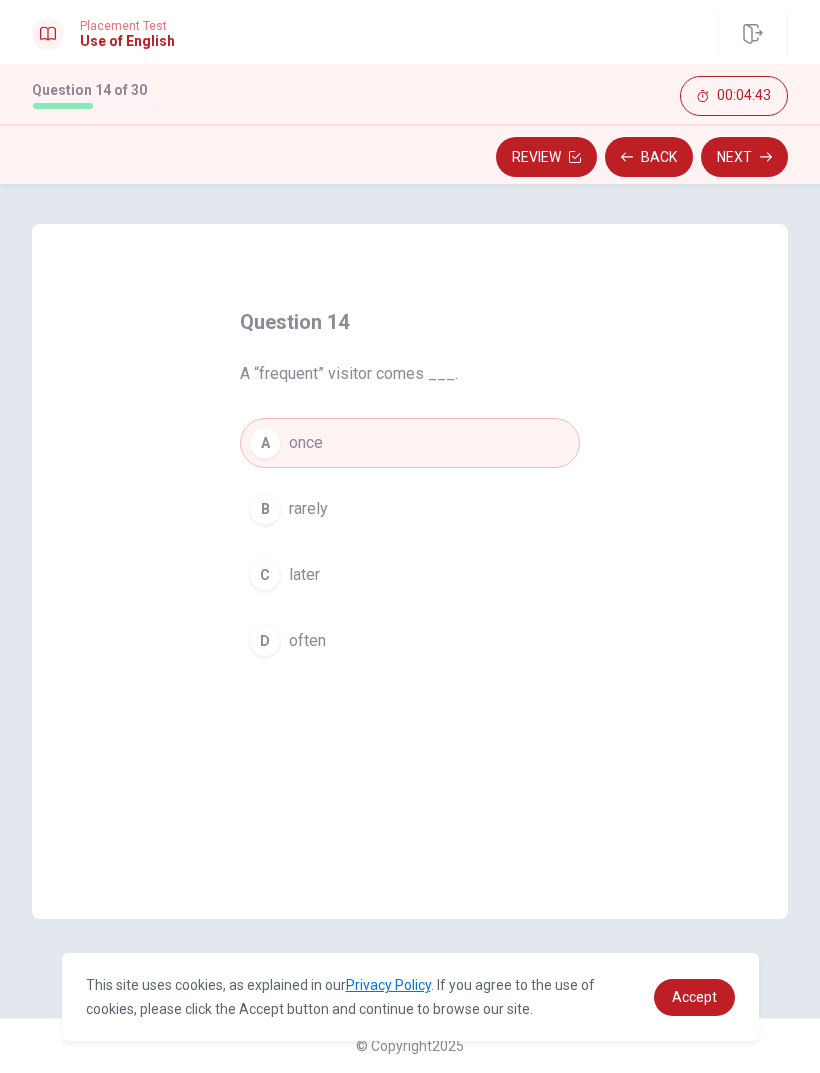 click on "C" at bounding box center [265, 575] 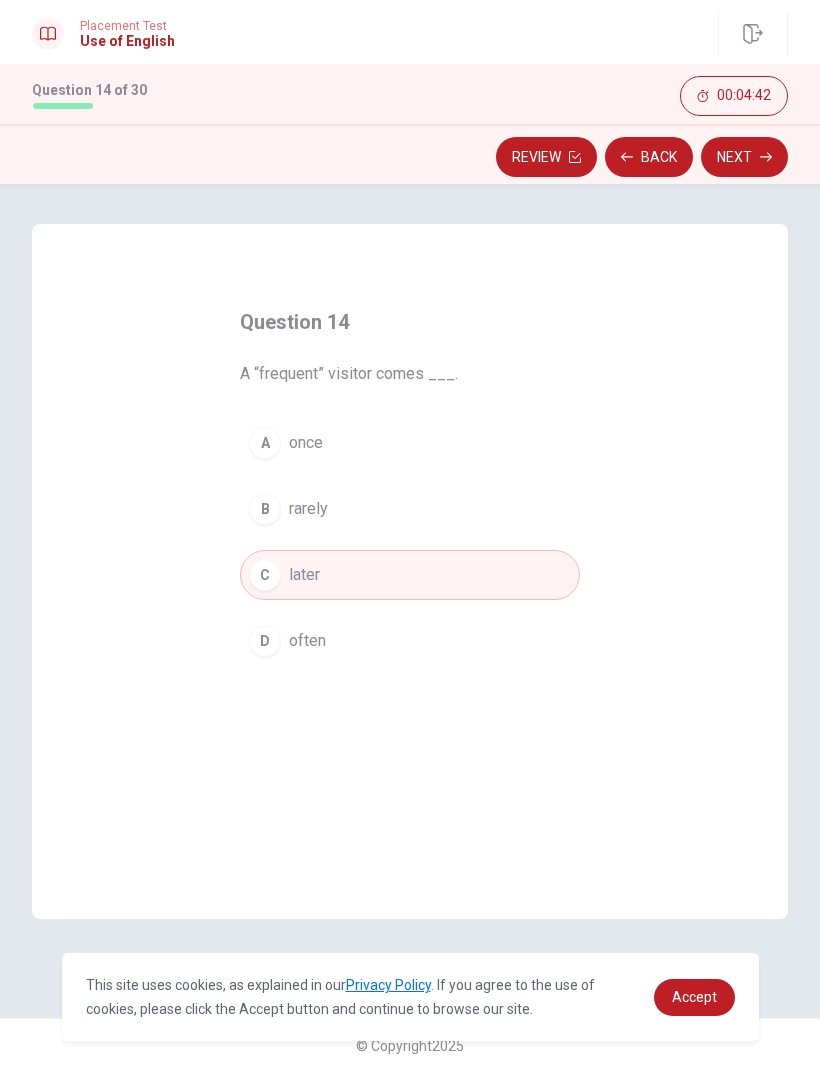 click on "Next" at bounding box center (744, 157) 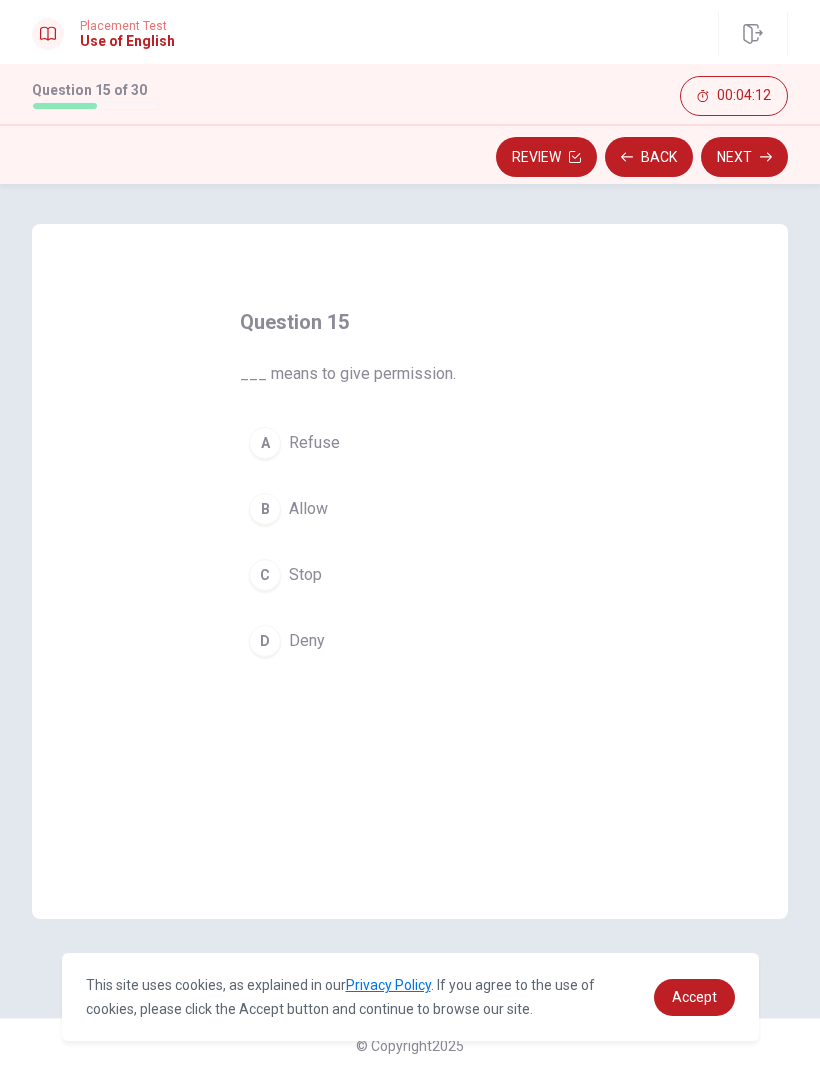 click on "B" at bounding box center (265, 509) 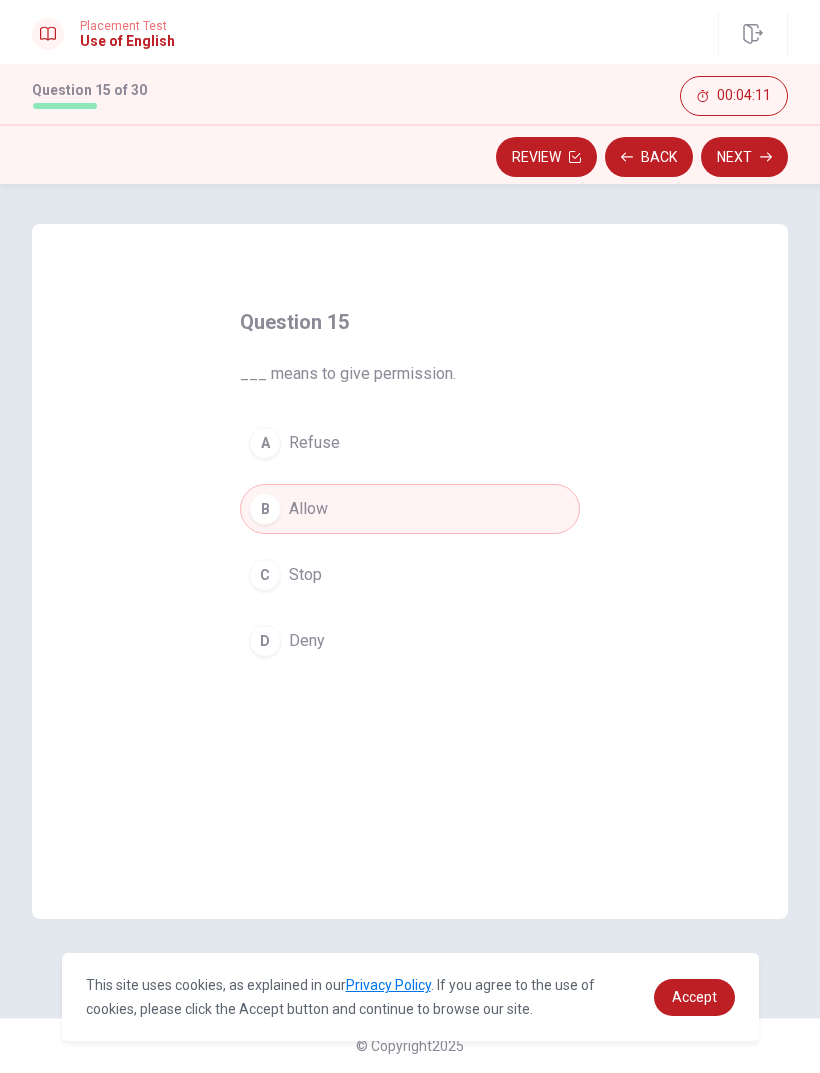 click on "Next" at bounding box center [744, 157] 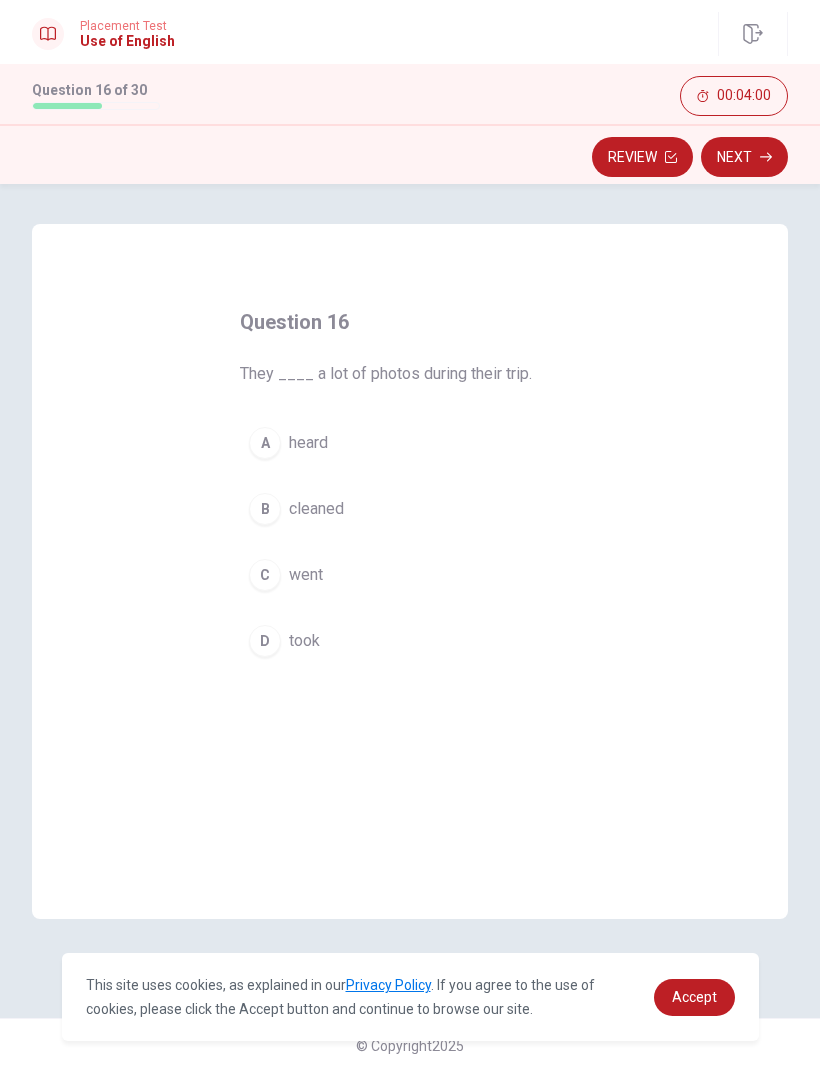 click on "D" at bounding box center [265, 641] 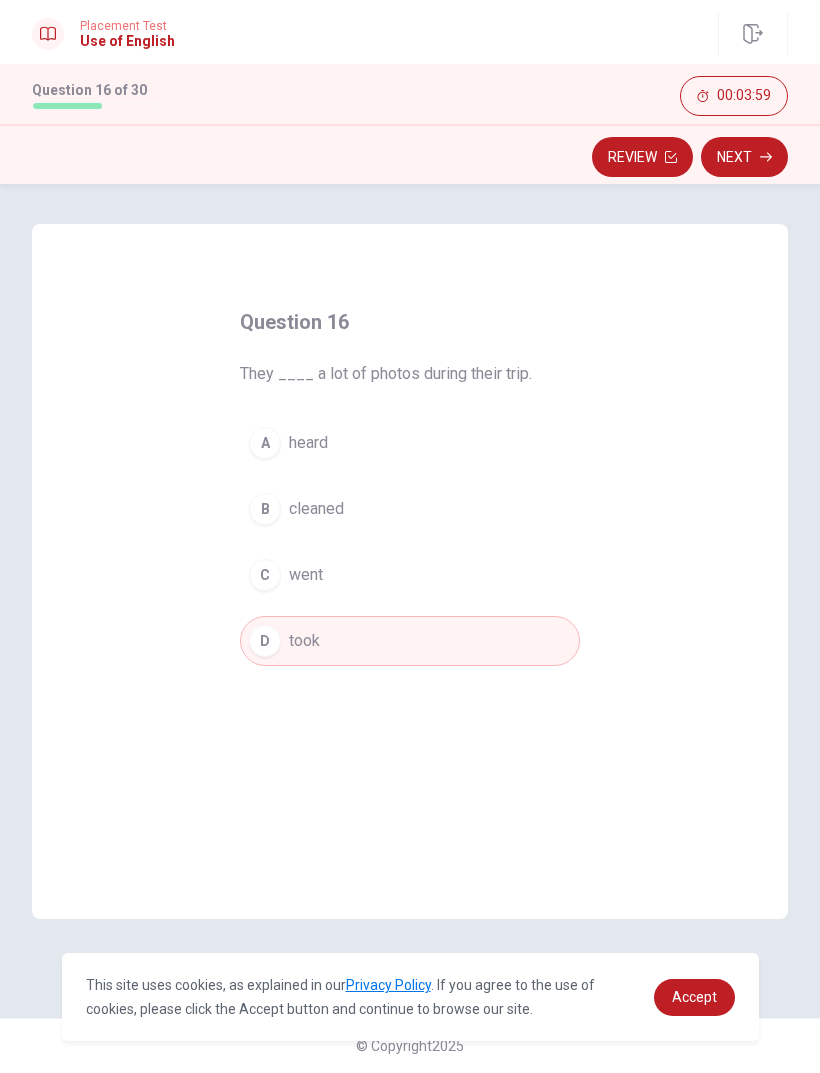 click on "Next" at bounding box center [744, 157] 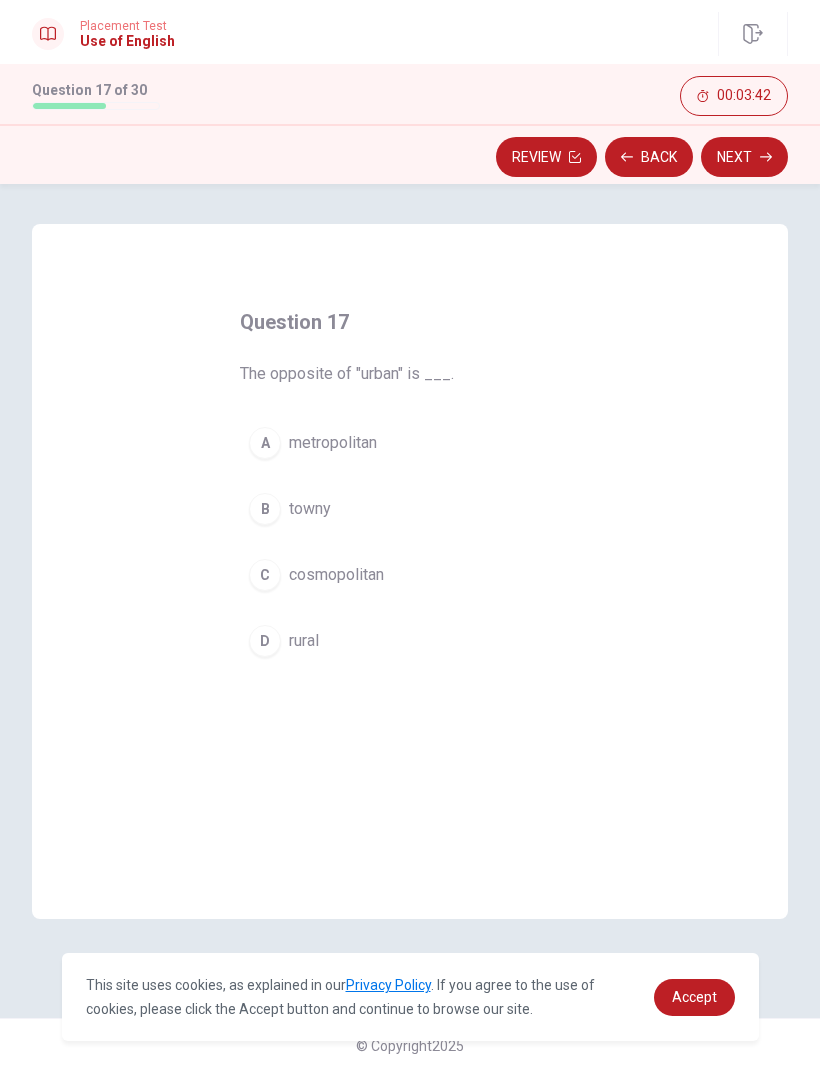 click on "B" at bounding box center [265, 509] 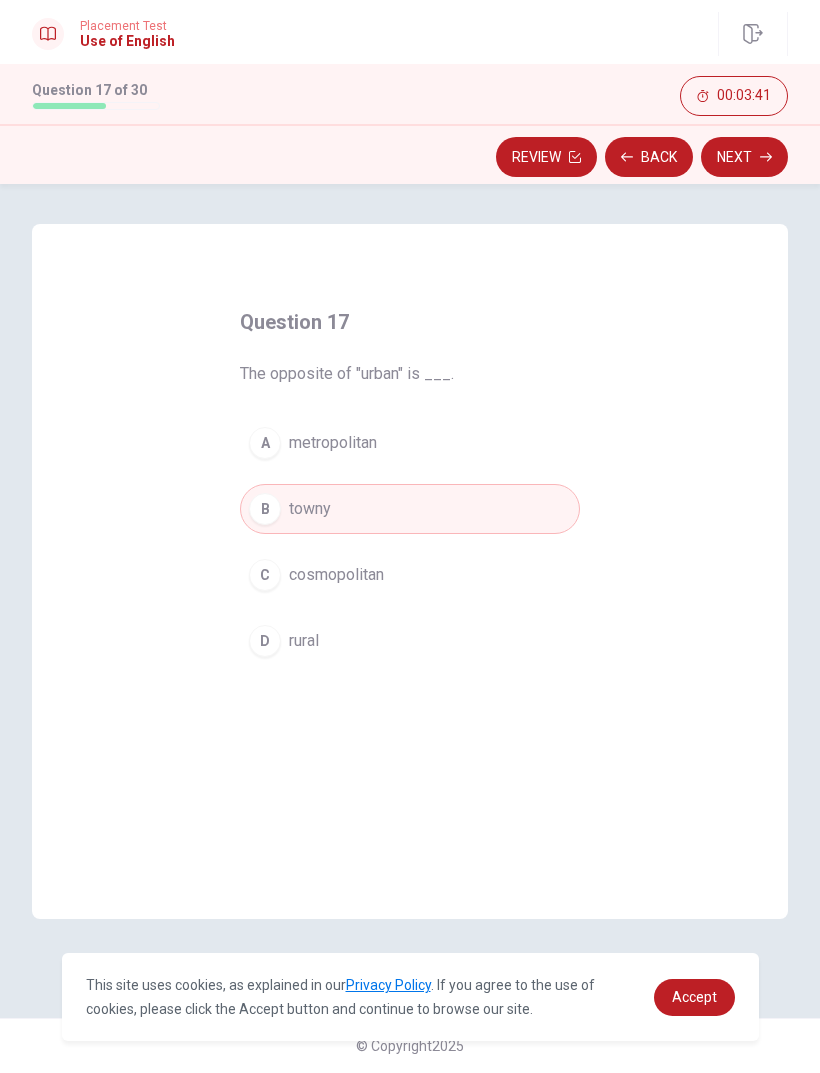 click on "Next" at bounding box center (744, 157) 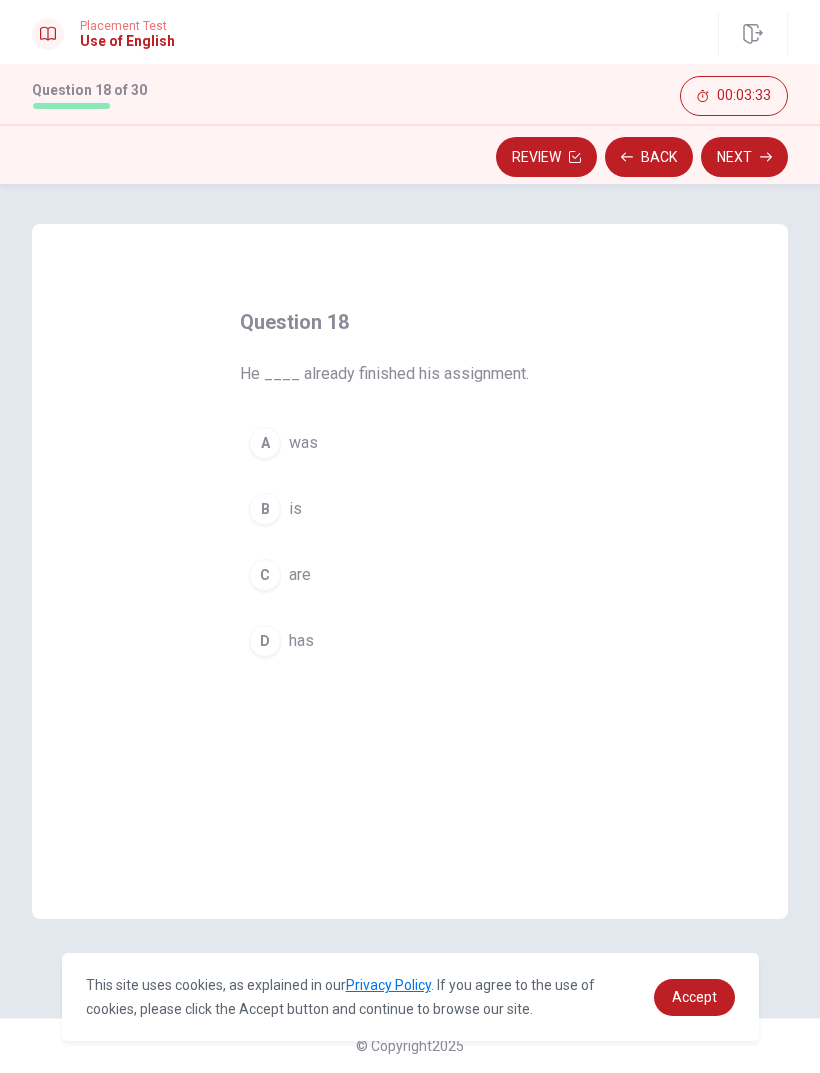 click on "D" at bounding box center [265, 641] 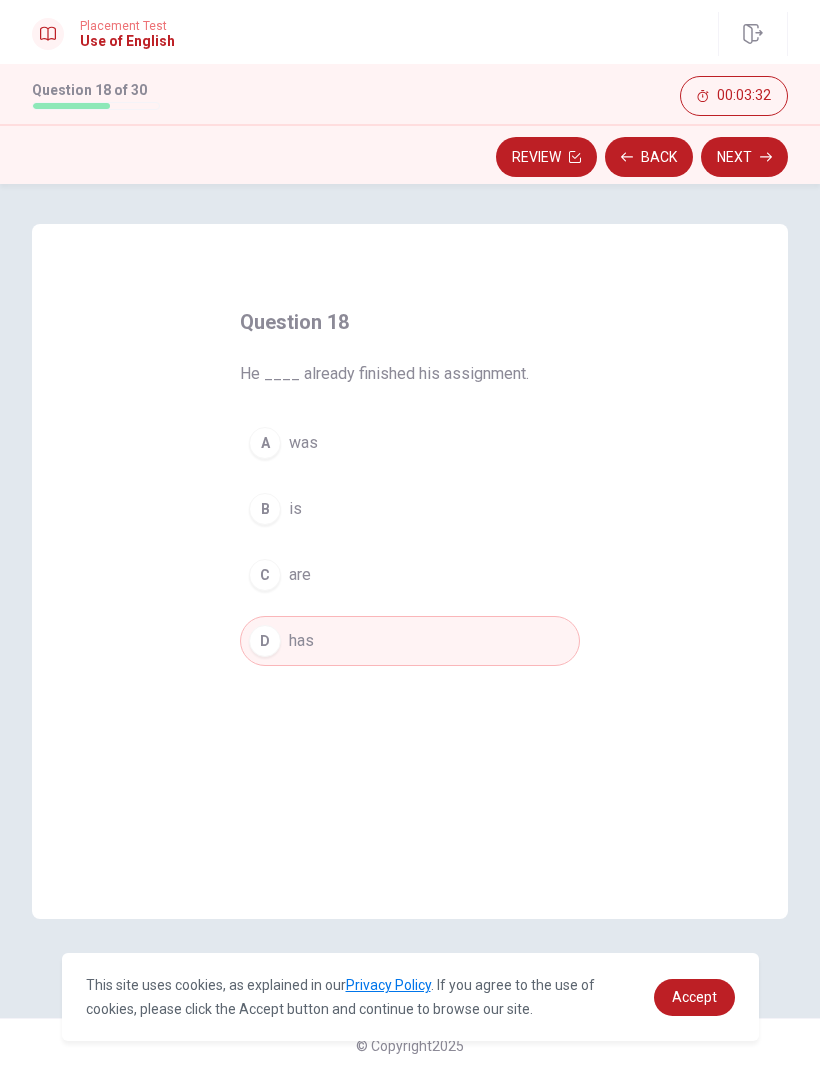 click on "Next" at bounding box center [744, 157] 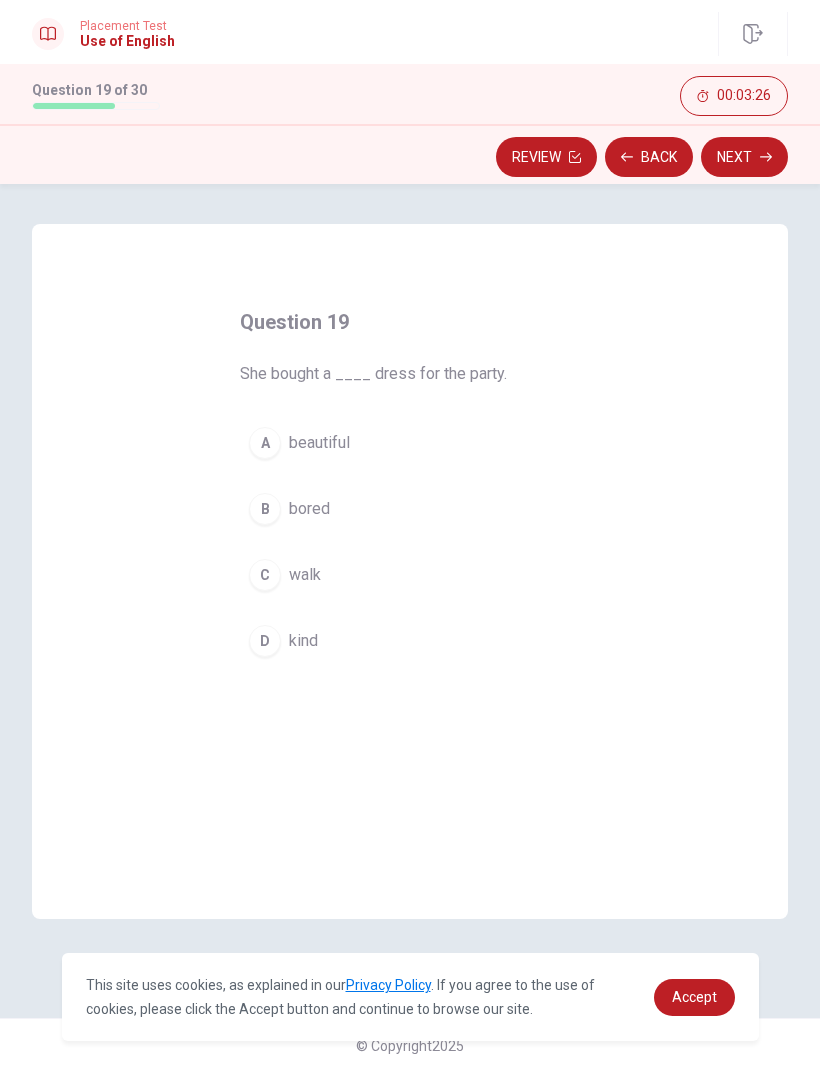 click on "A" at bounding box center (265, 443) 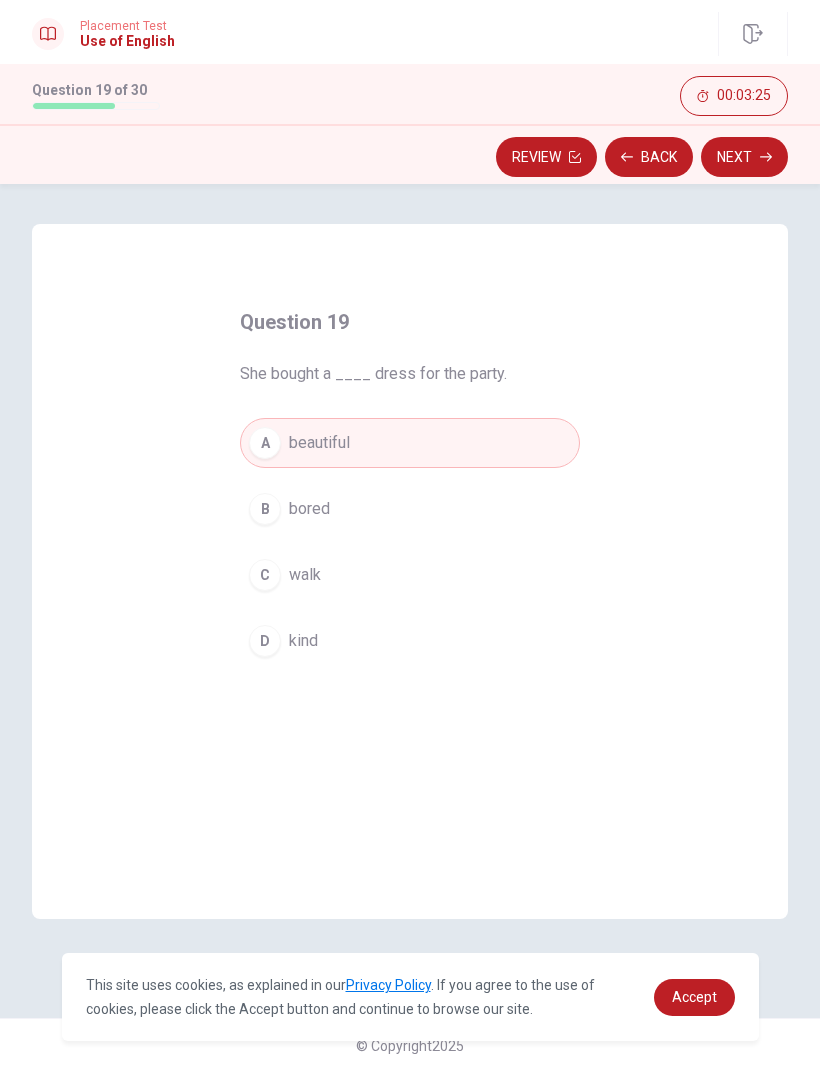 click on "Next" at bounding box center [744, 157] 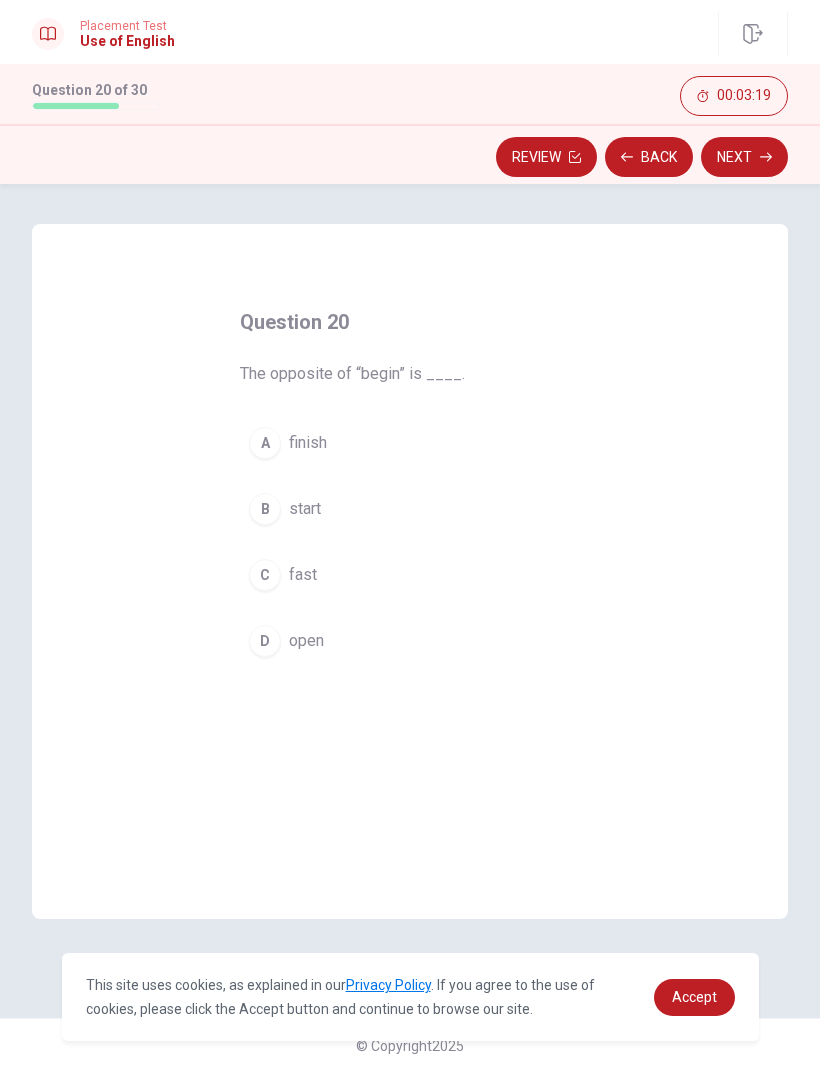 click on "A" at bounding box center [265, 443] 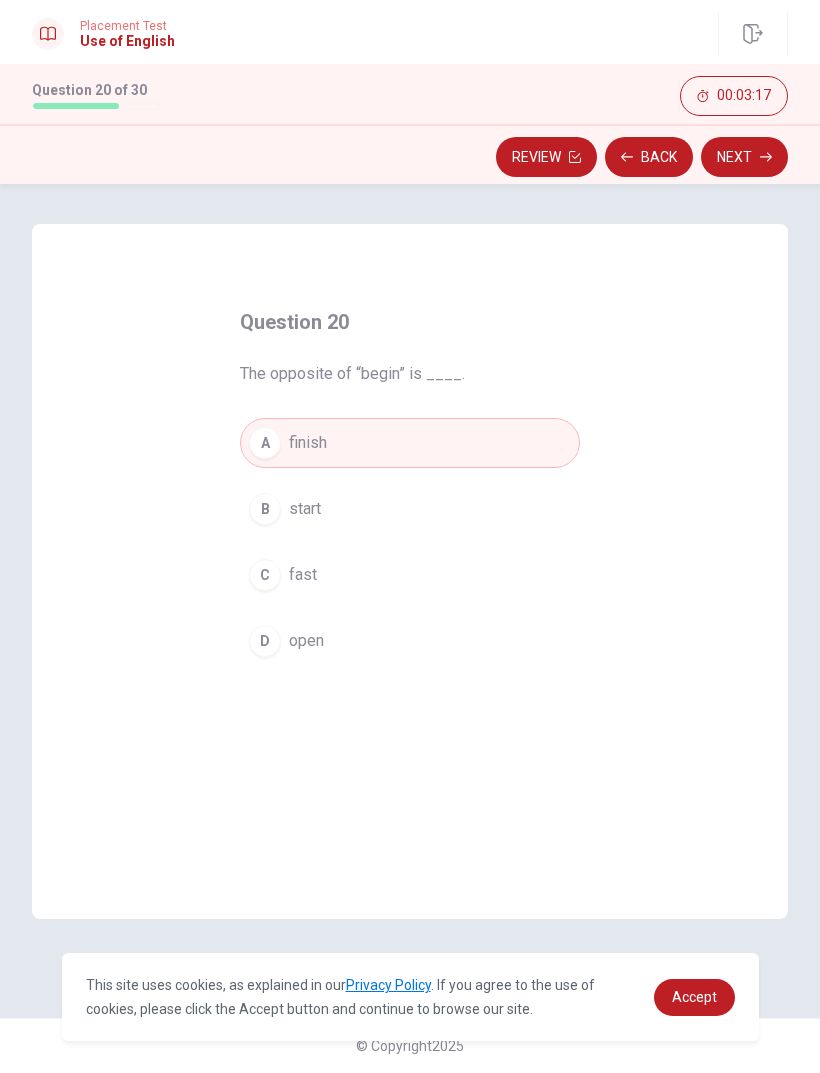 click on "Next" at bounding box center (744, 157) 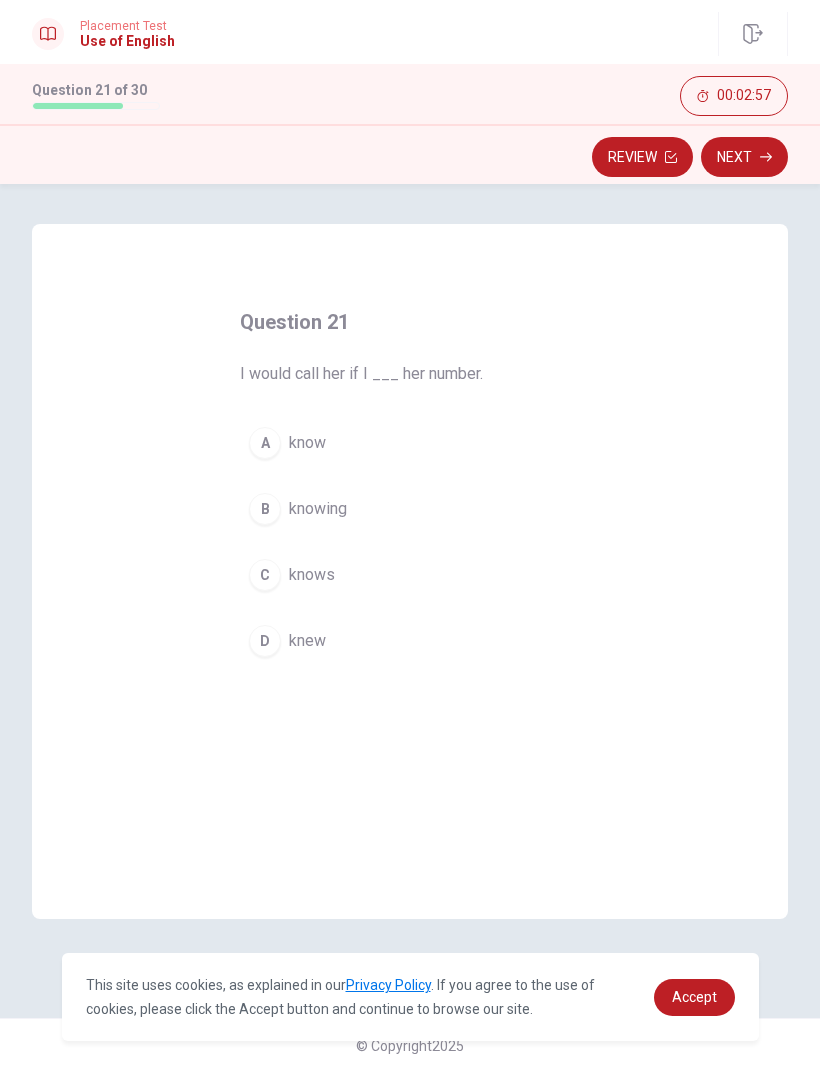 click on "D" at bounding box center (265, 641) 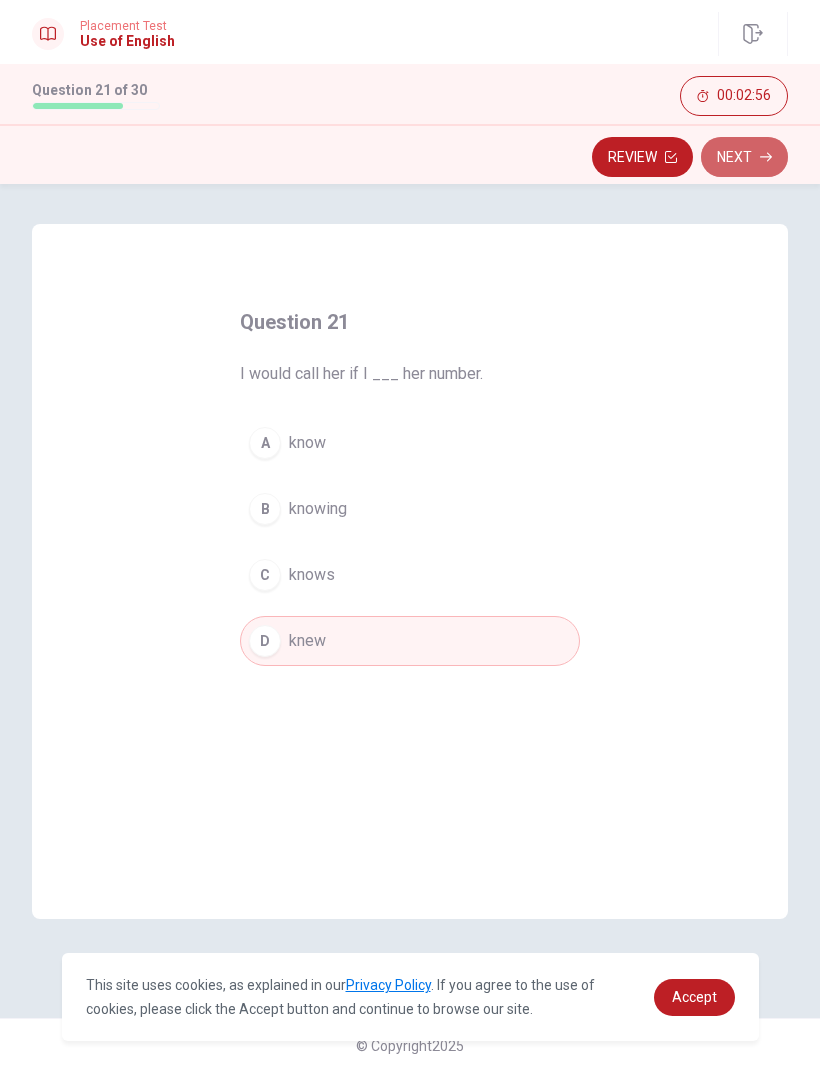 click on "Next" at bounding box center (744, 157) 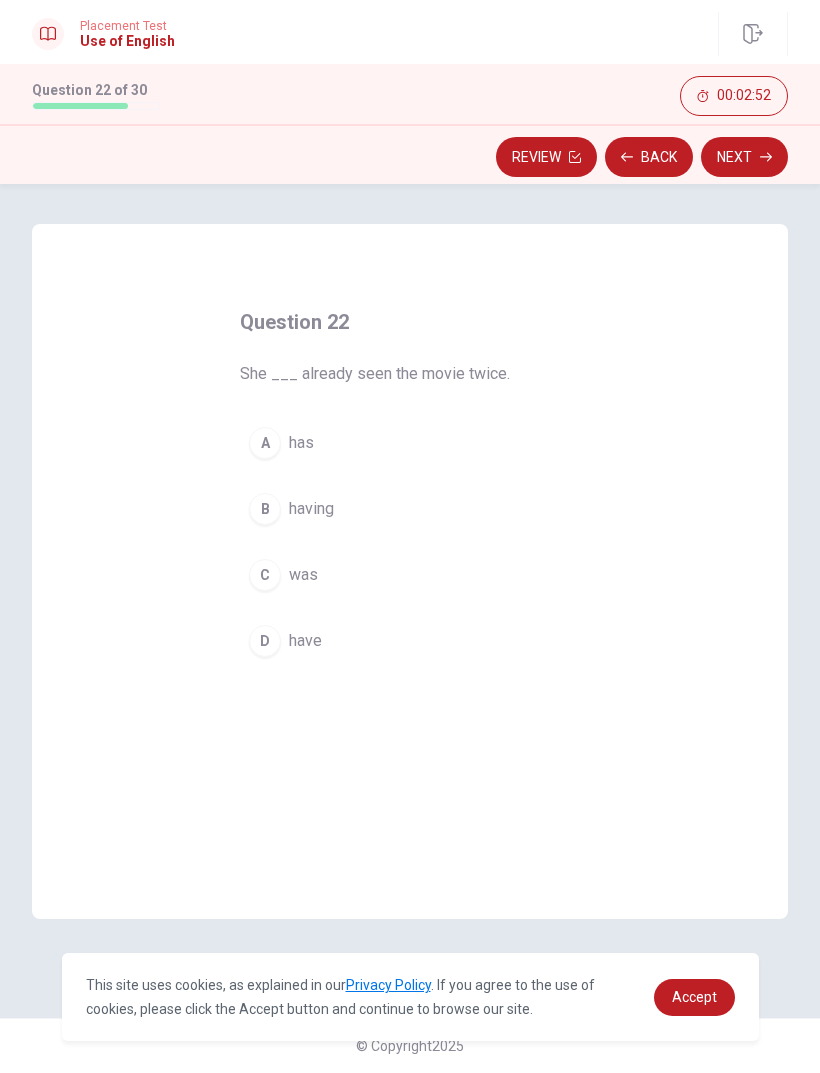 click on "A has" at bounding box center (410, 443) 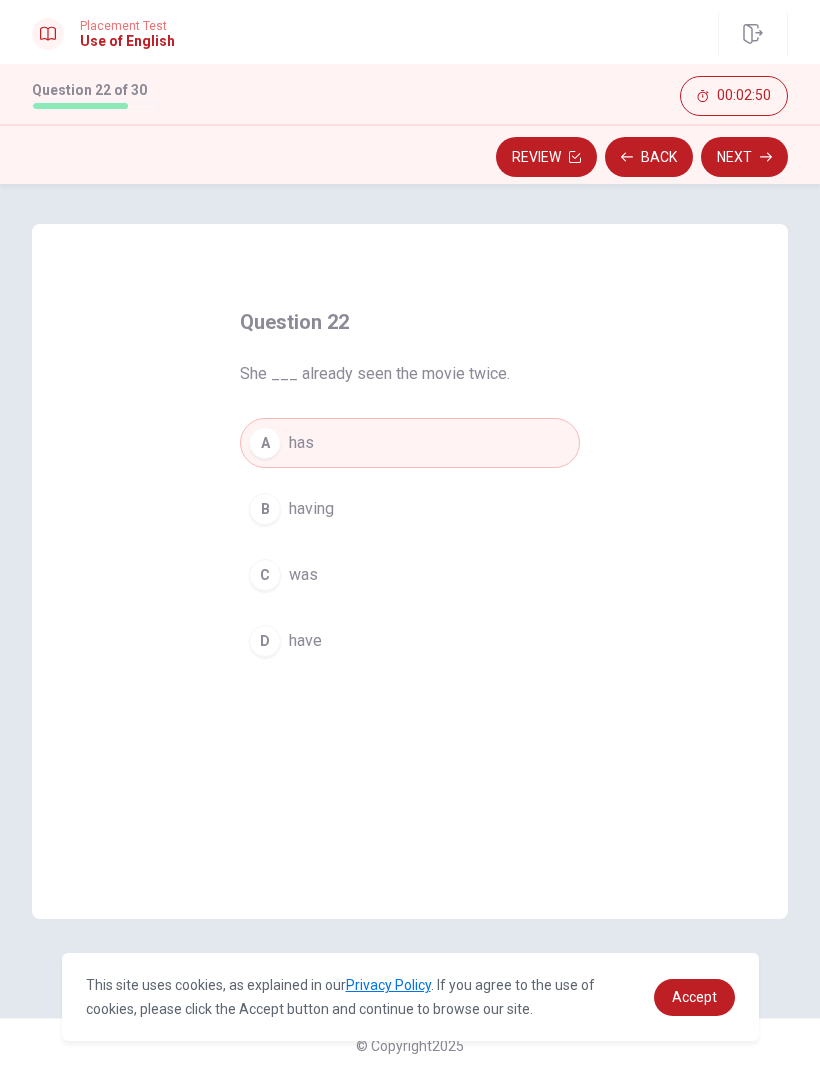 click on "Next" at bounding box center [744, 157] 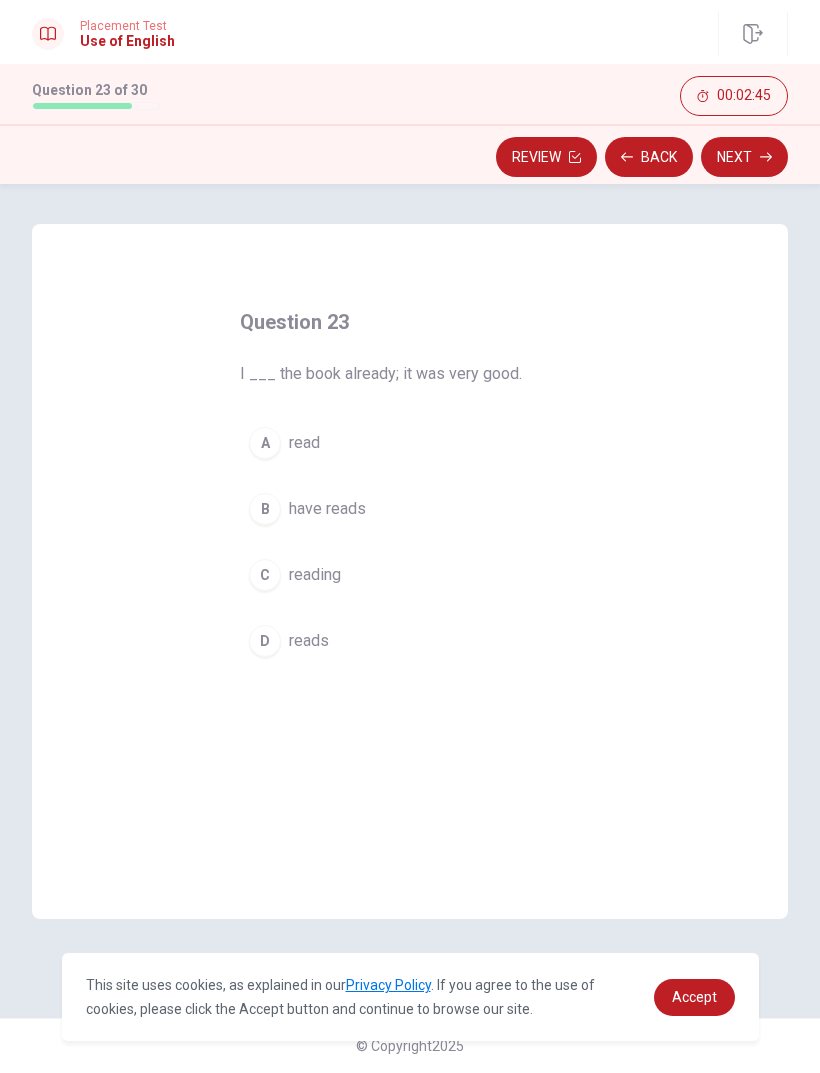 click on "B" at bounding box center [265, 509] 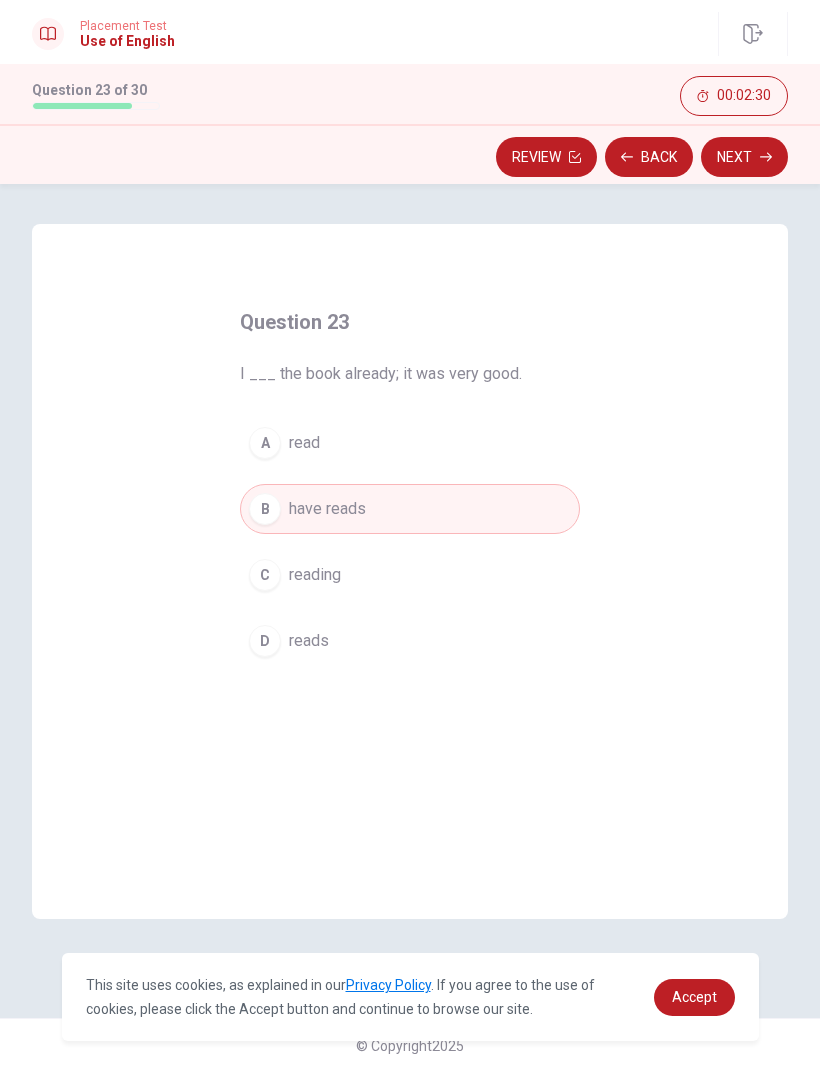 click on "Next" at bounding box center [744, 157] 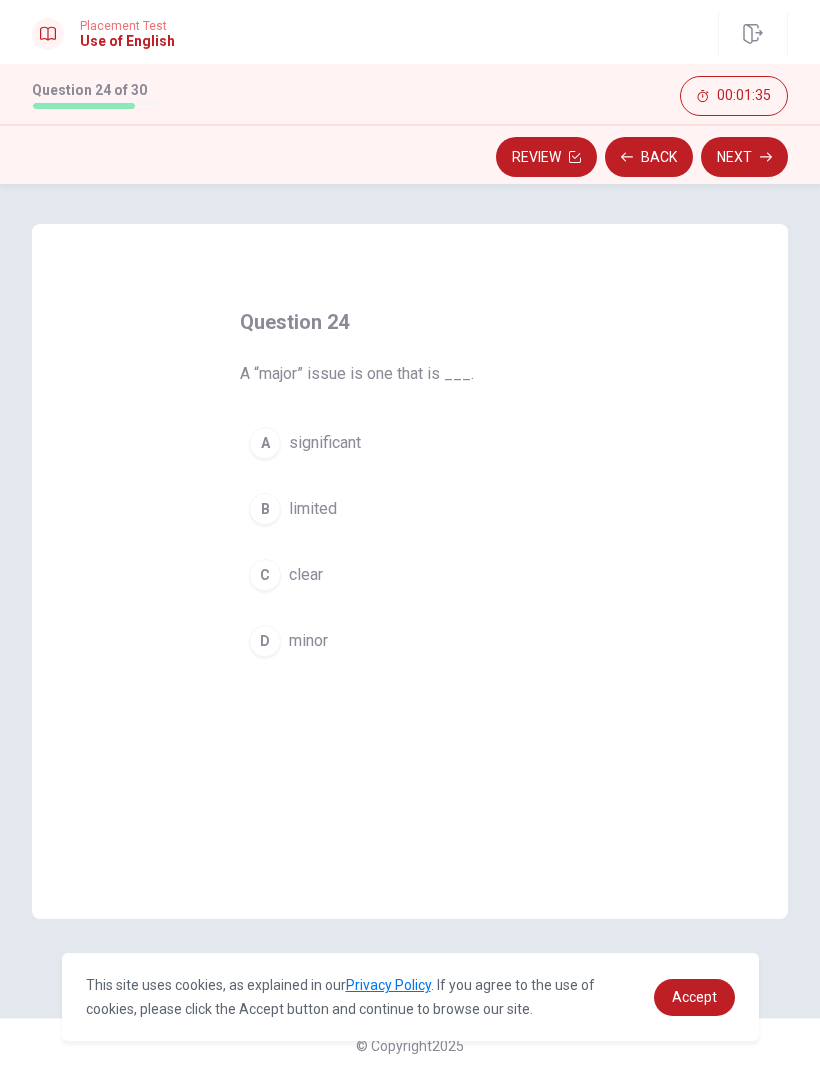 click on "A" at bounding box center [265, 443] 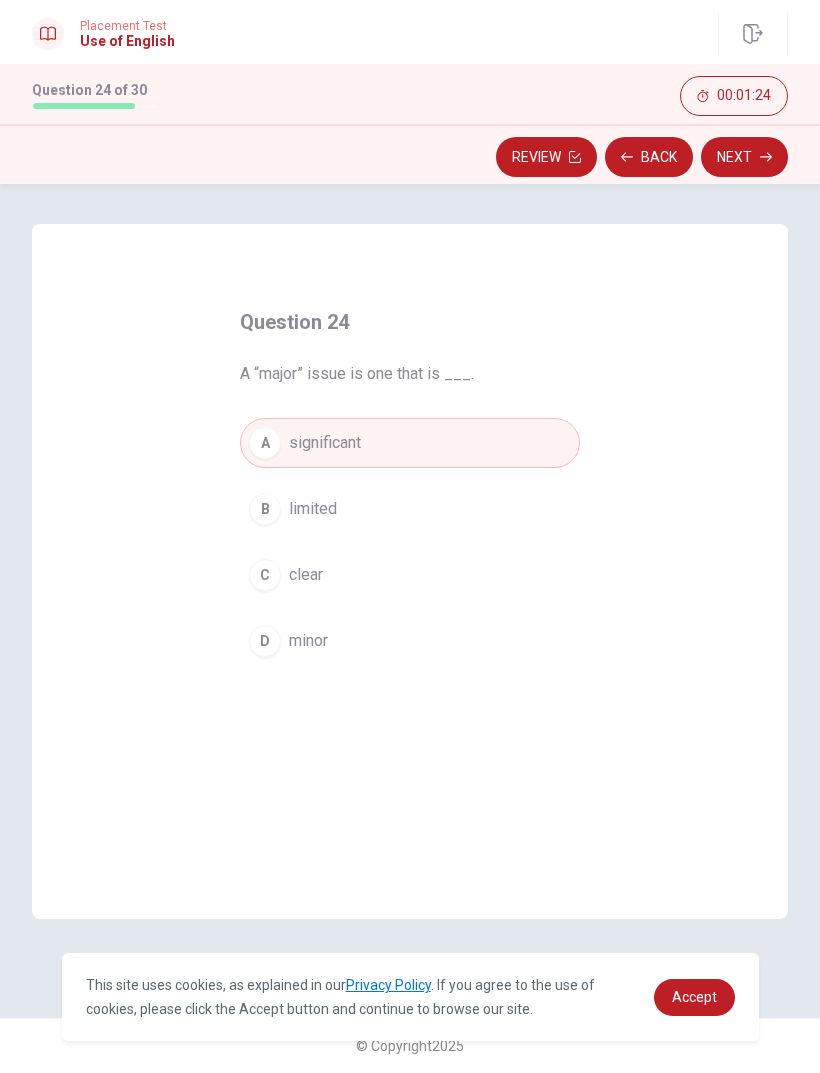 click on "D" at bounding box center (265, 641) 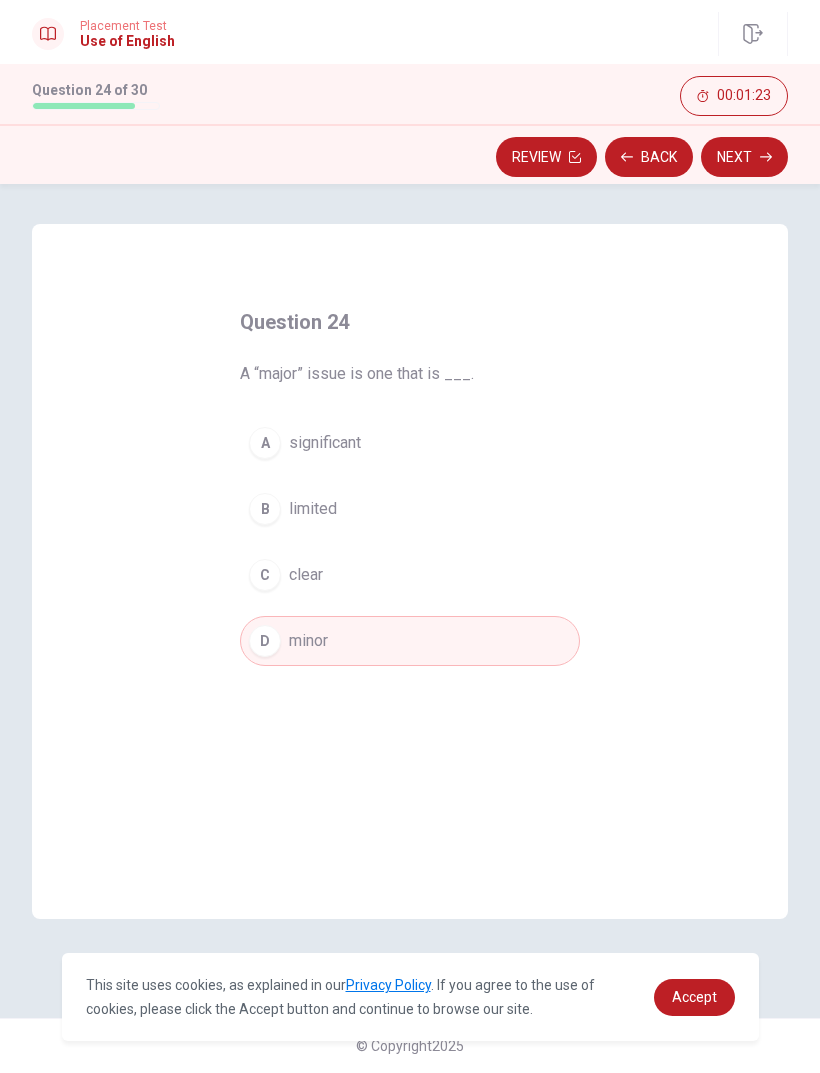 click on "Next" at bounding box center [744, 157] 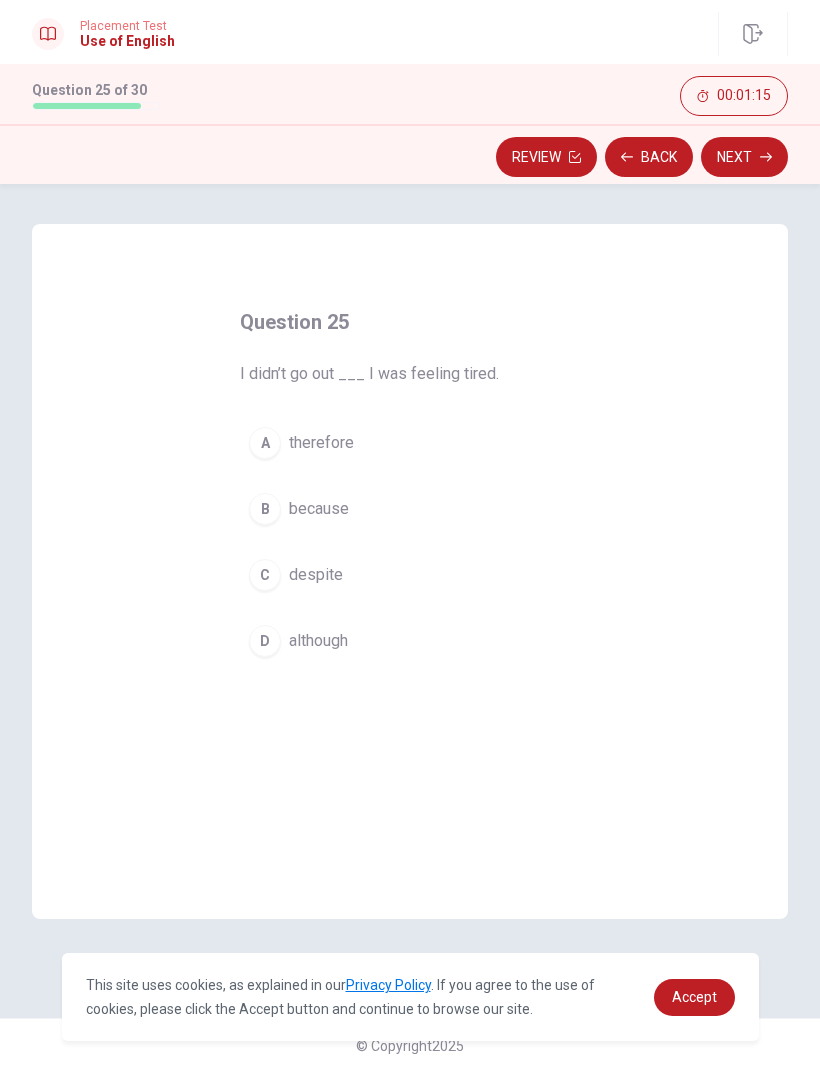 click on "B" at bounding box center (265, 509) 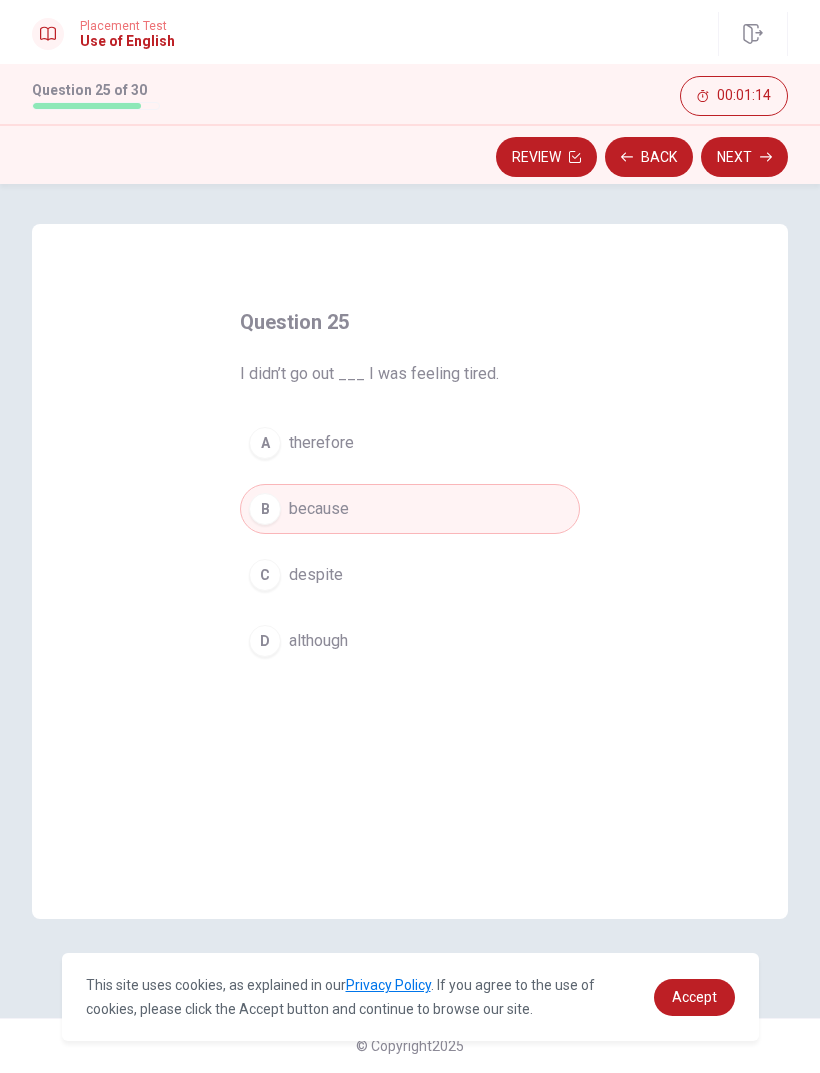 click on "Next" at bounding box center (744, 157) 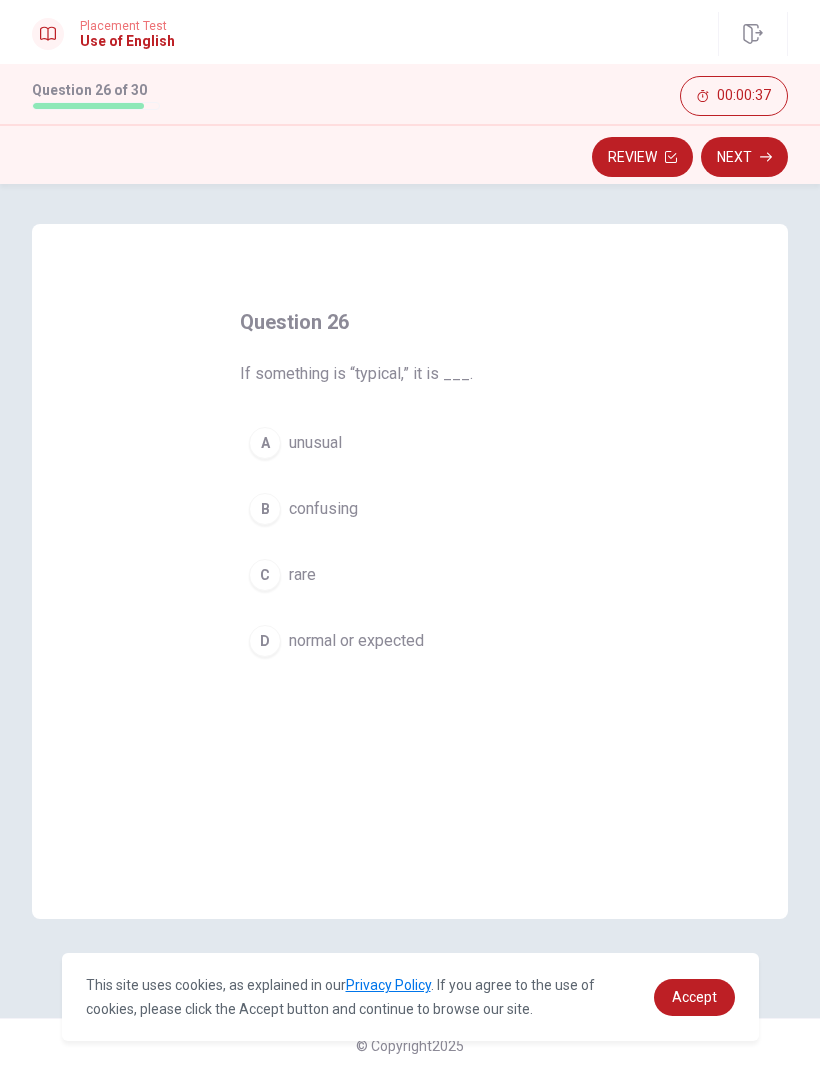 click on "D" at bounding box center (265, 641) 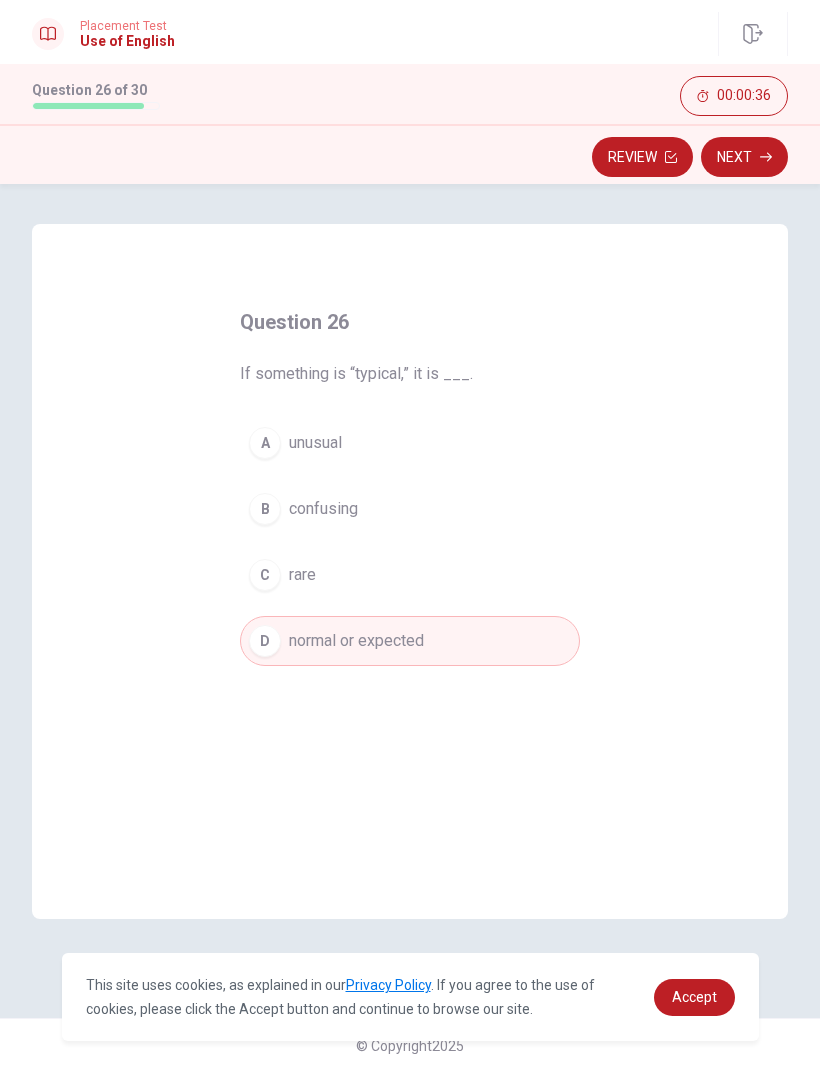 click on "Next" at bounding box center (744, 157) 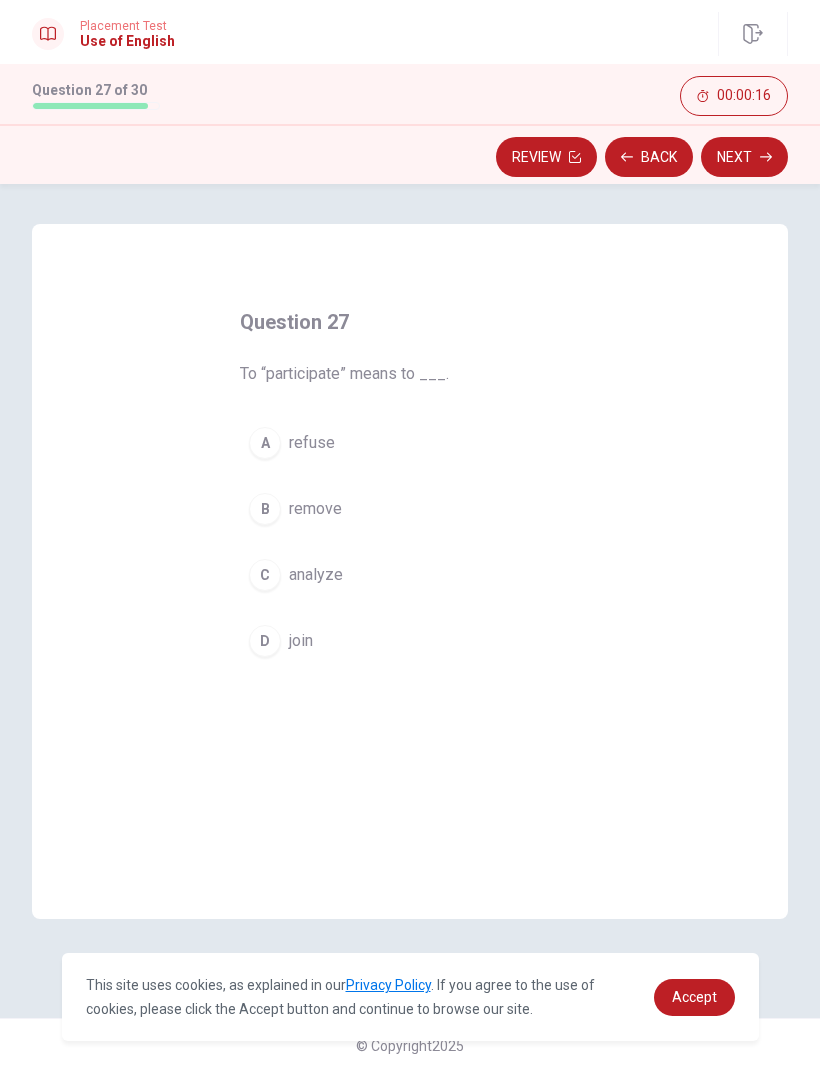 click on "D join" at bounding box center (410, 641) 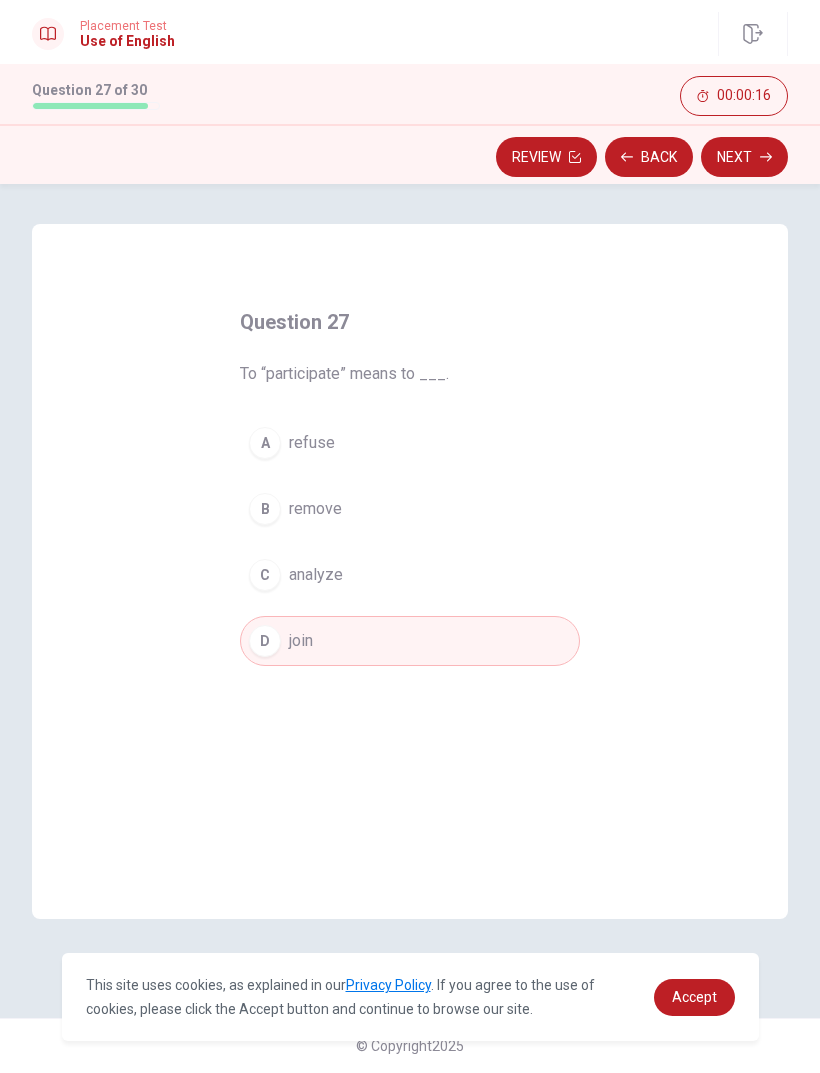 click on "Next" at bounding box center (744, 157) 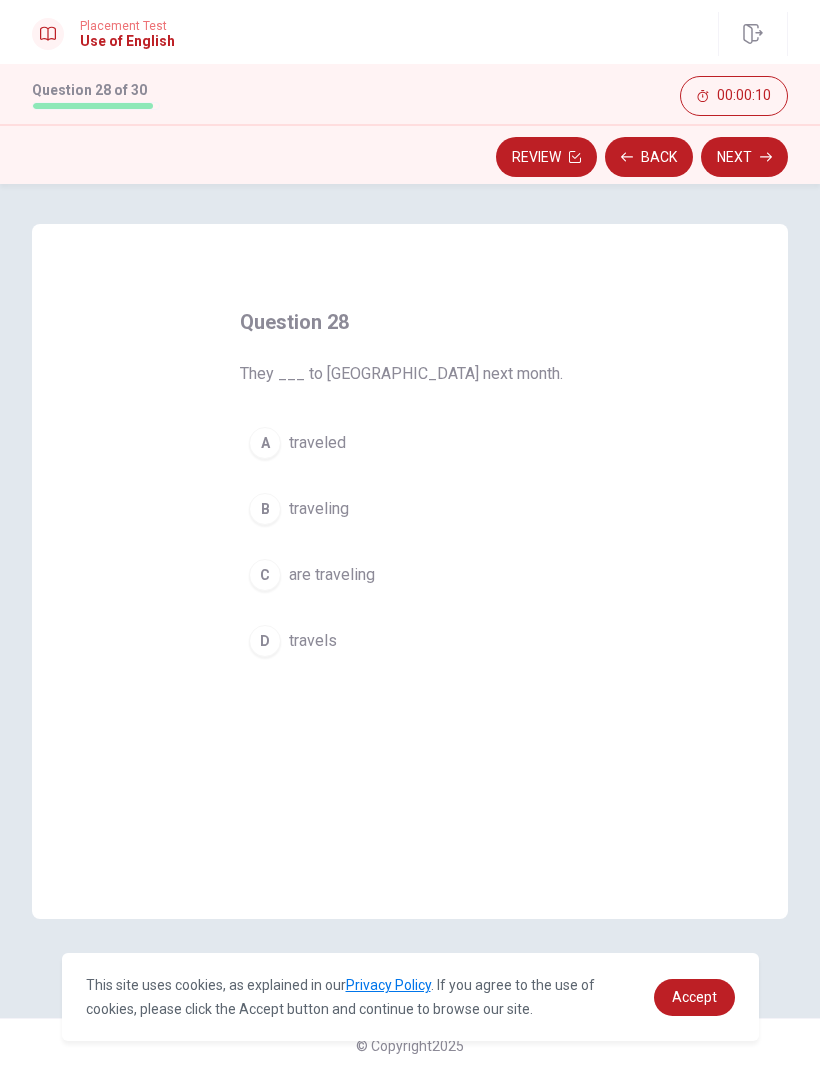 click on "C are traveling" at bounding box center [410, 575] 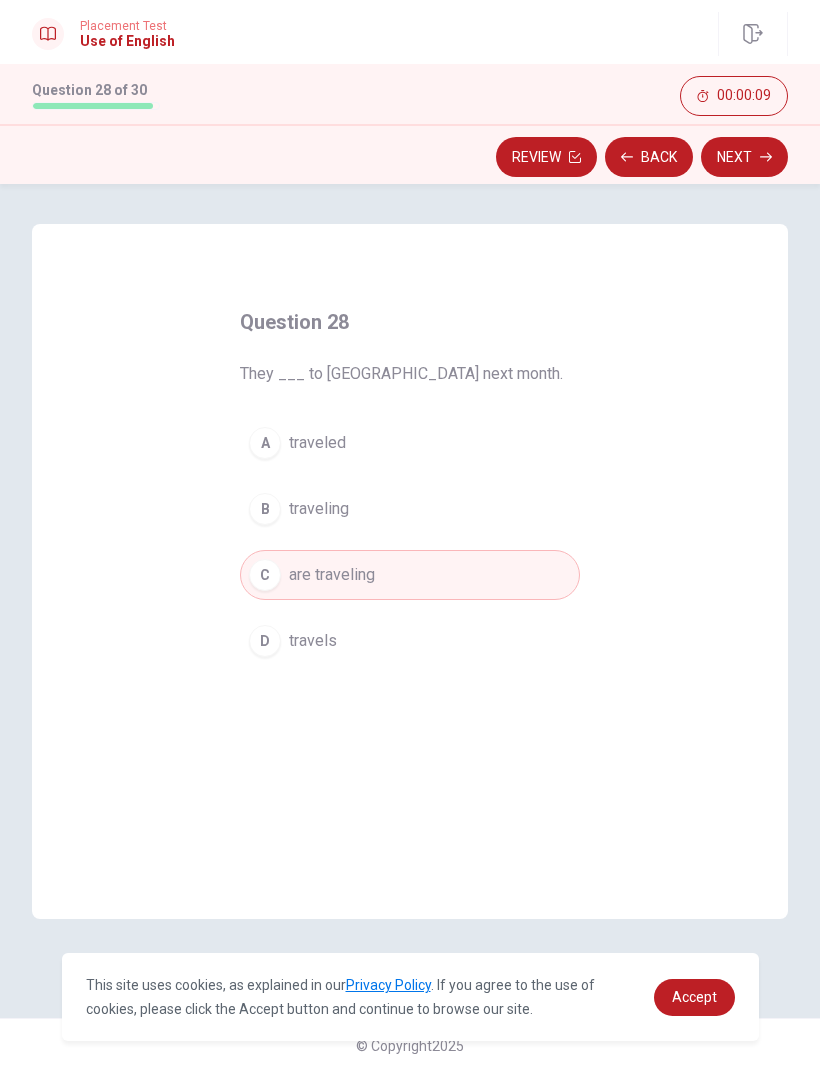 click on "Next" at bounding box center (744, 157) 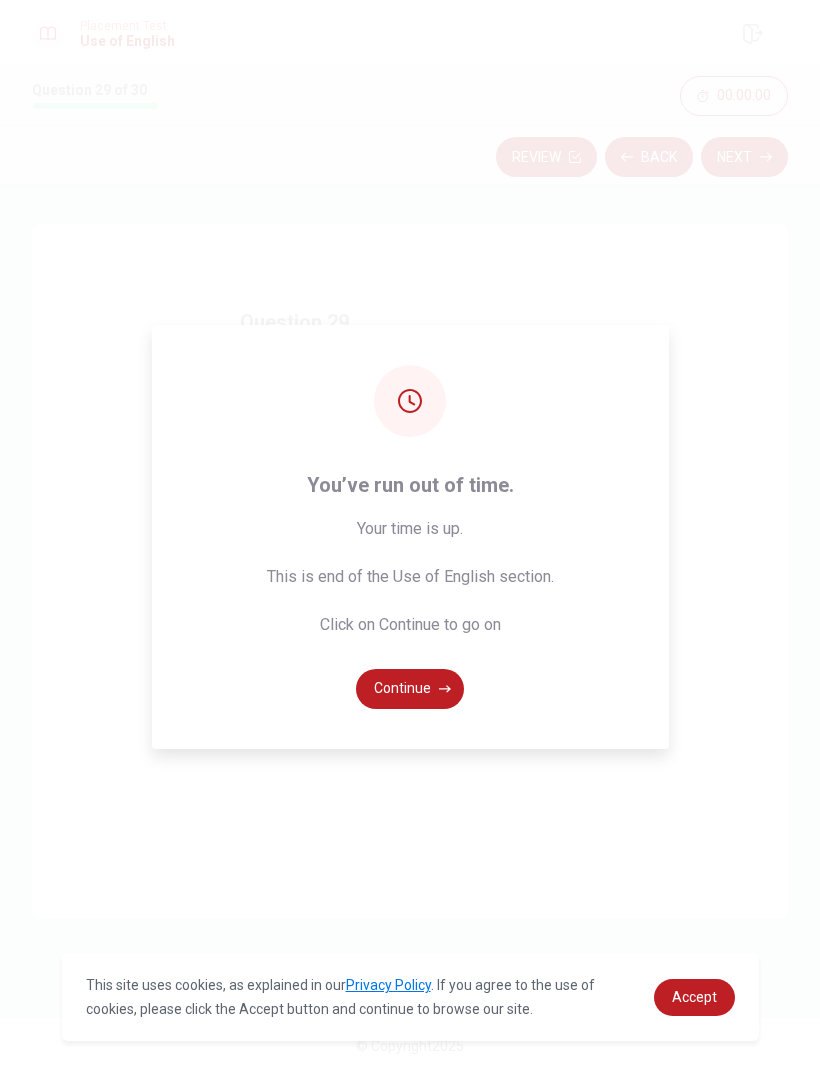 click on "Continue" at bounding box center (410, 689) 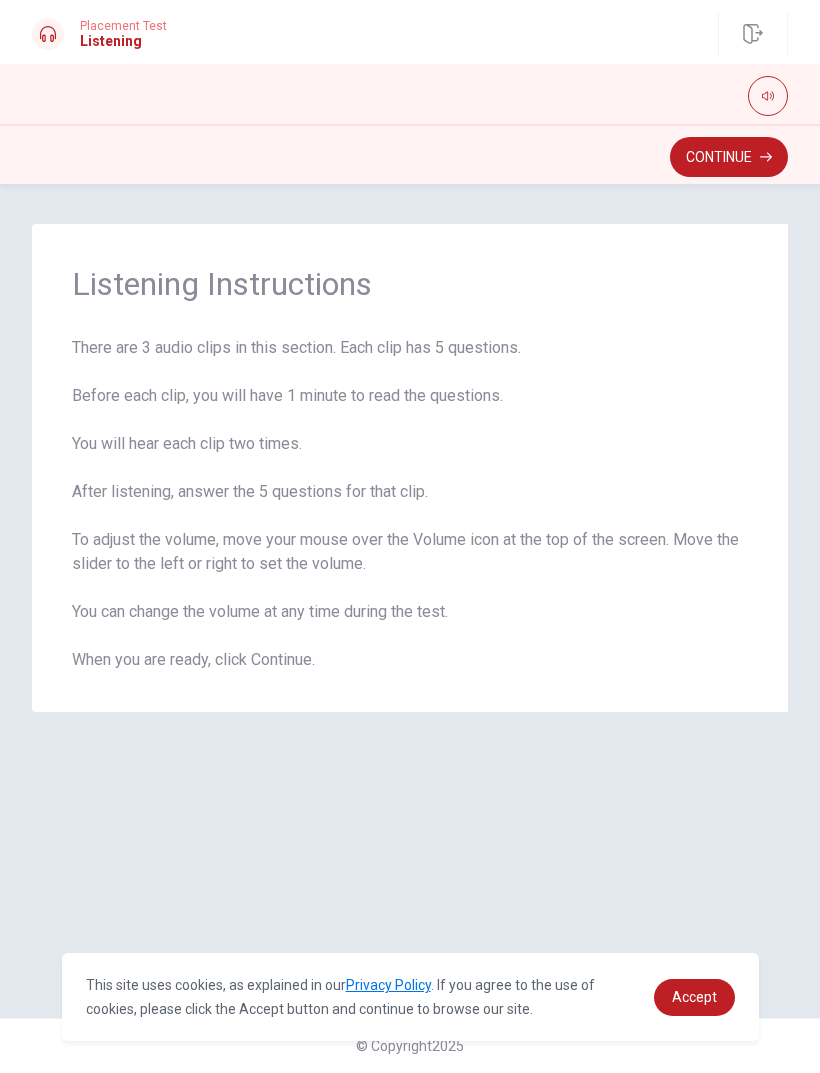 click on "Continue" at bounding box center [729, 157] 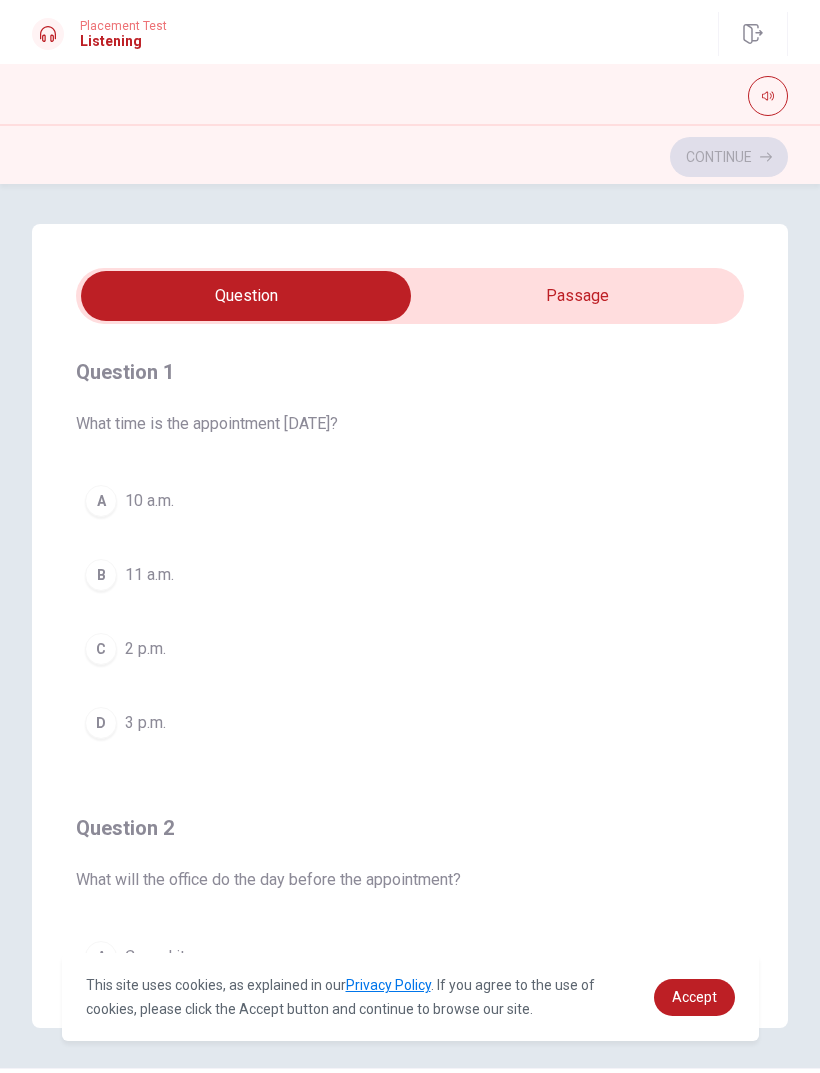 scroll, scrollTop: 0, scrollLeft: 0, axis: both 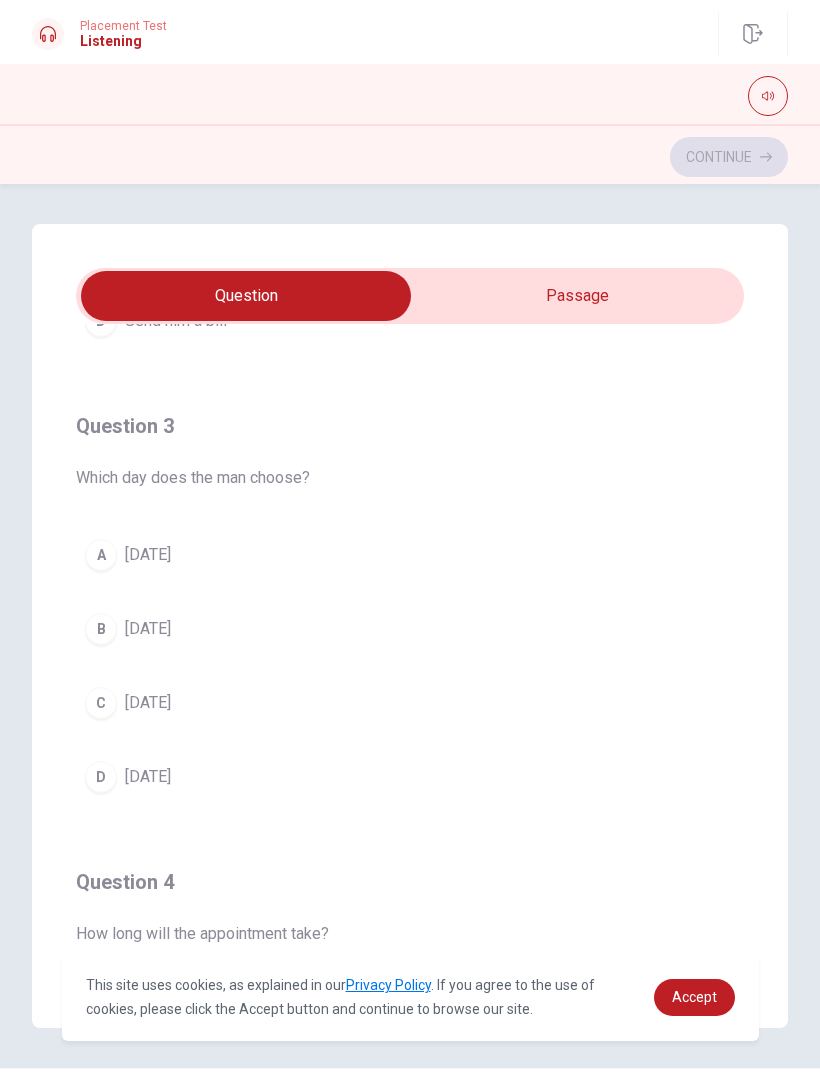 click on "C [DATE]" at bounding box center [410, 703] 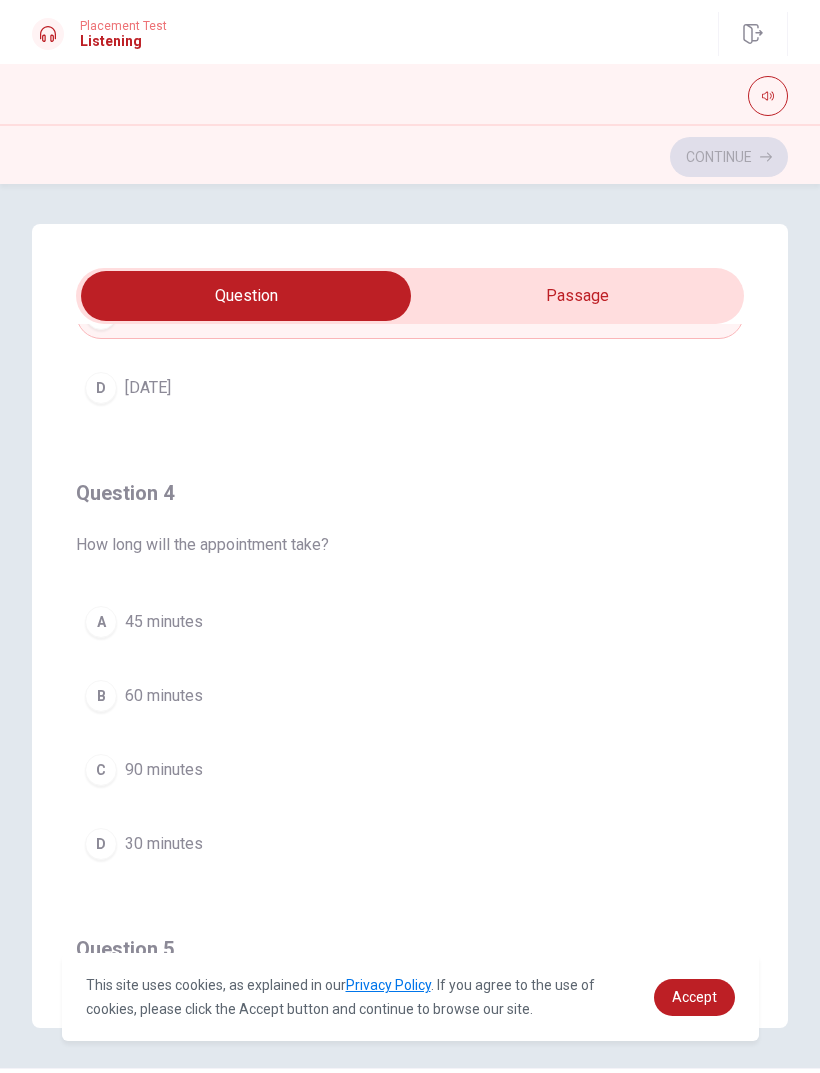 scroll, scrollTop: 1248, scrollLeft: 0, axis: vertical 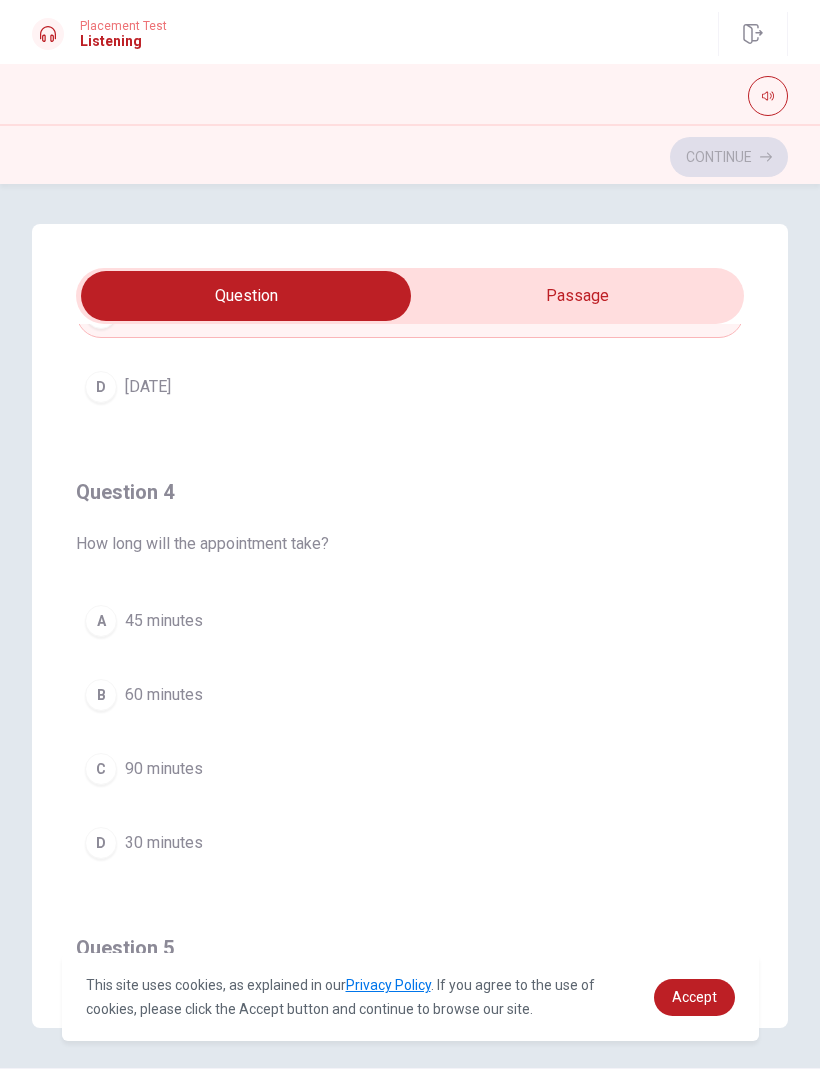 click on "A" at bounding box center [101, 621] 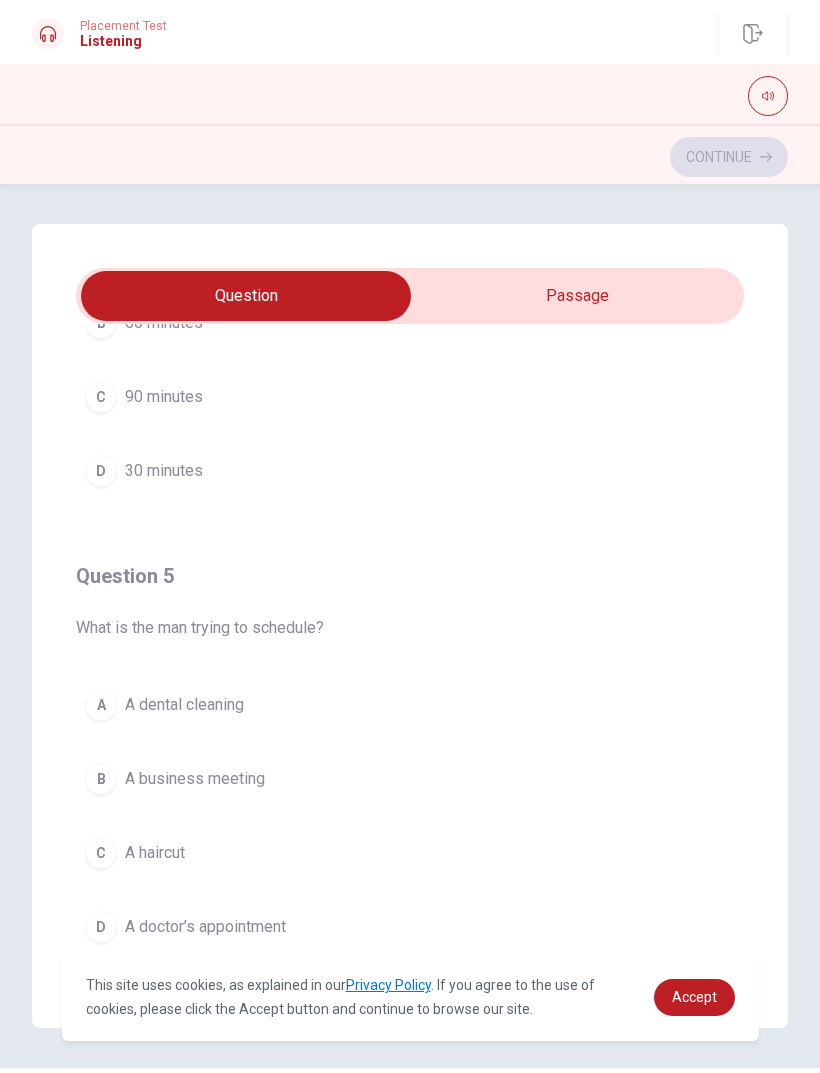 click on "A" at bounding box center [101, 705] 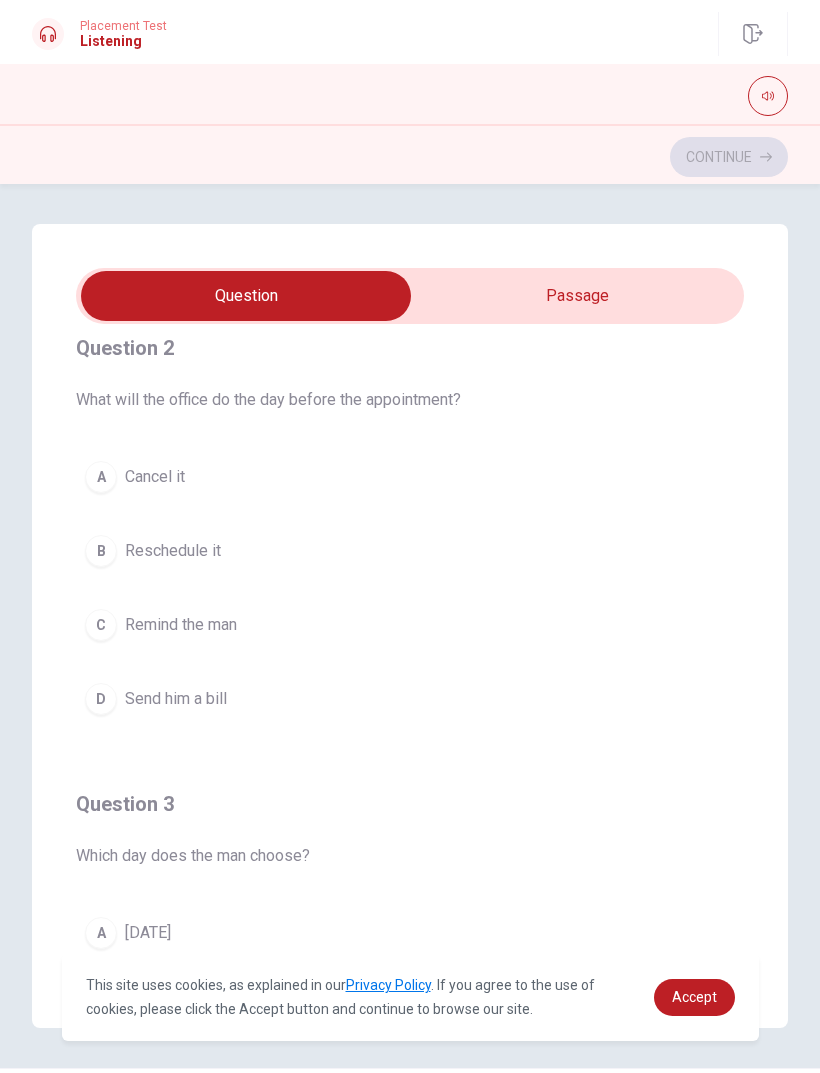 scroll, scrollTop: 482, scrollLeft: 0, axis: vertical 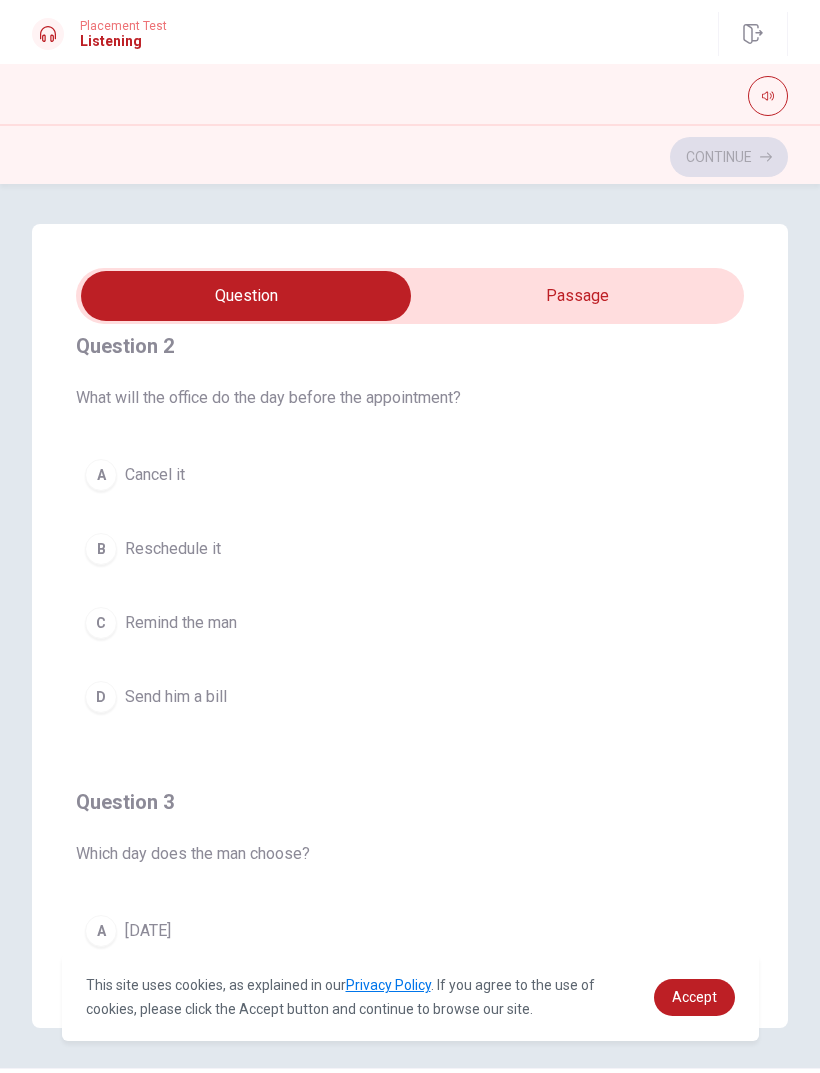click on "A" at bounding box center (101, 475) 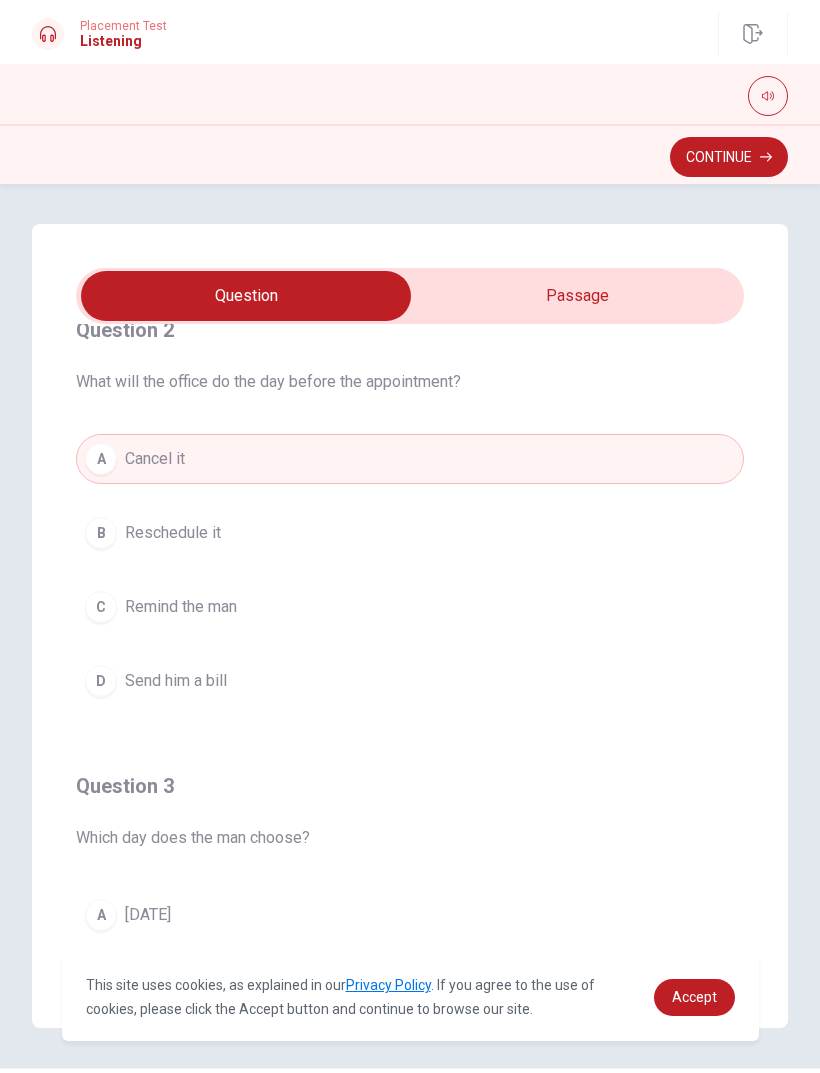 scroll, scrollTop: 495, scrollLeft: 0, axis: vertical 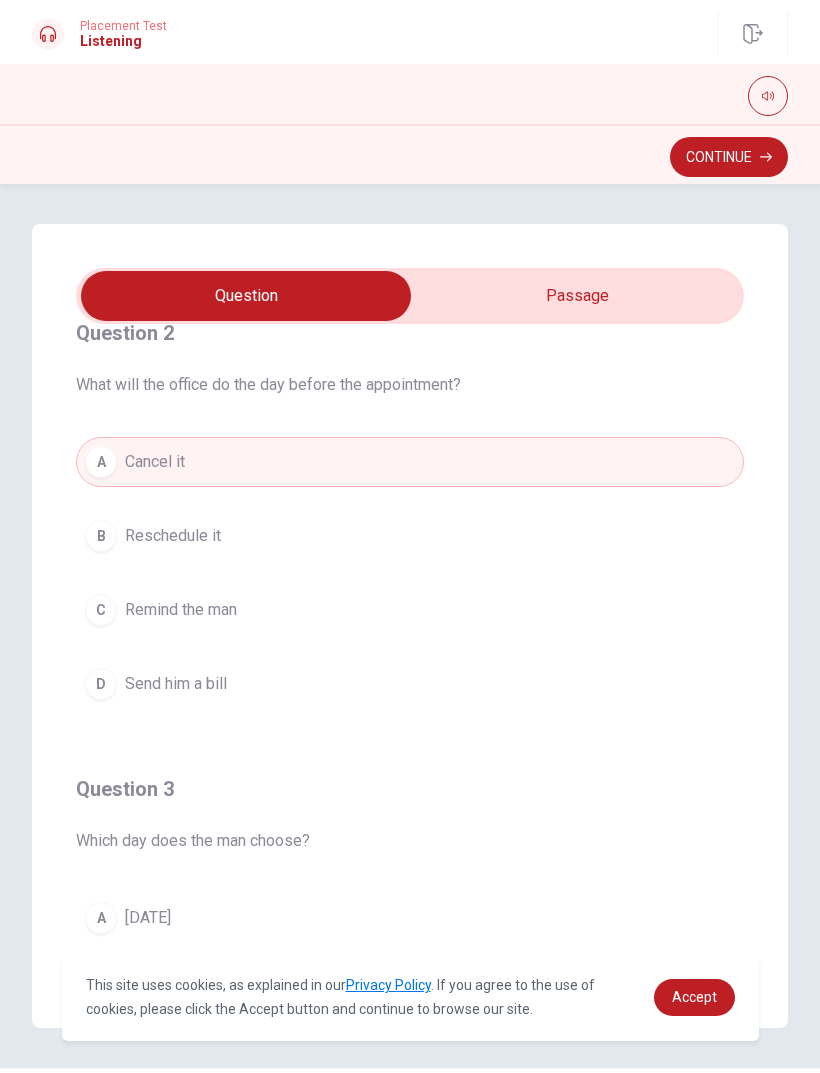 click on "C" at bounding box center [101, 610] 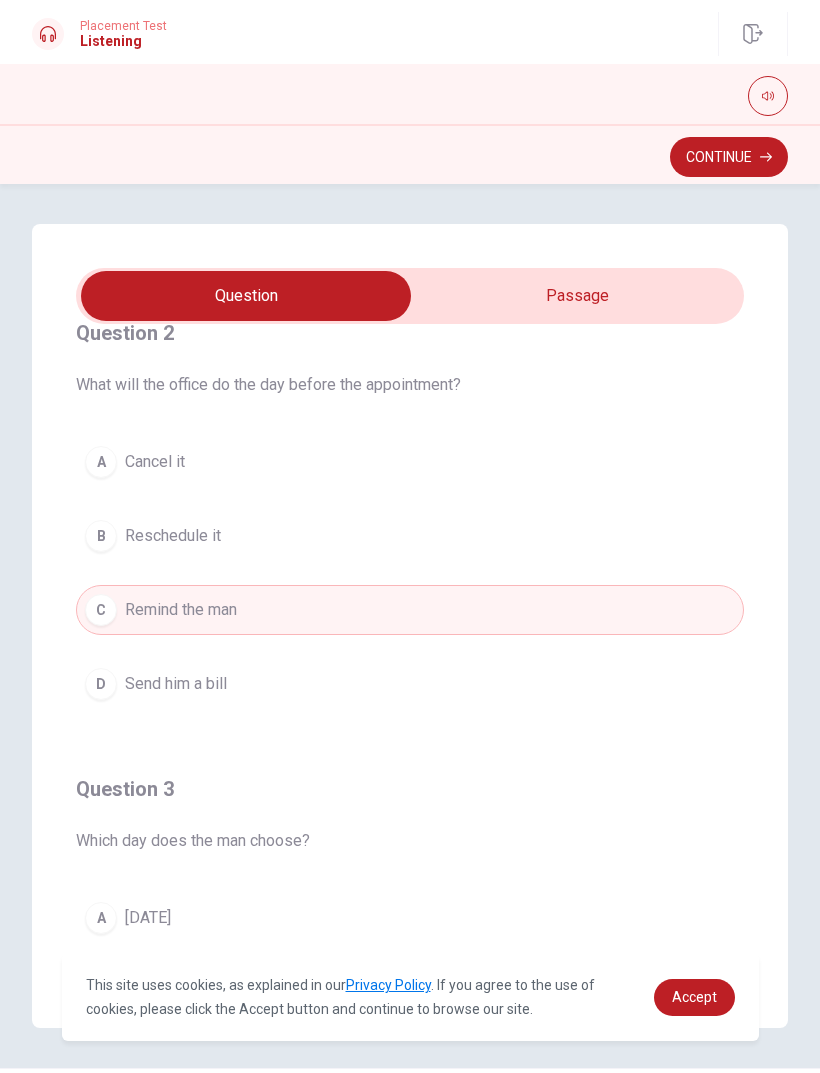 click on "Continue" at bounding box center (729, 157) 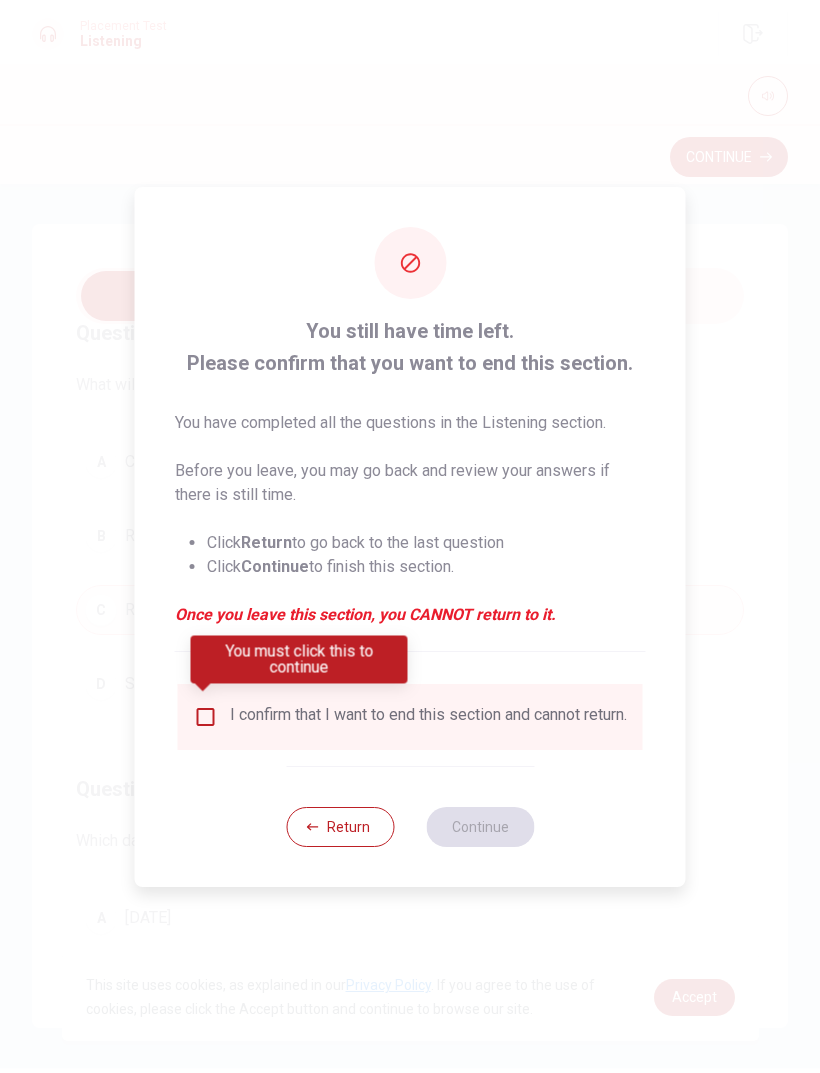 click at bounding box center [206, 717] 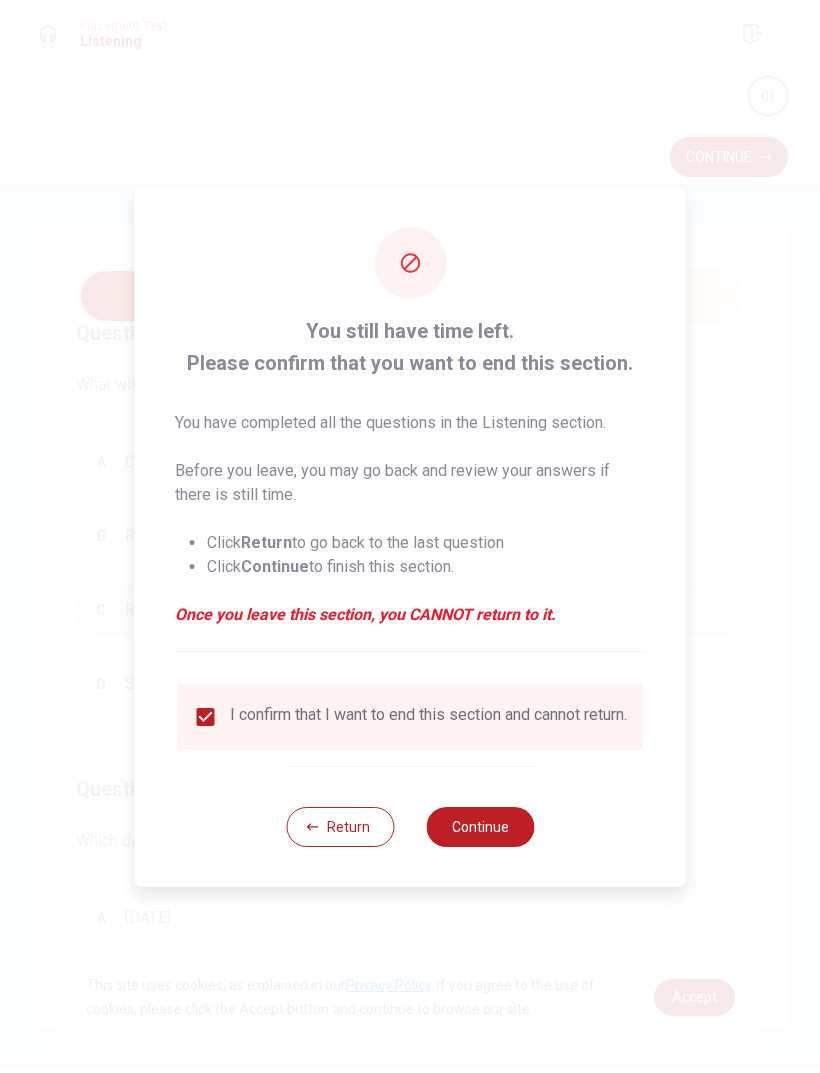 click on "Continue" at bounding box center [480, 827] 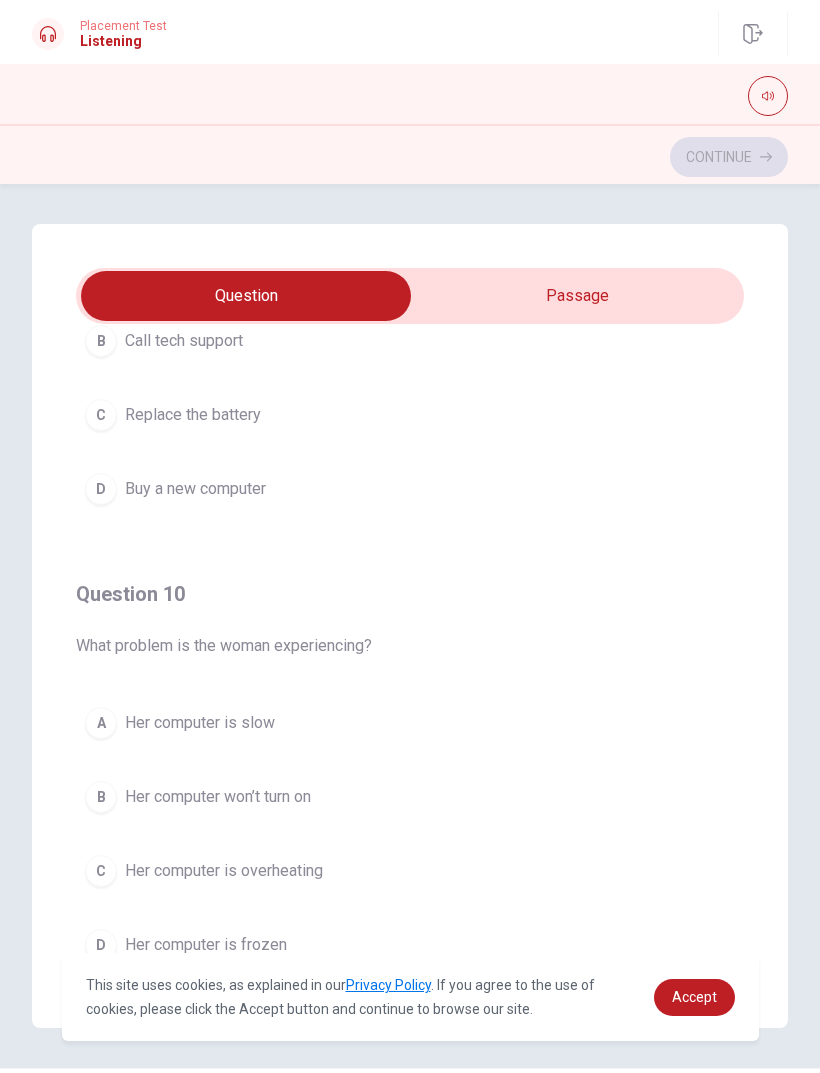 scroll, scrollTop: 1606, scrollLeft: 0, axis: vertical 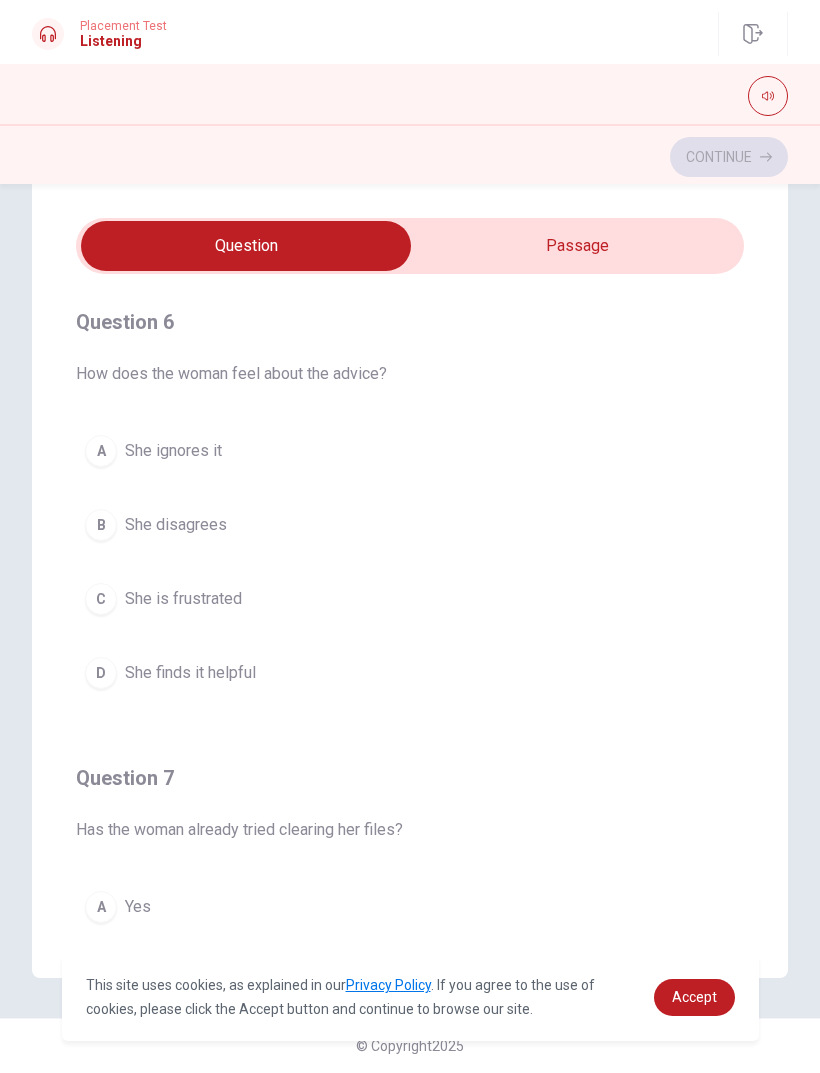 click on "D" at bounding box center (101, 673) 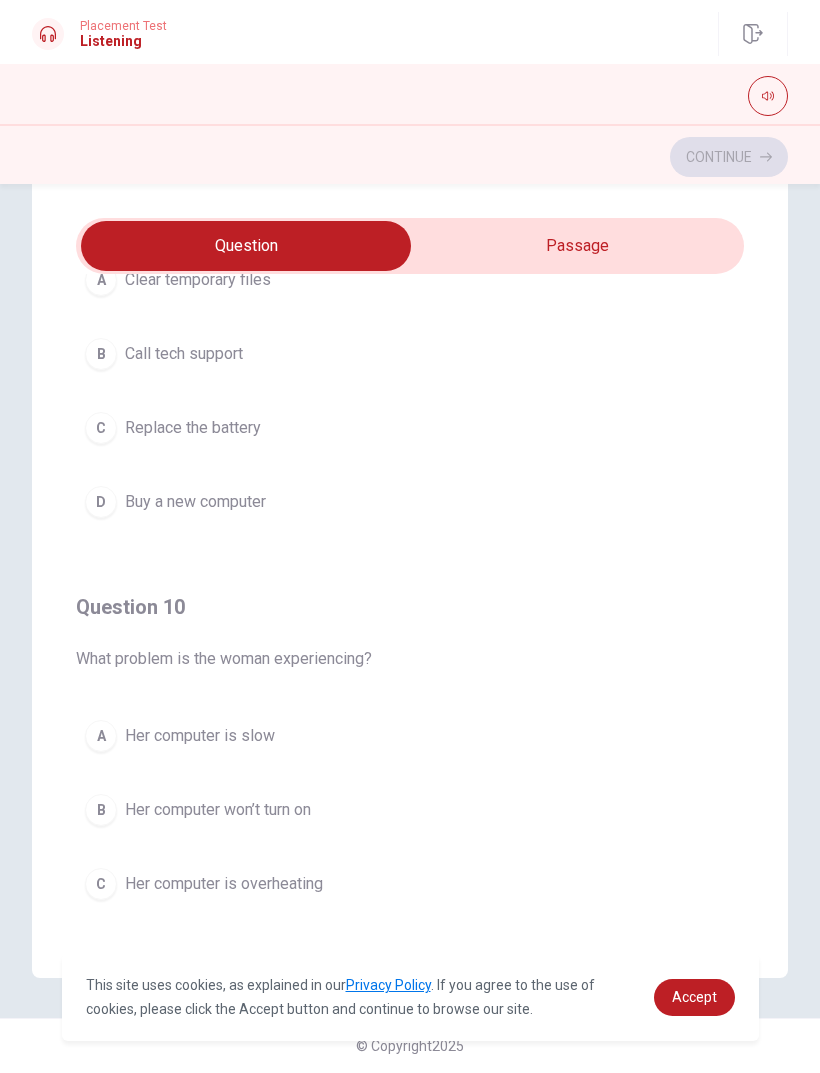 scroll, scrollTop: 1537, scrollLeft: 0, axis: vertical 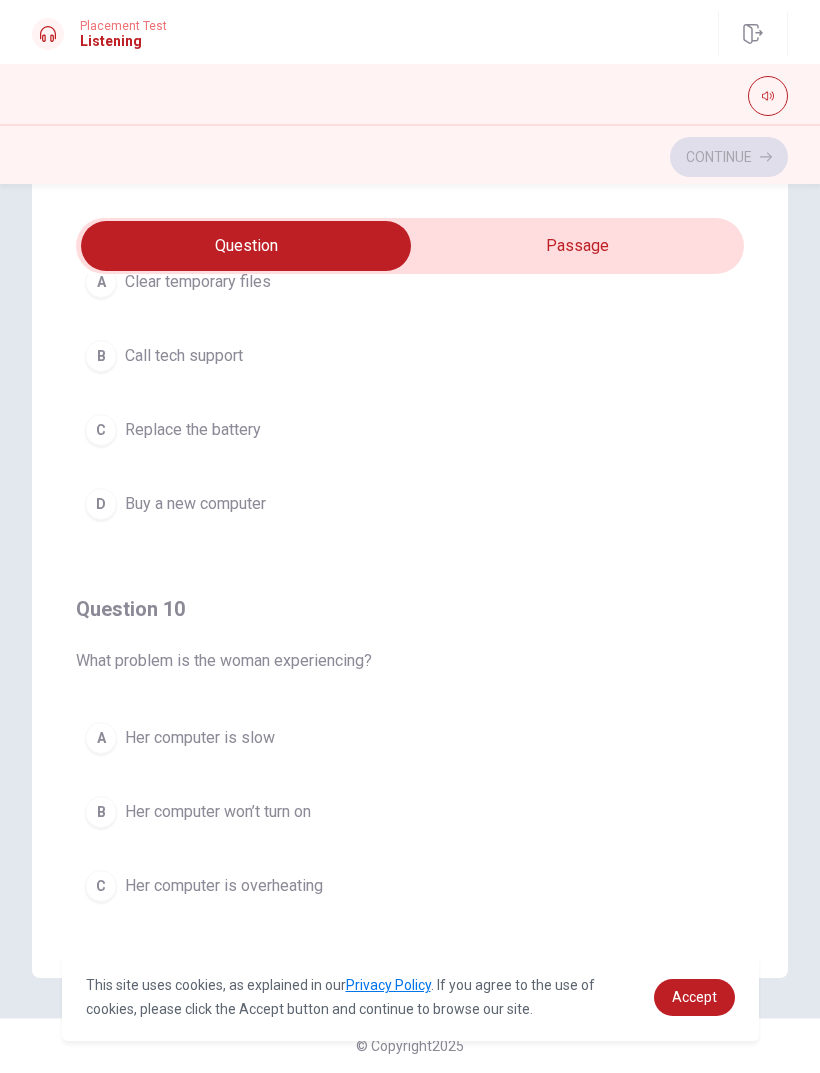 click on "A" at bounding box center (101, 738) 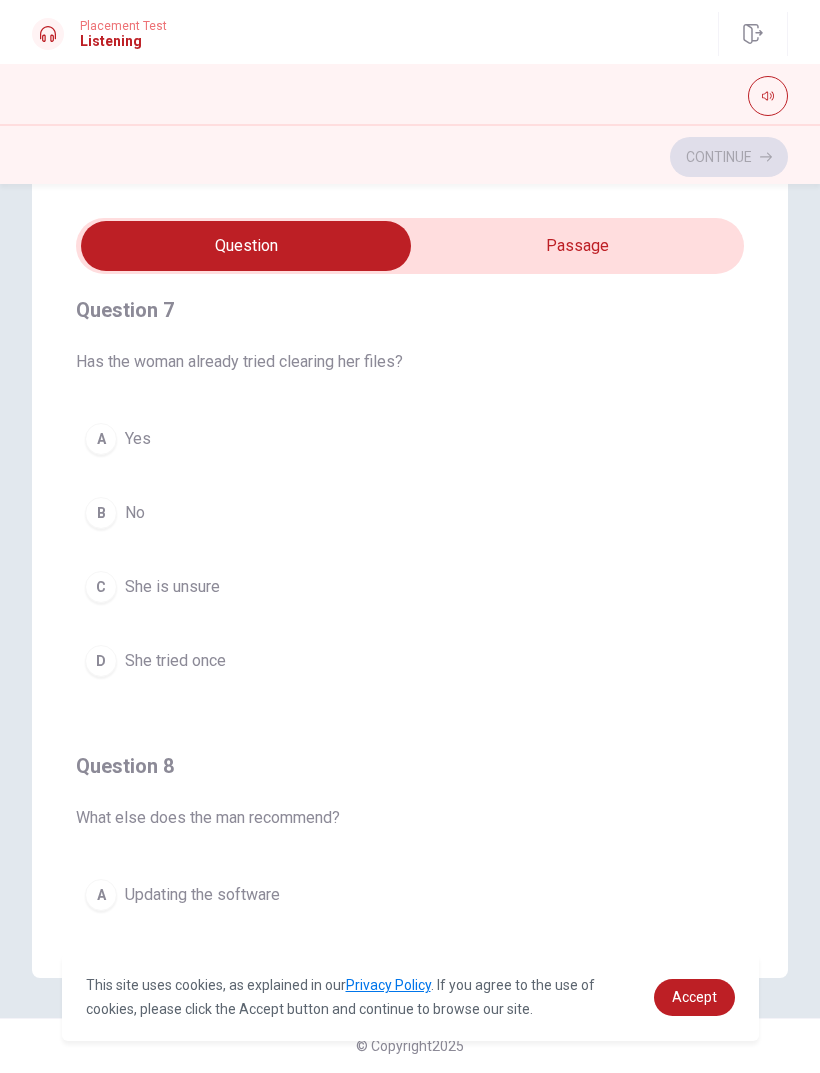 scroll, scrollTop: 458, scrollLeft: 0, axis: vertical 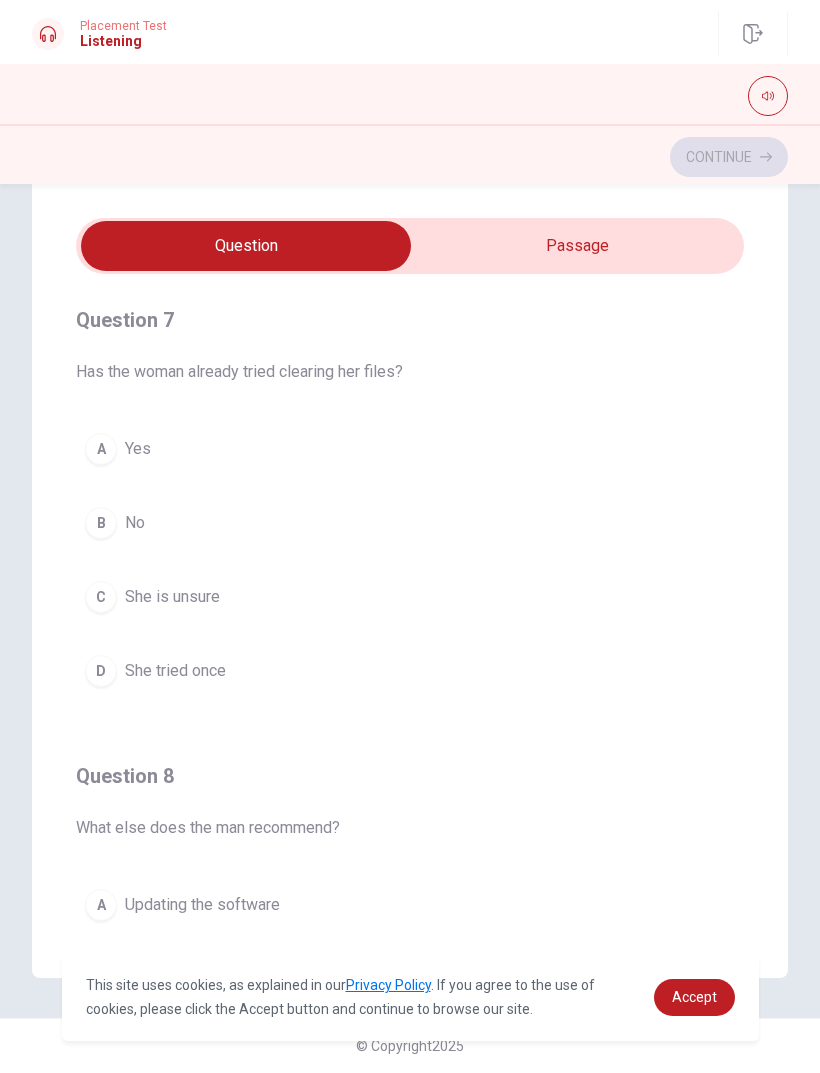 click on "C" at bounding box center (101, 597) 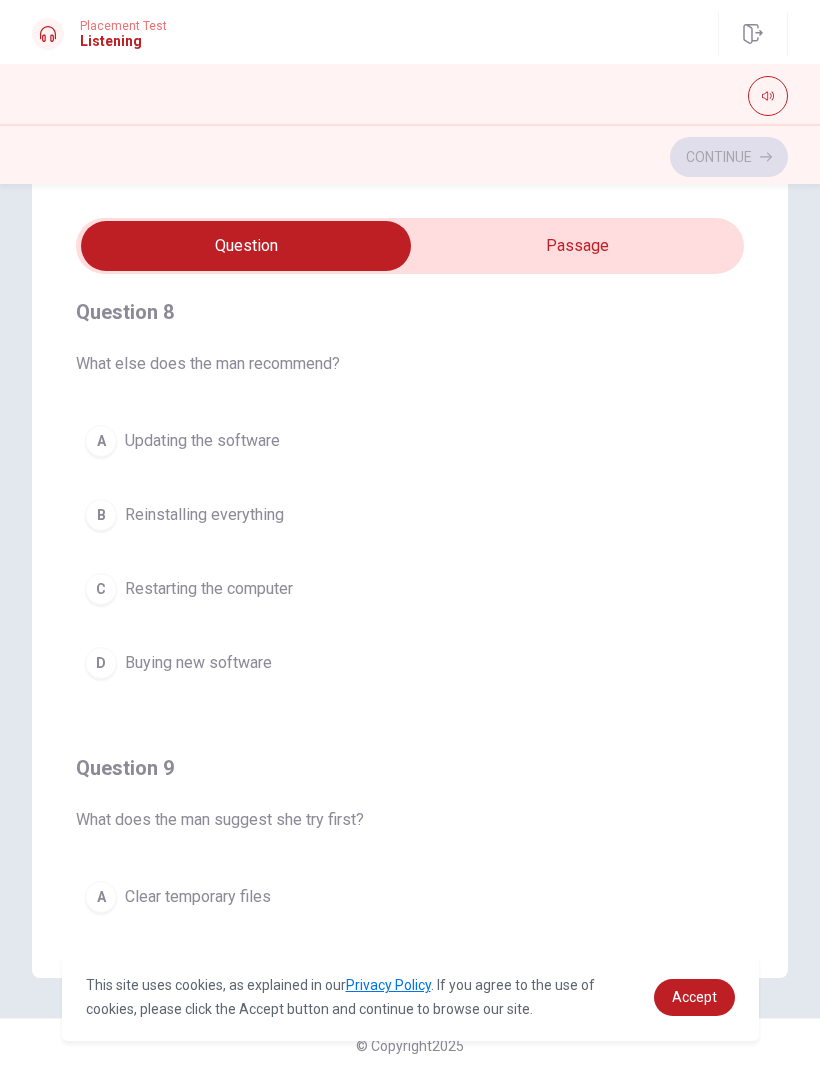 scroll, scrollTop: 921, scrollLeft: 0, axis: vertical 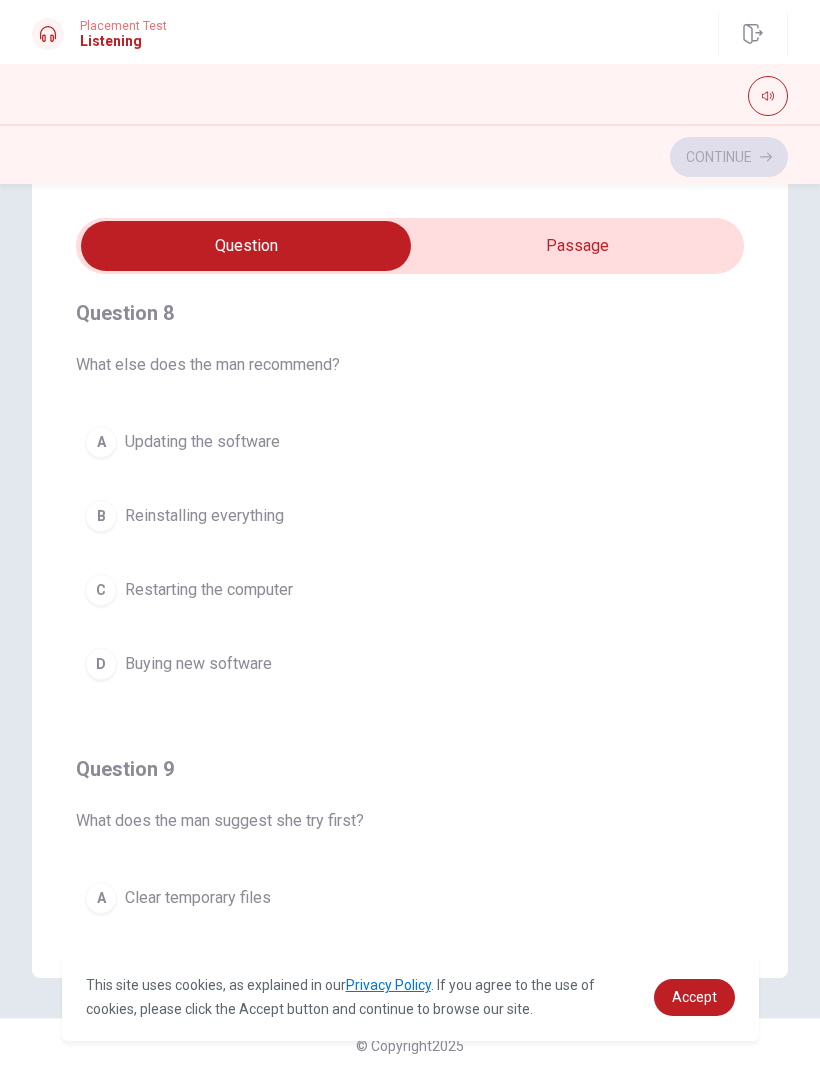 click on "C" at bounding box center [101, 590] 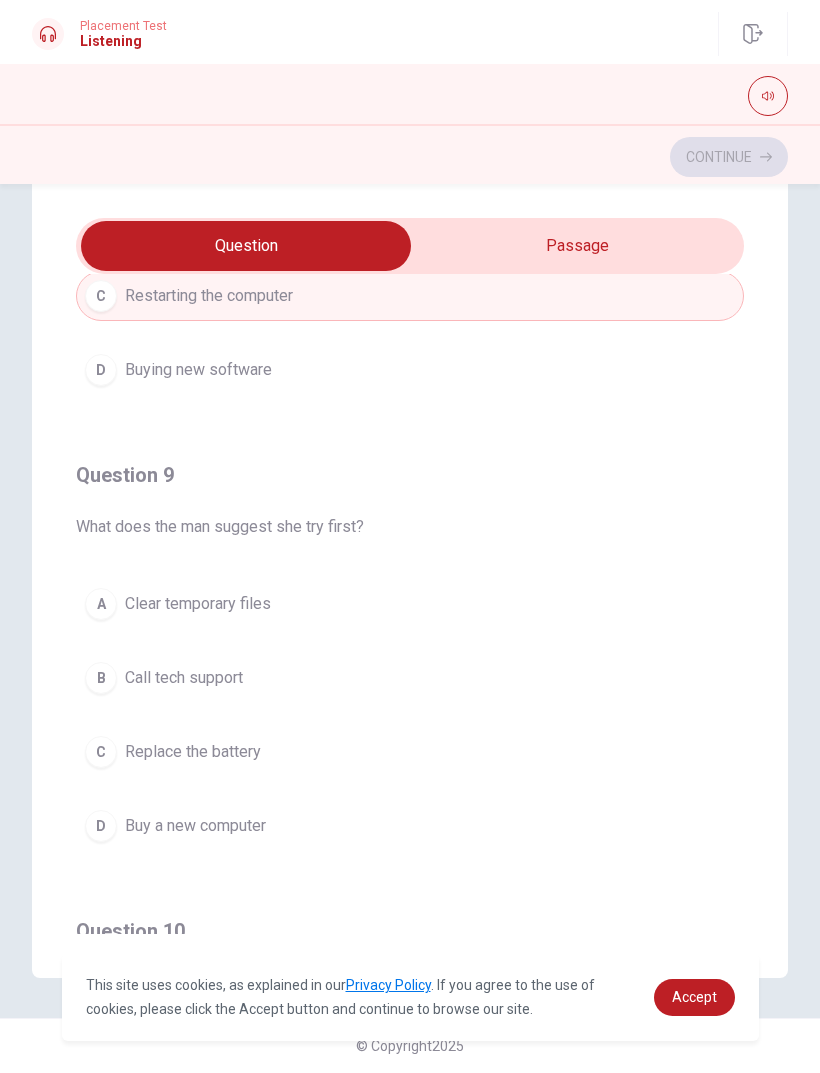 scroll, scrollTop: 1224, scrollLeft: 0, axis: vertical 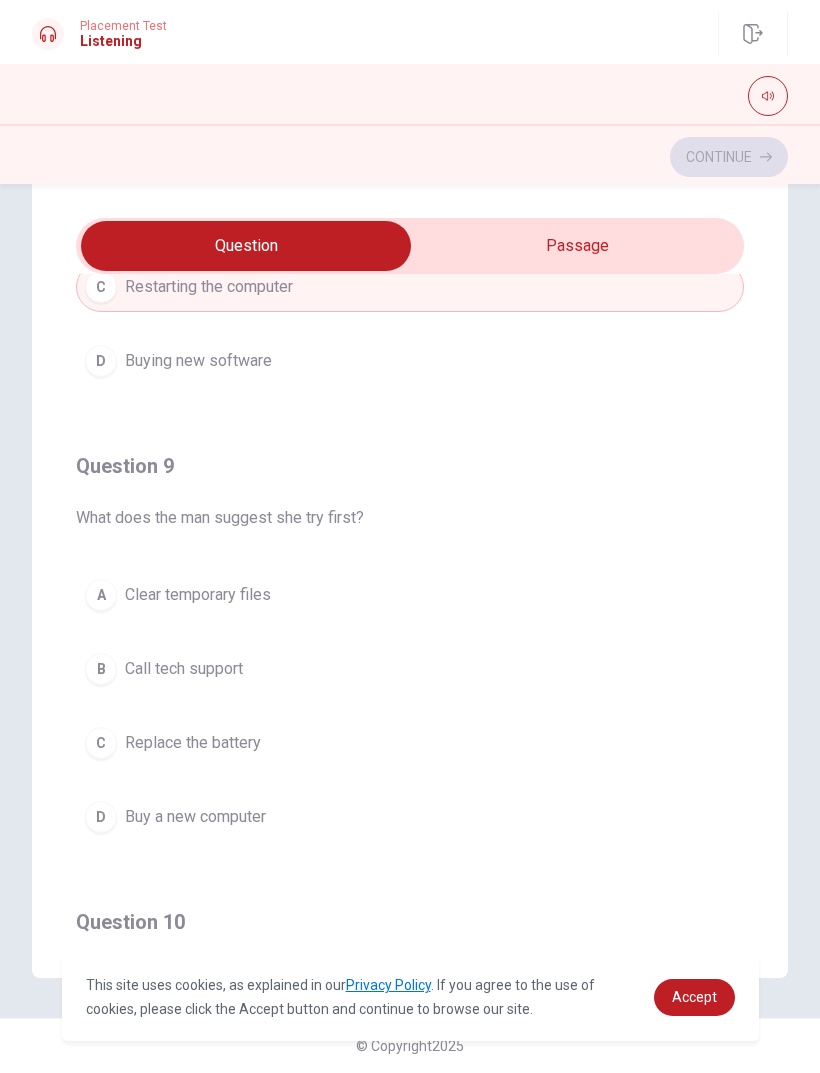 click on "B" at bounding box center (101, 669) 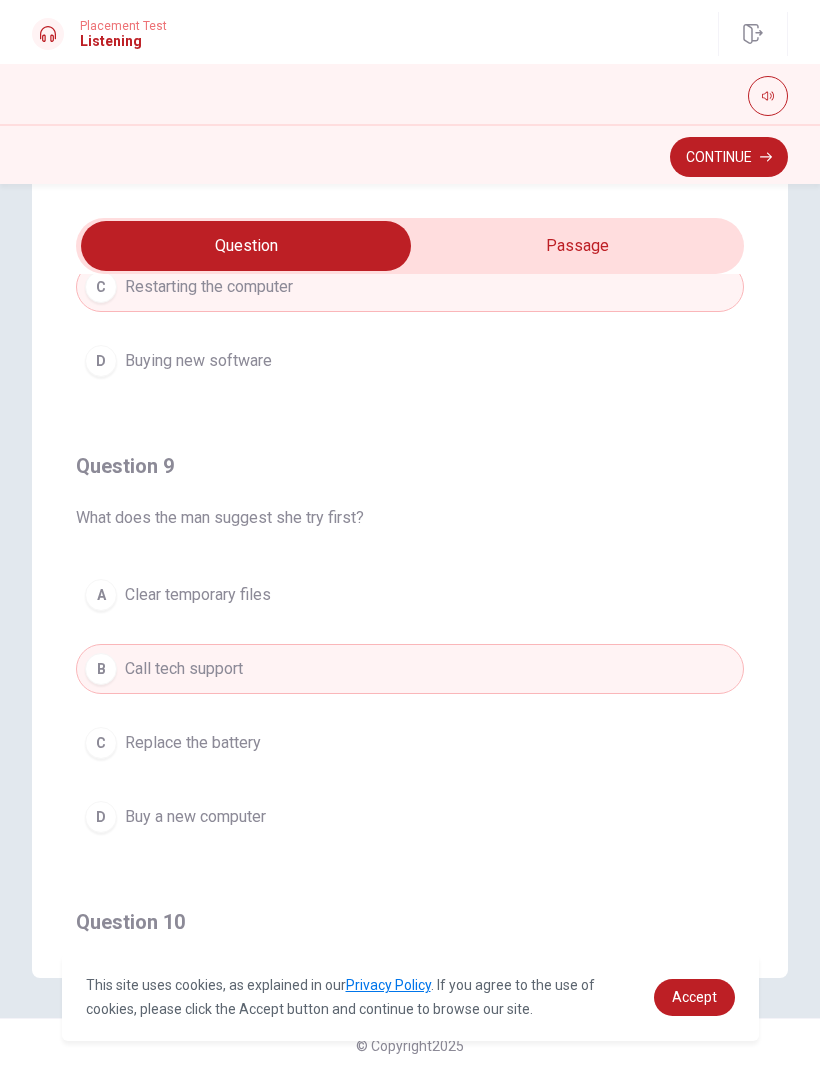 click on "Continue" at bounding box center [729, 157] 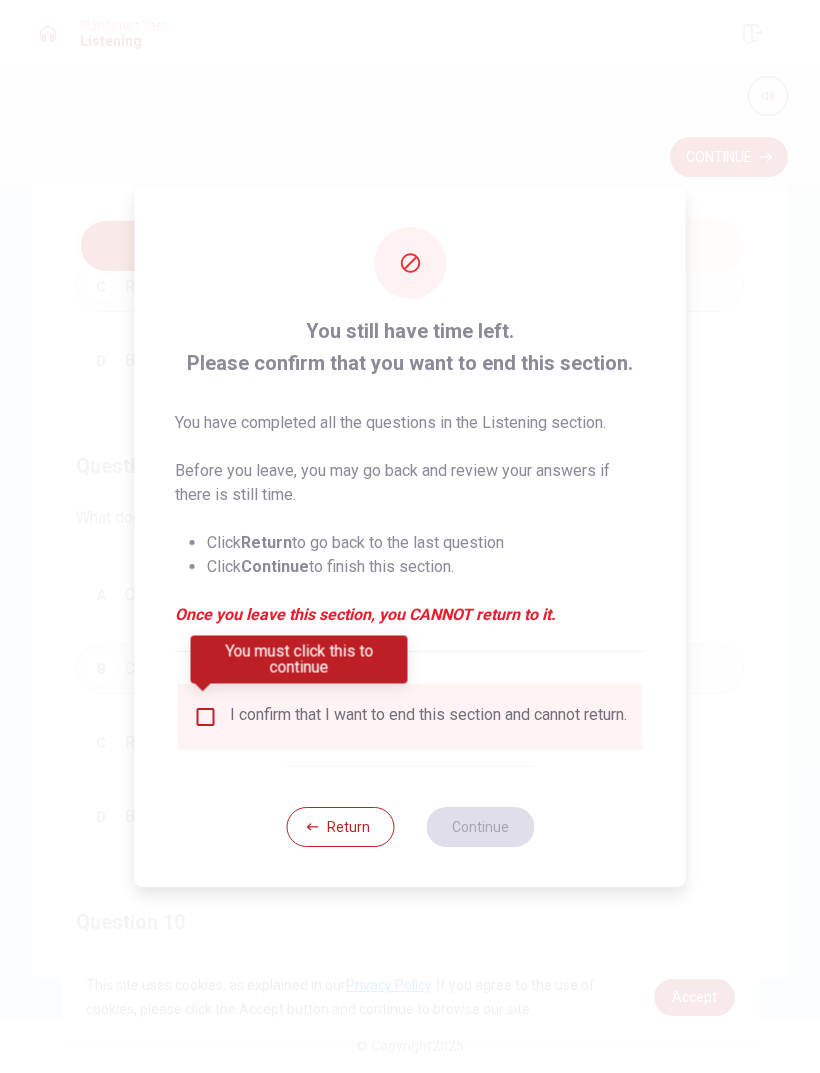 click on "I confirm that I want to end this section and cannot return." at bounding box center [428, 717] 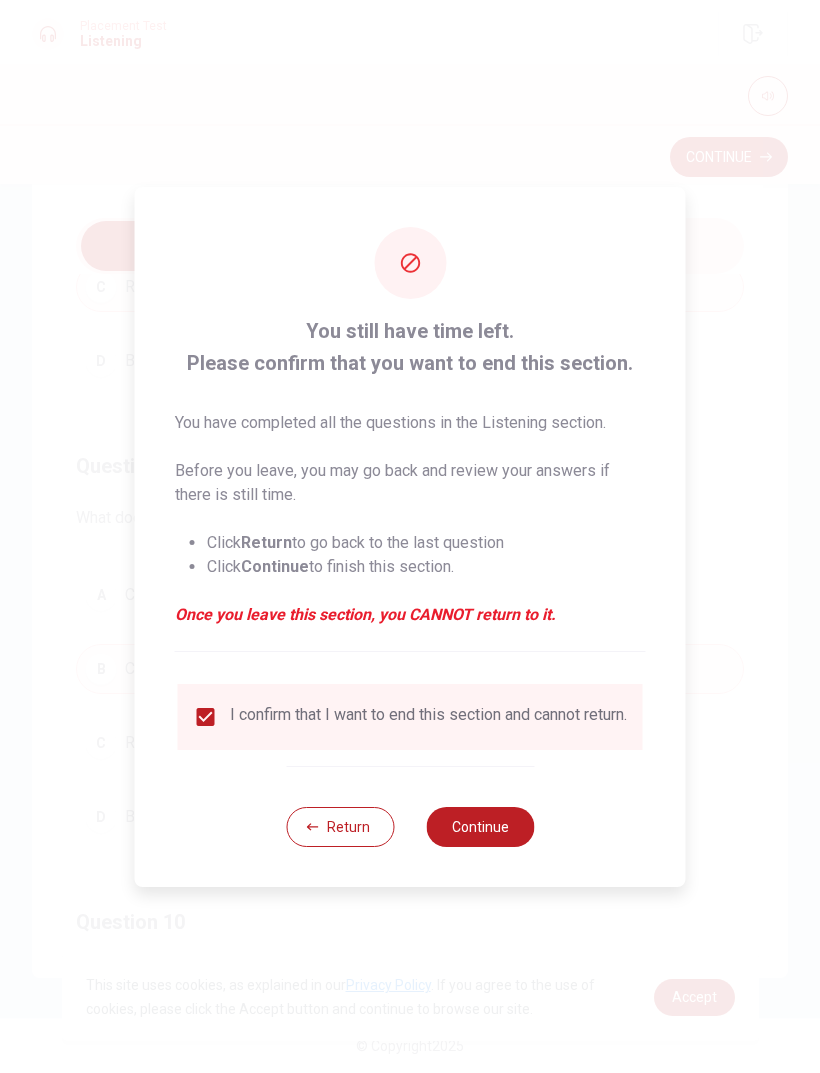 click on "Continue" at bounding box center (480, 827) 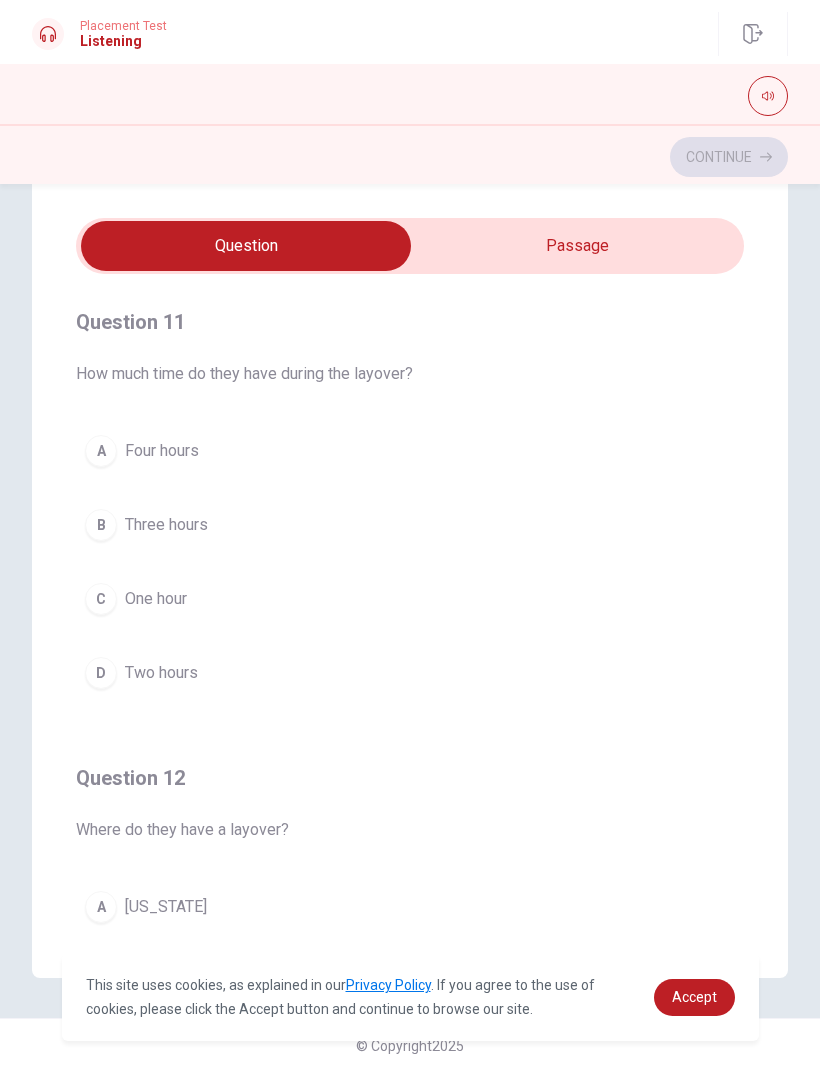 scroll, scrollTop: 50, scrollLeft: 0, axis: vertical 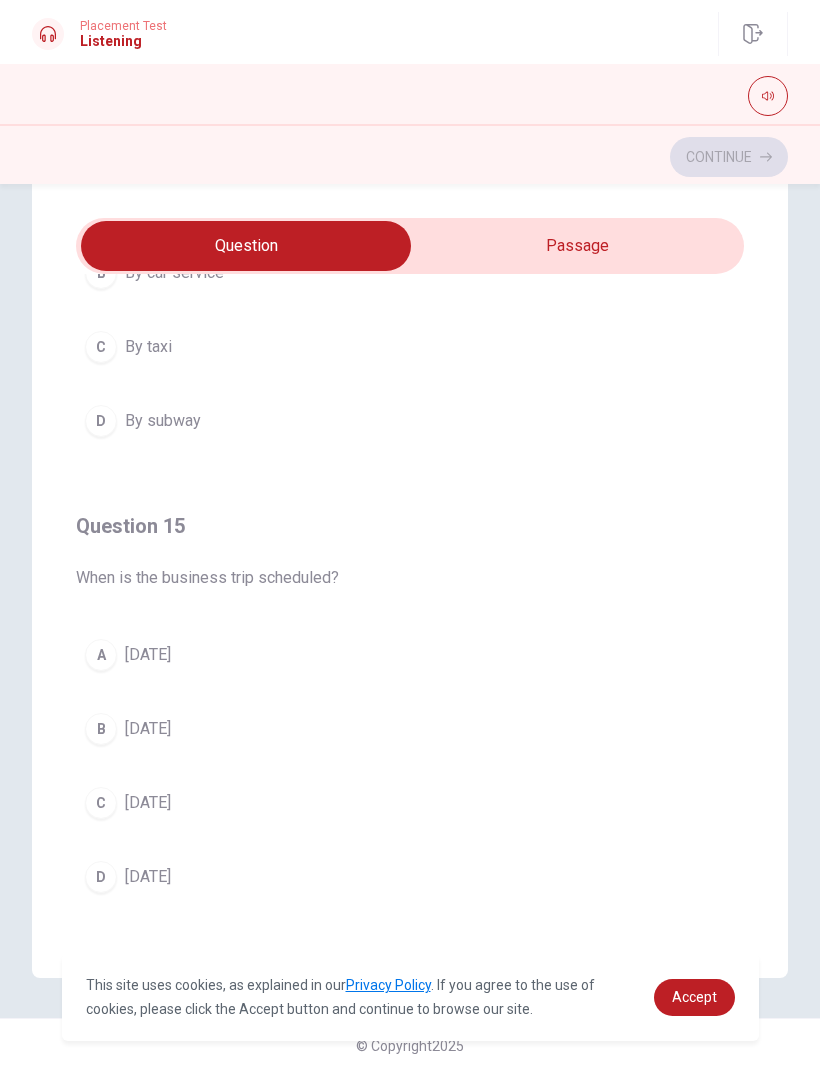click on "C" at bounding box center [101, 803] 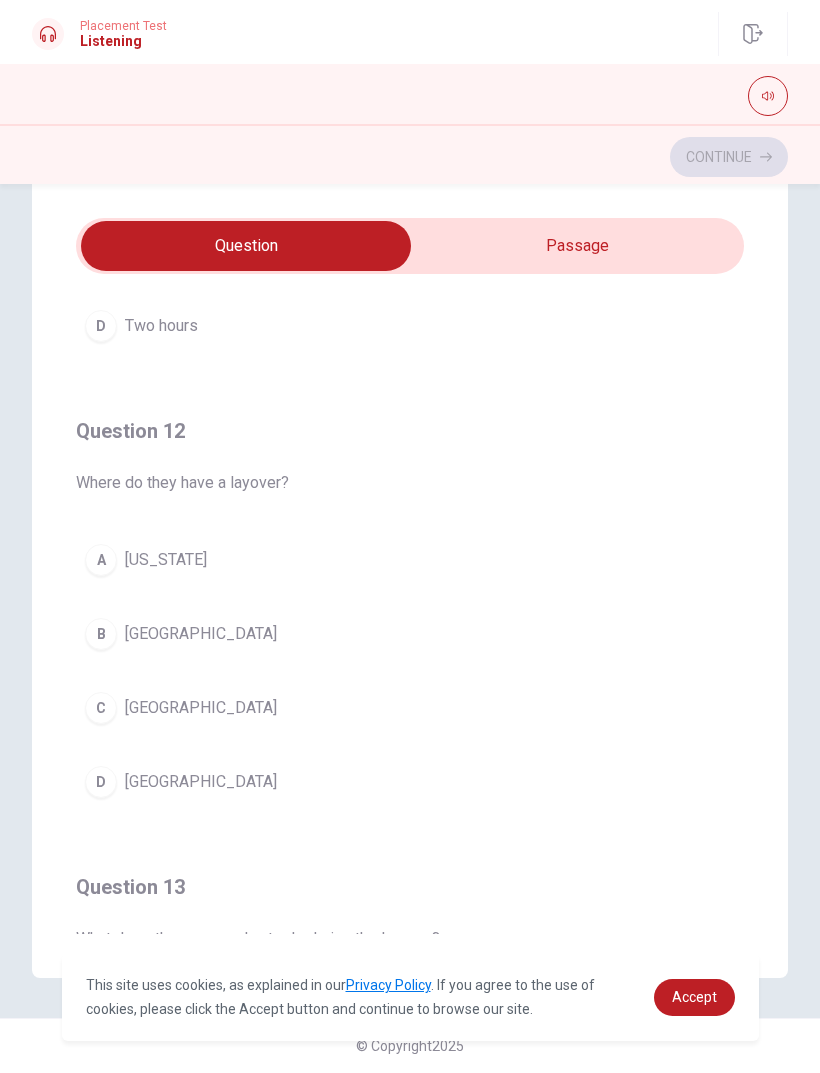 scroll, scrollTop: 350, scrollLeft: 0, axis: vertical 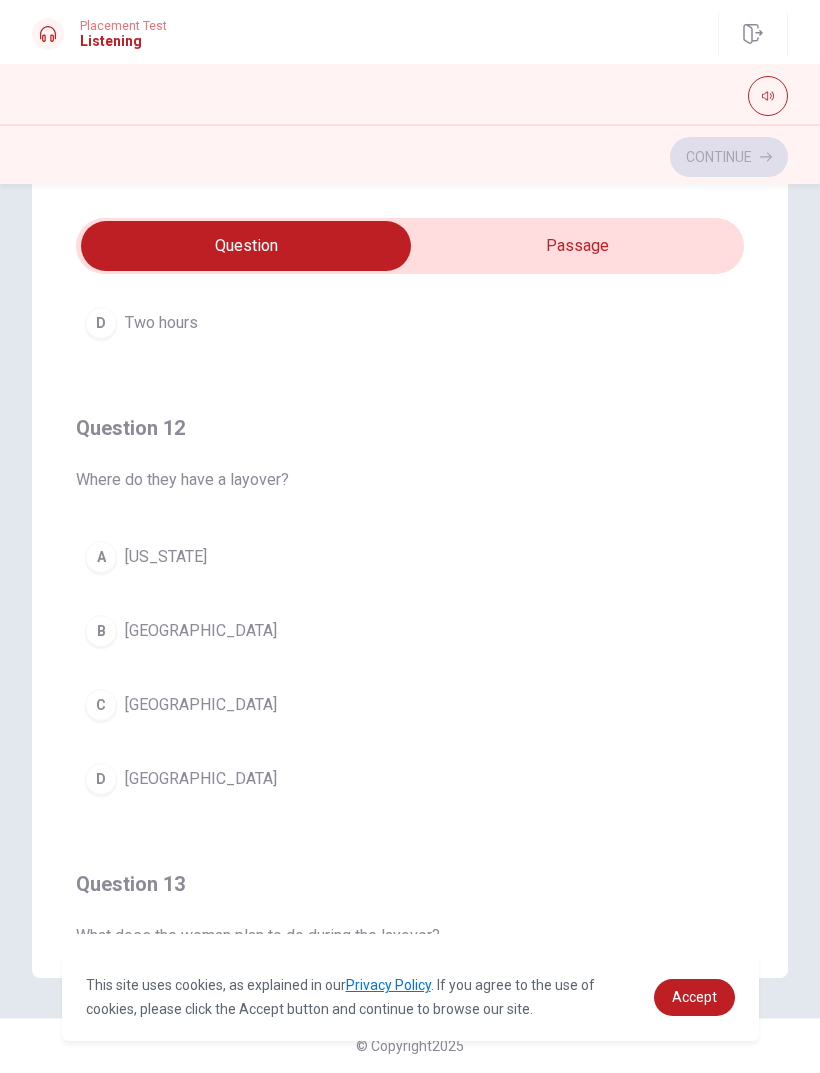 click on "D" at bounding box center [101, 779] 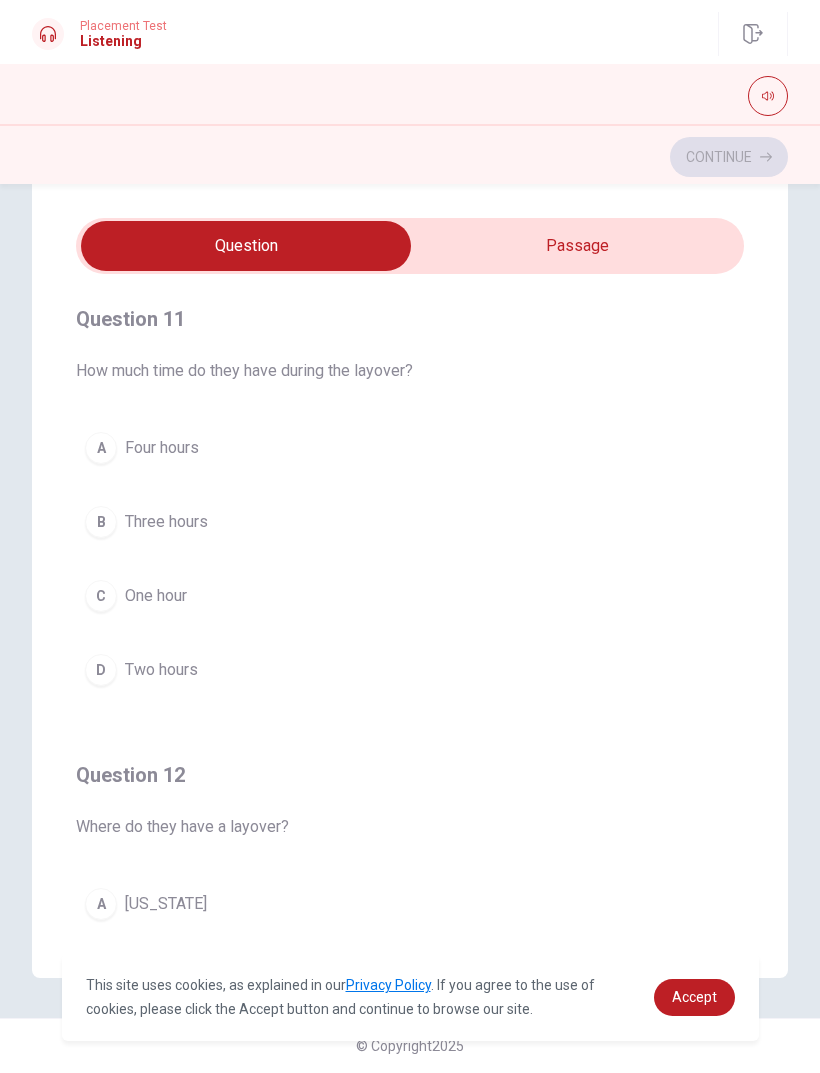 scroll, scrollTop: 4, scrollLeft: 0, axis: vertical 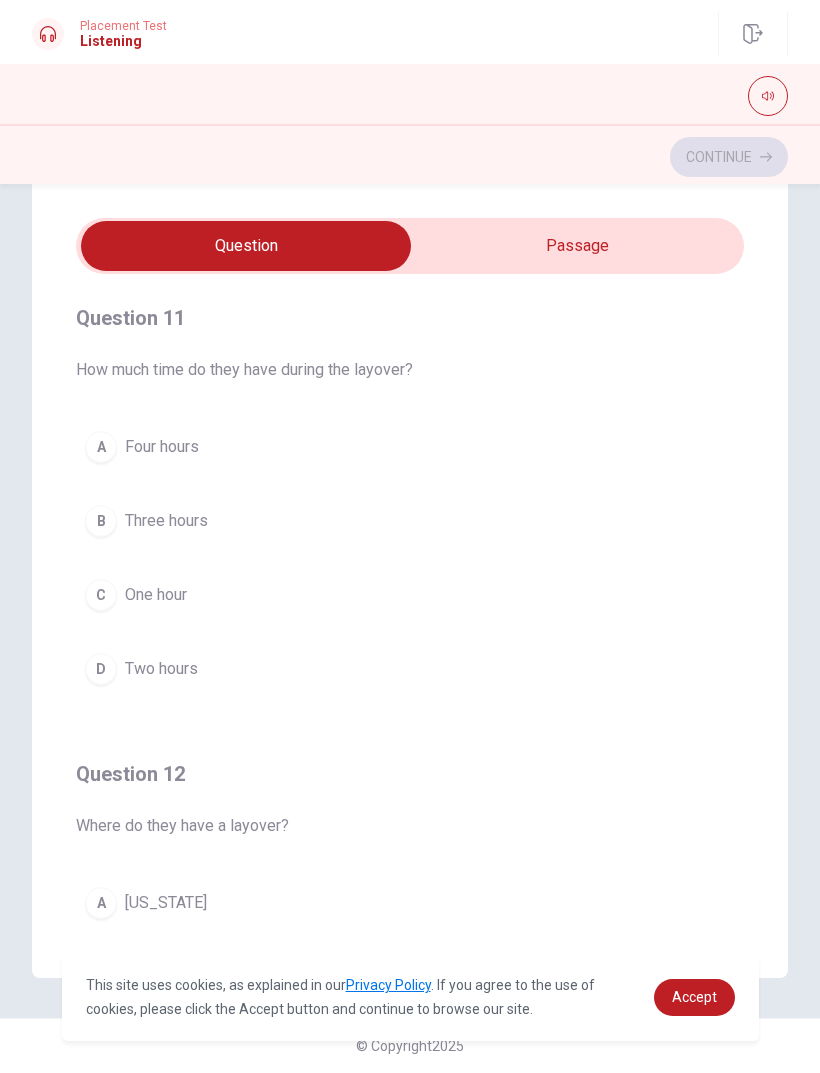 click on "D" at bounding box center [101, 669] 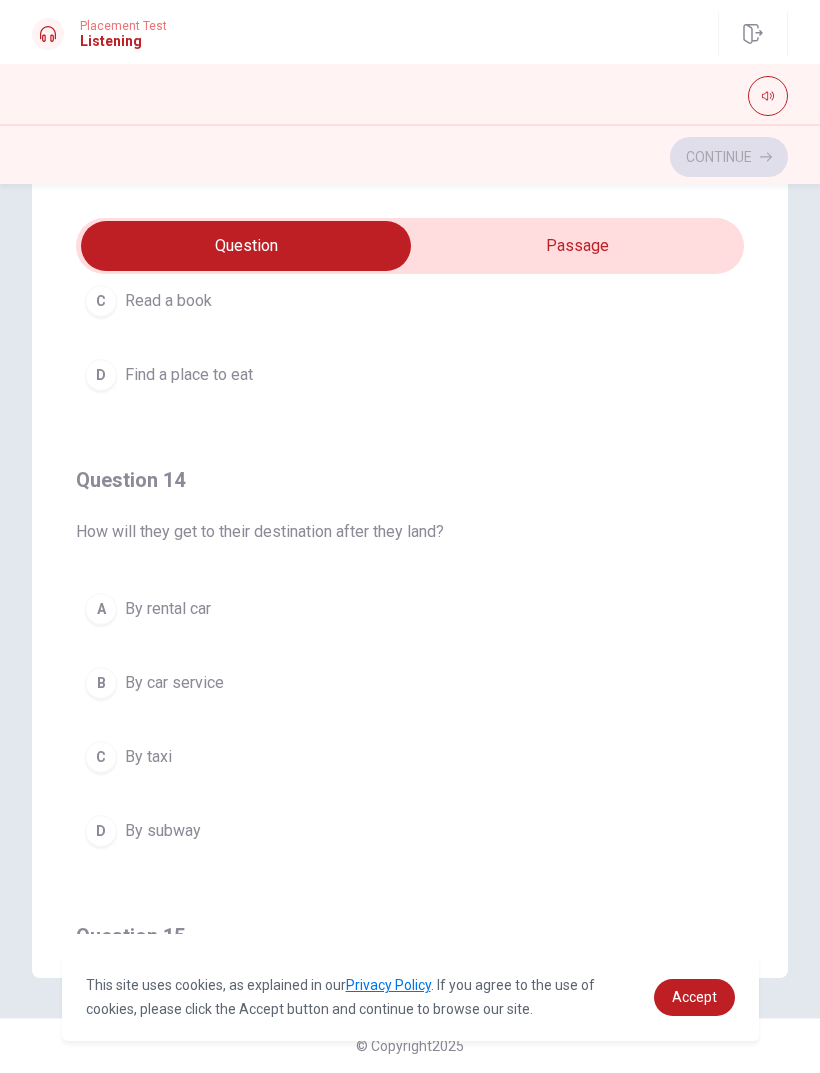 scroll, scrollTop: 1212, scrollLeft: 0, axis: vertical 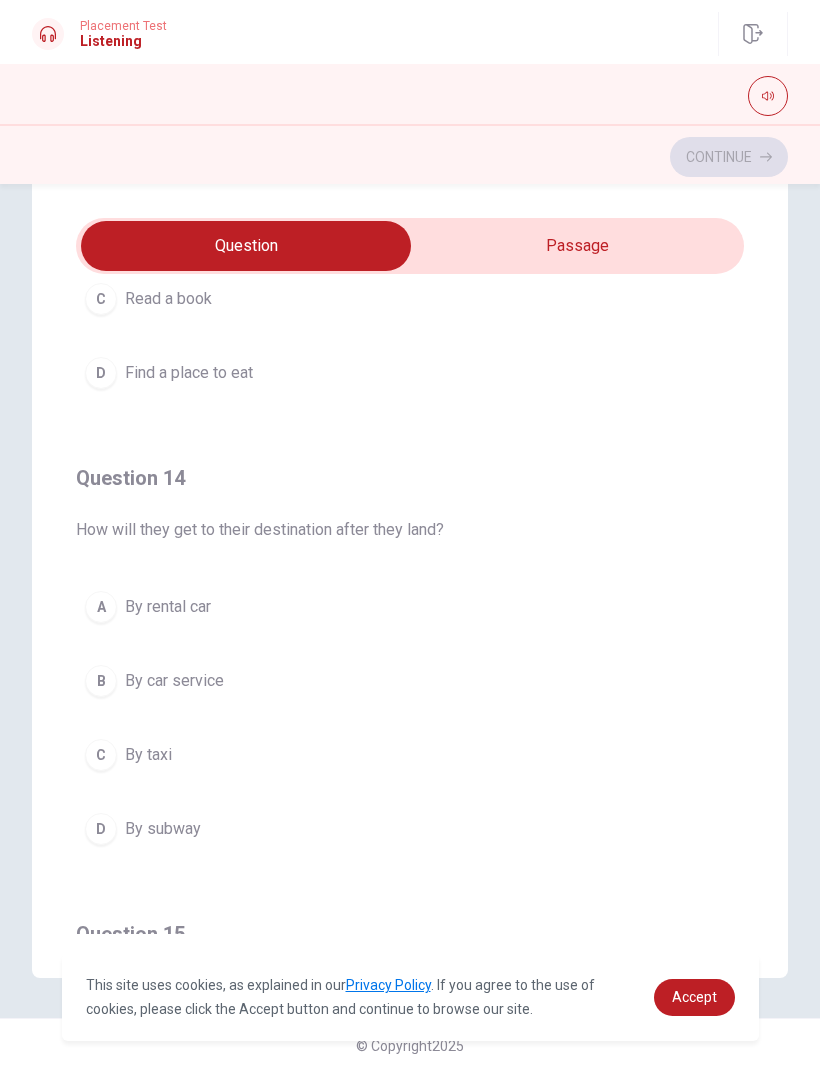 click on "B" at bounding box center [101, 681] 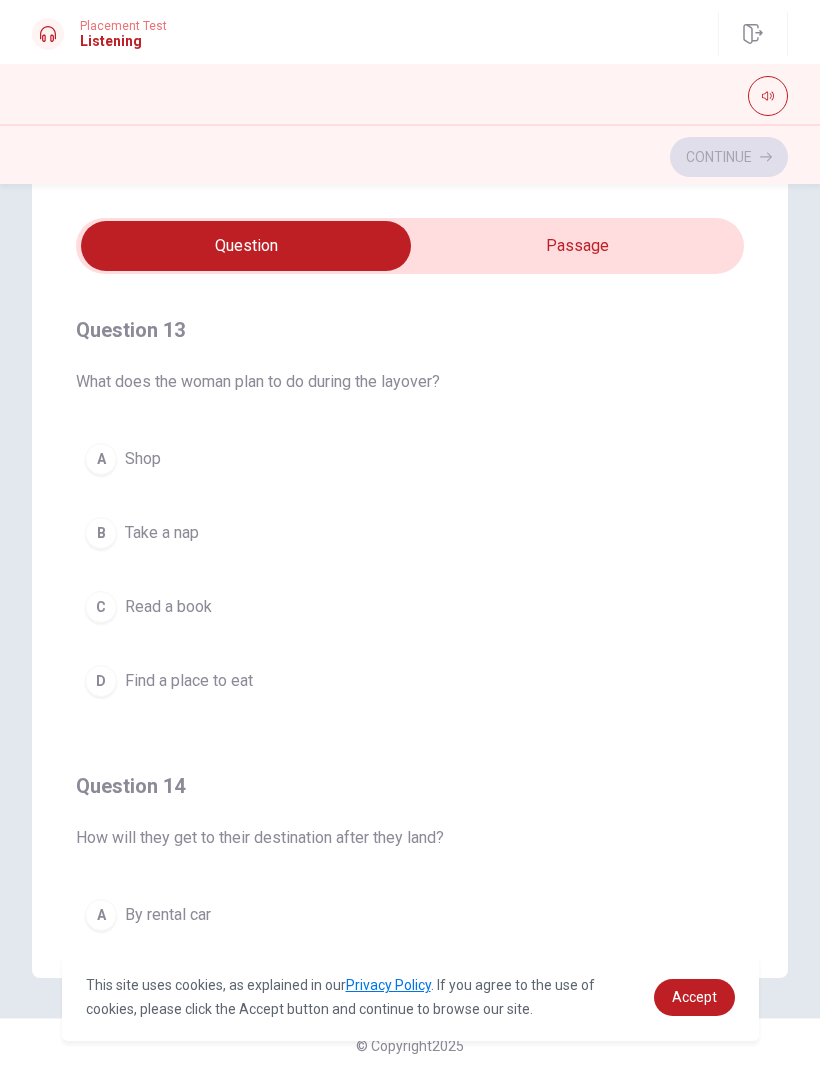 scroll, scrollTop: 903, scrollLeft: 0, axis: vertical 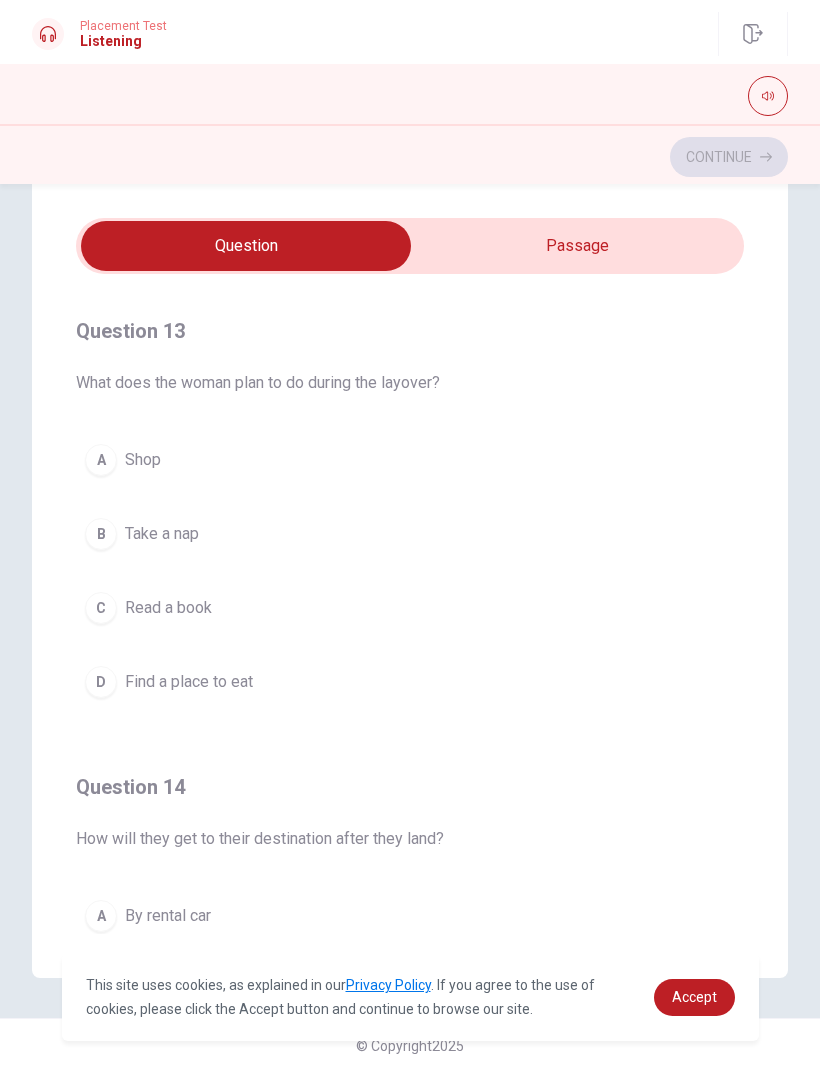 click on "D Find a place to eat" at bounding box center (410, 682) 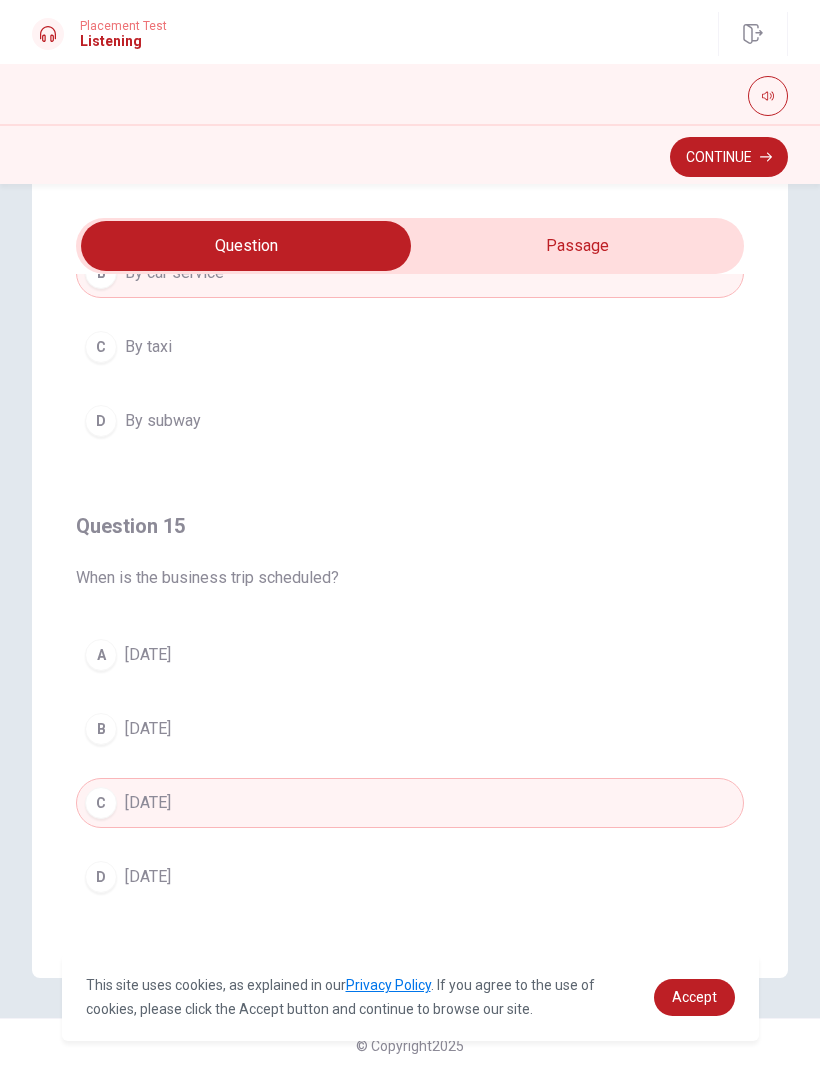 scroll, scrollTop: 1620, scrollLeft: 0, axis: vertical 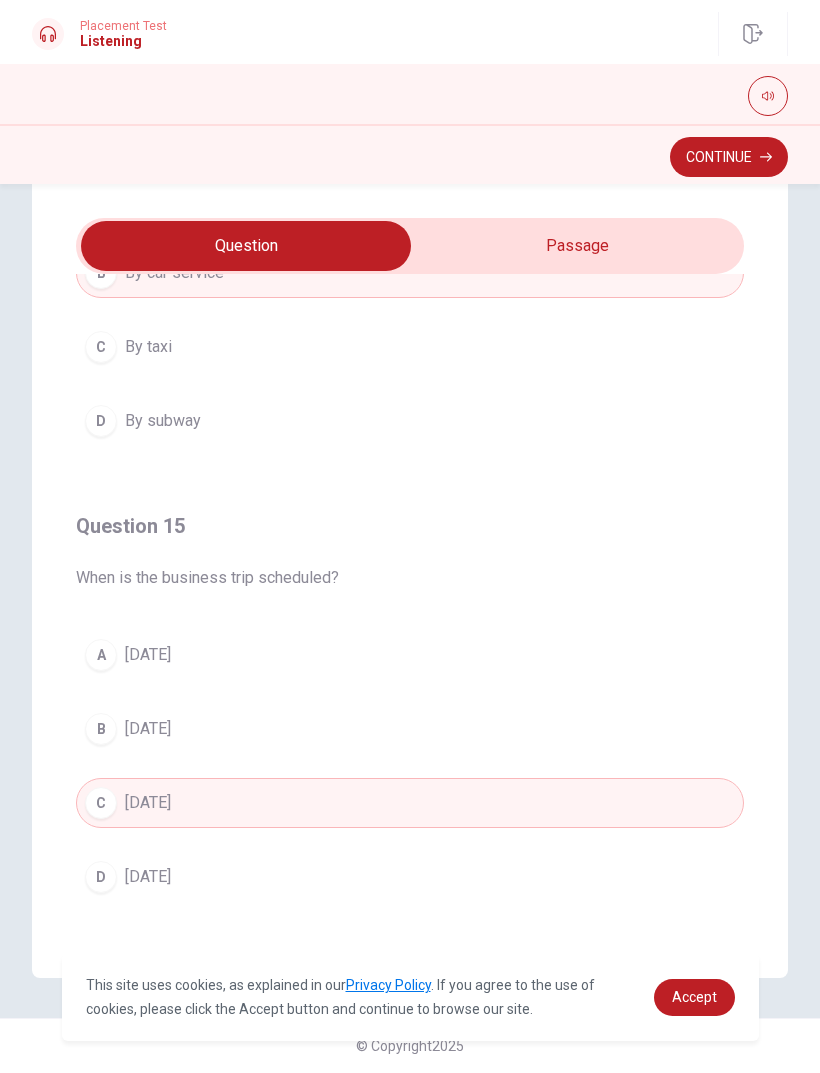 click on "Continue" at bounding box center [729, 157] 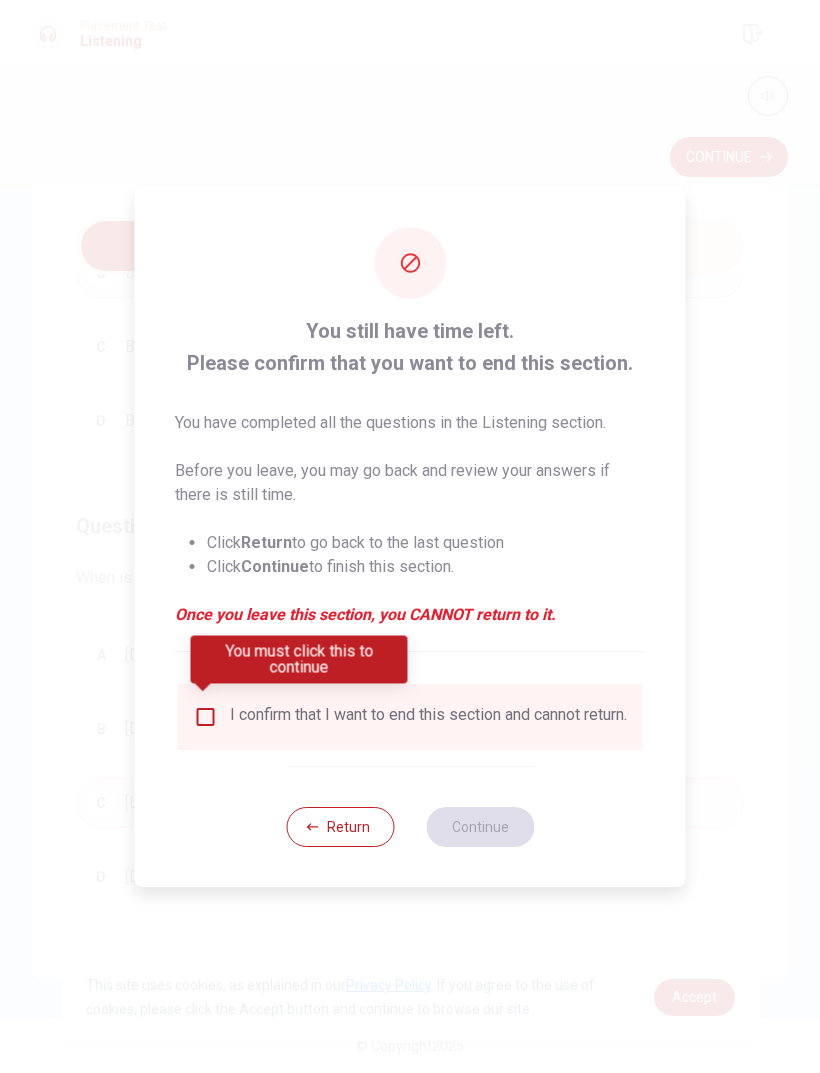 click at bounding box center (206, 717) 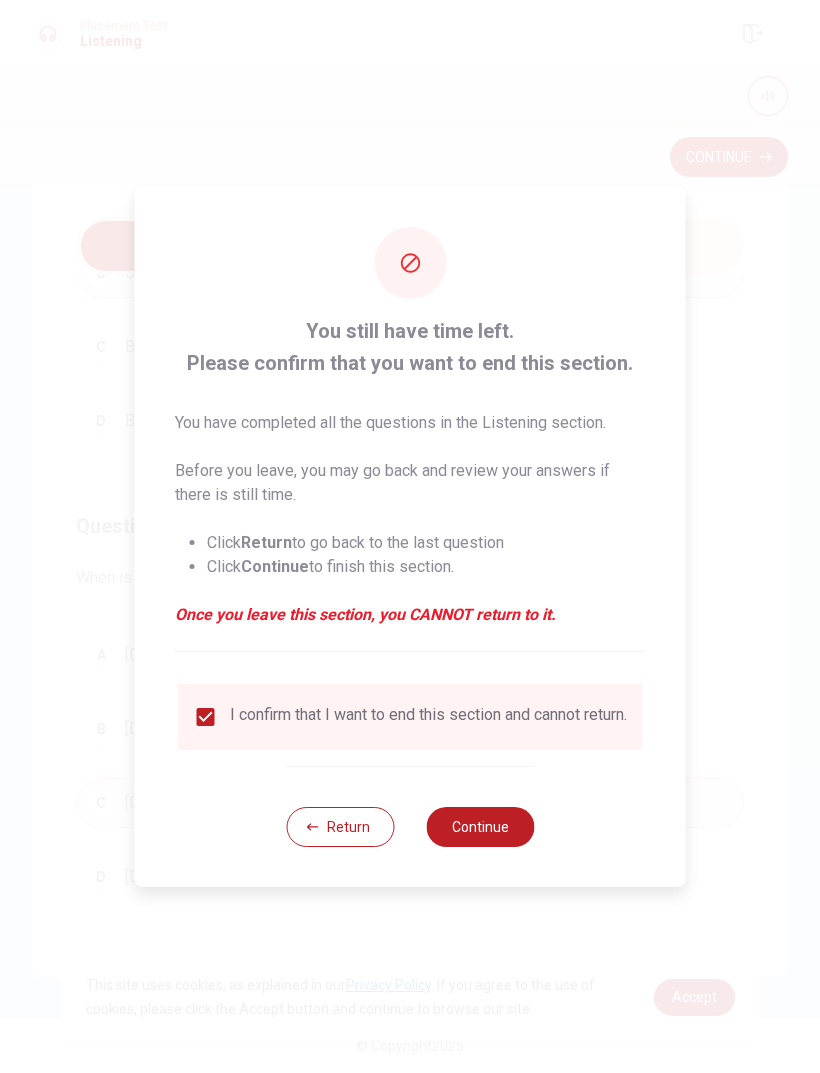 click on "Continue" at bounding box center [480, 827] 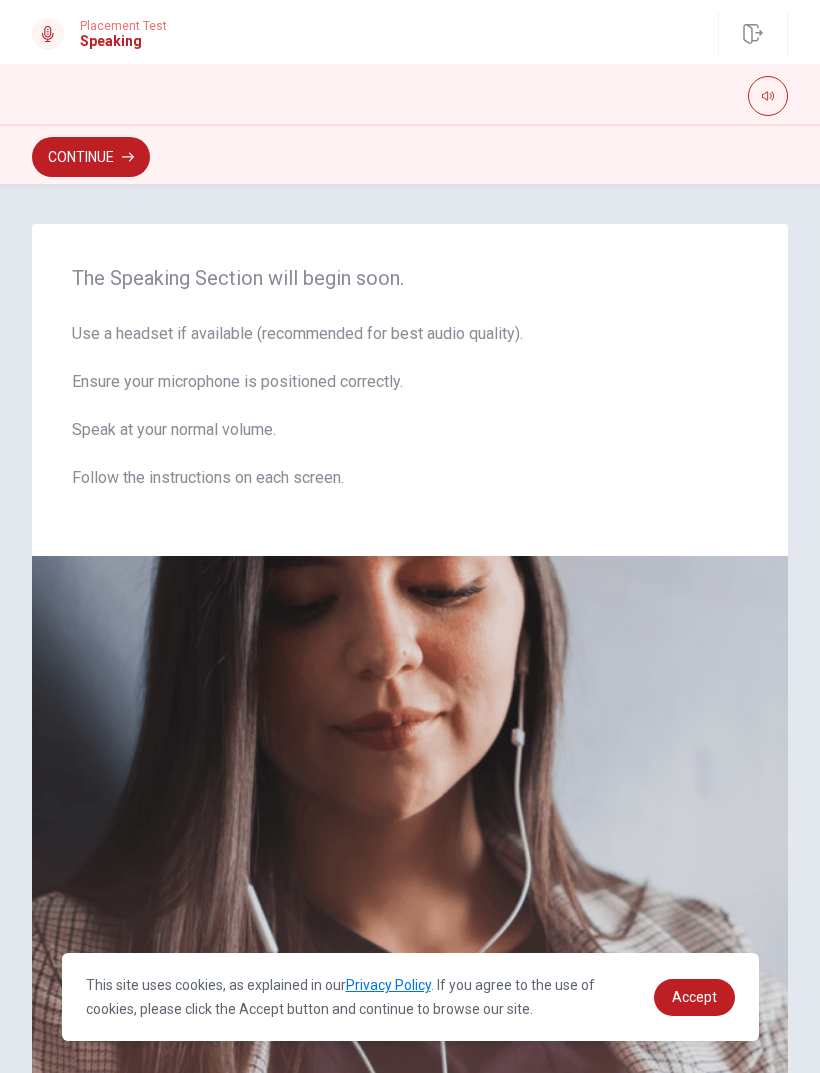 scroll, scrollTop: 0, scrollLeft: 0, axis: both 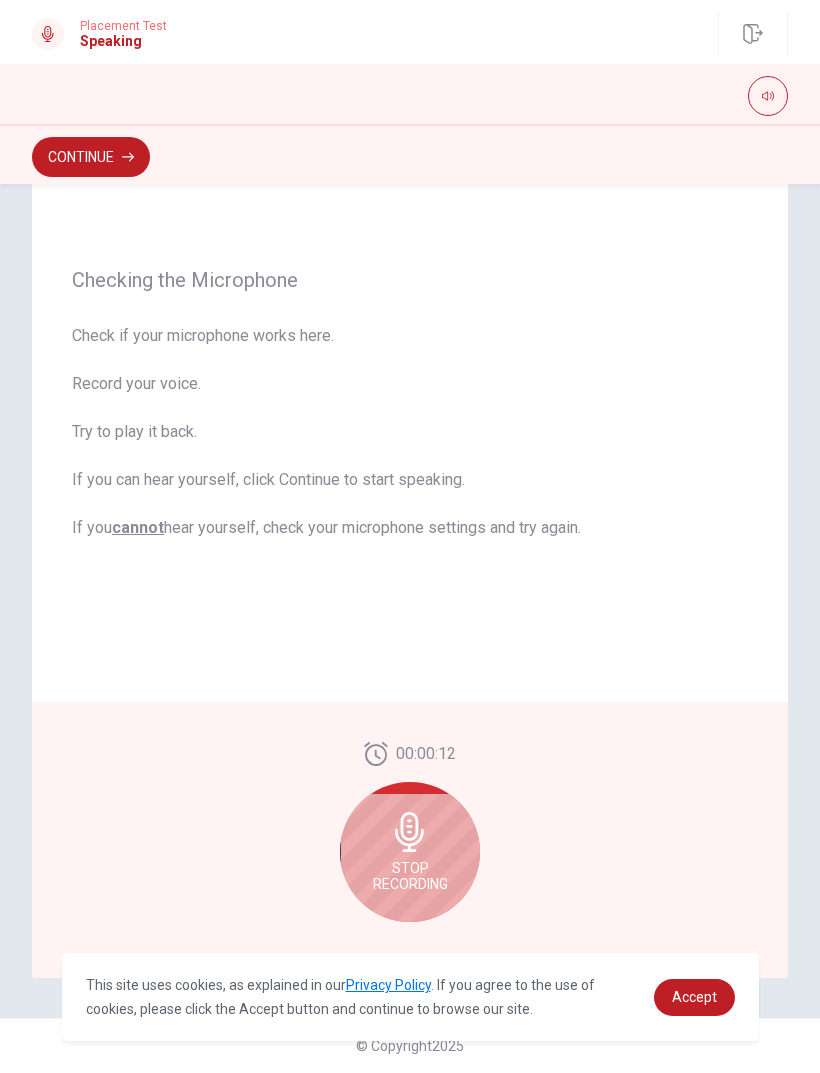click 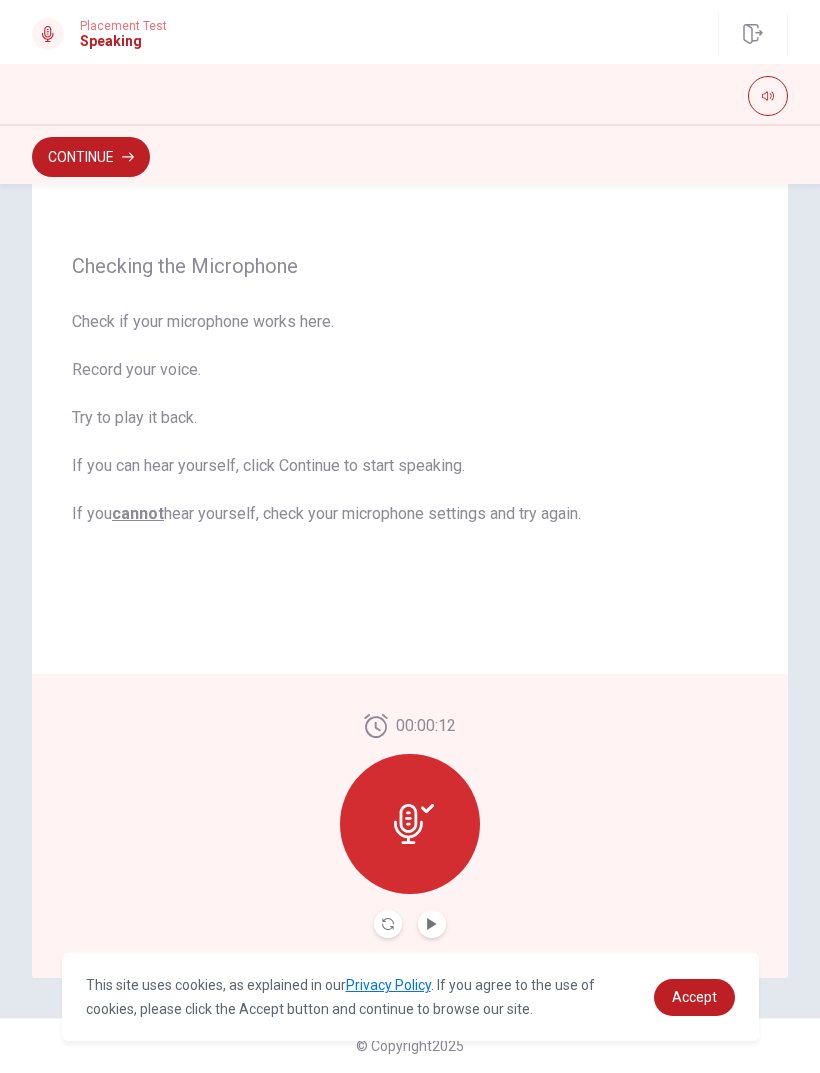 scroll, scrollTop: 118, scrollLeft: 0, axis: vertical 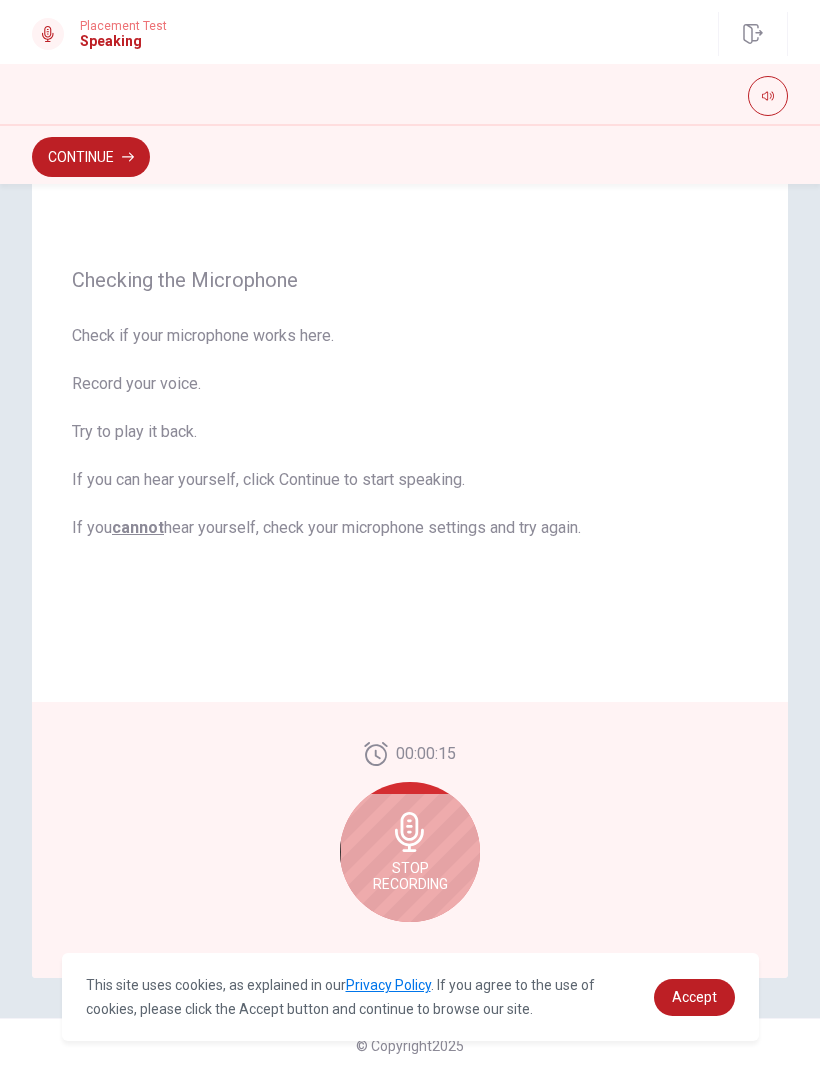 click 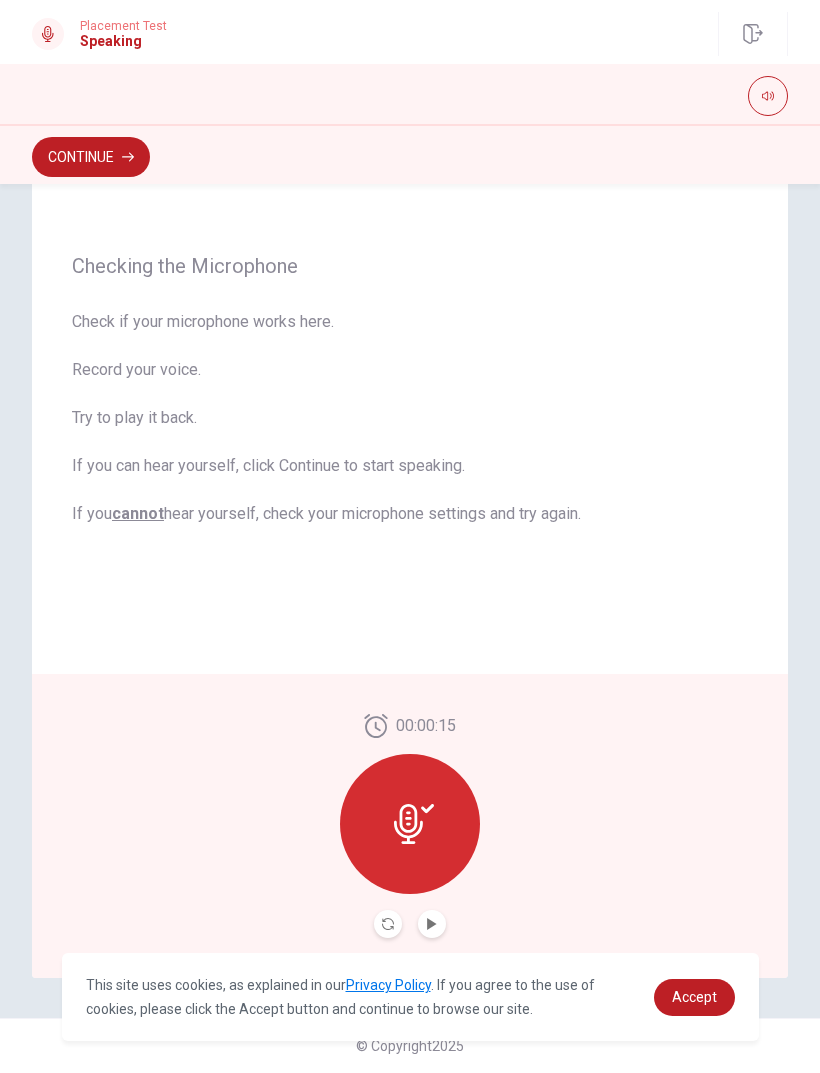 click at bounding box center (410, 824) 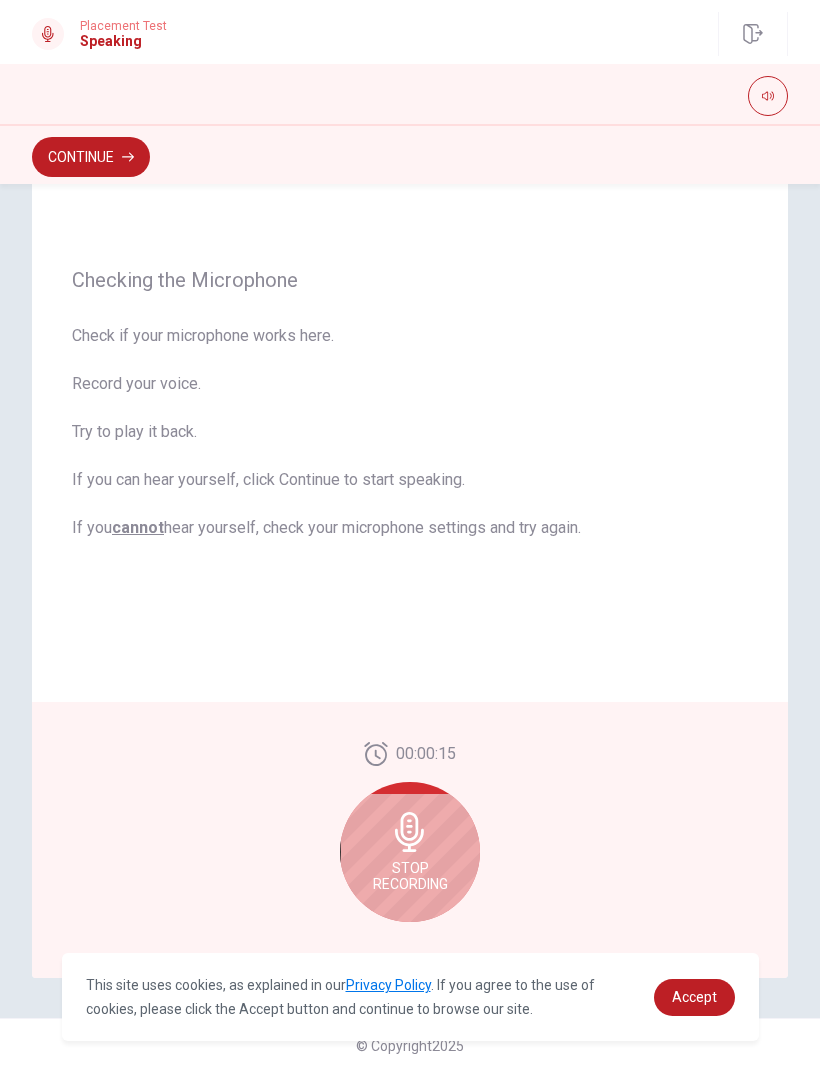 click on "Stop   Recording" at bounding box center [410, 852] 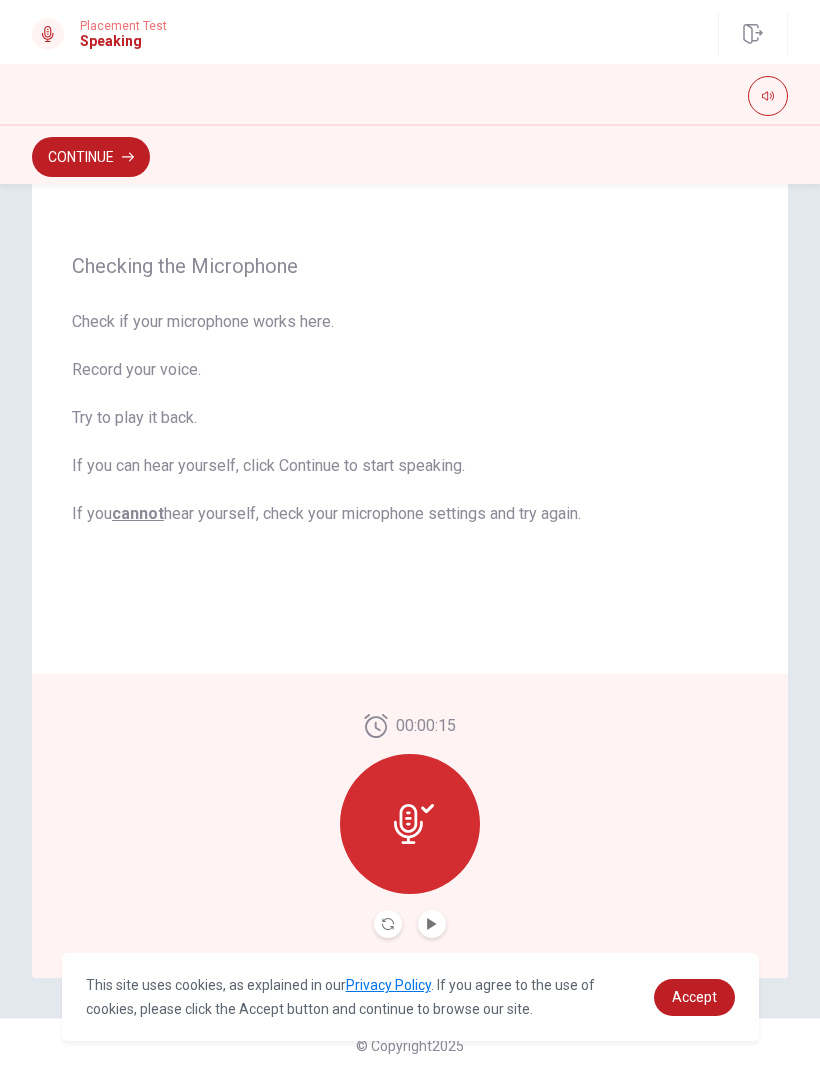 click 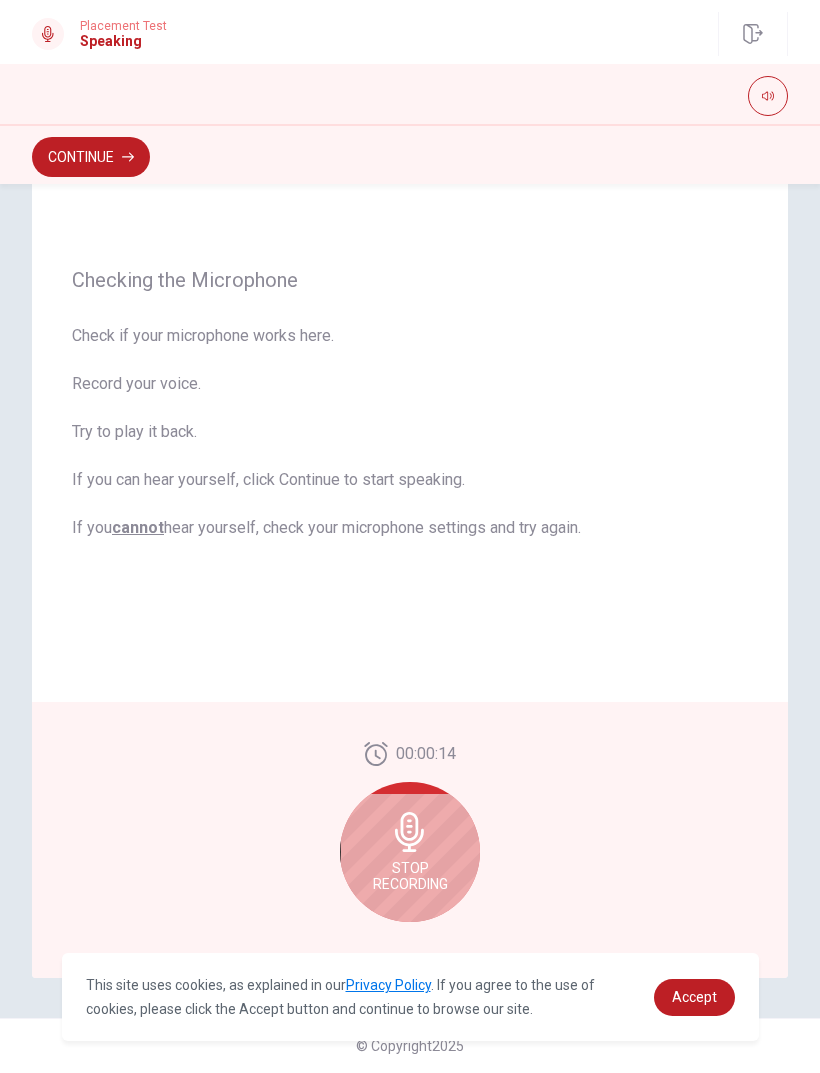 click 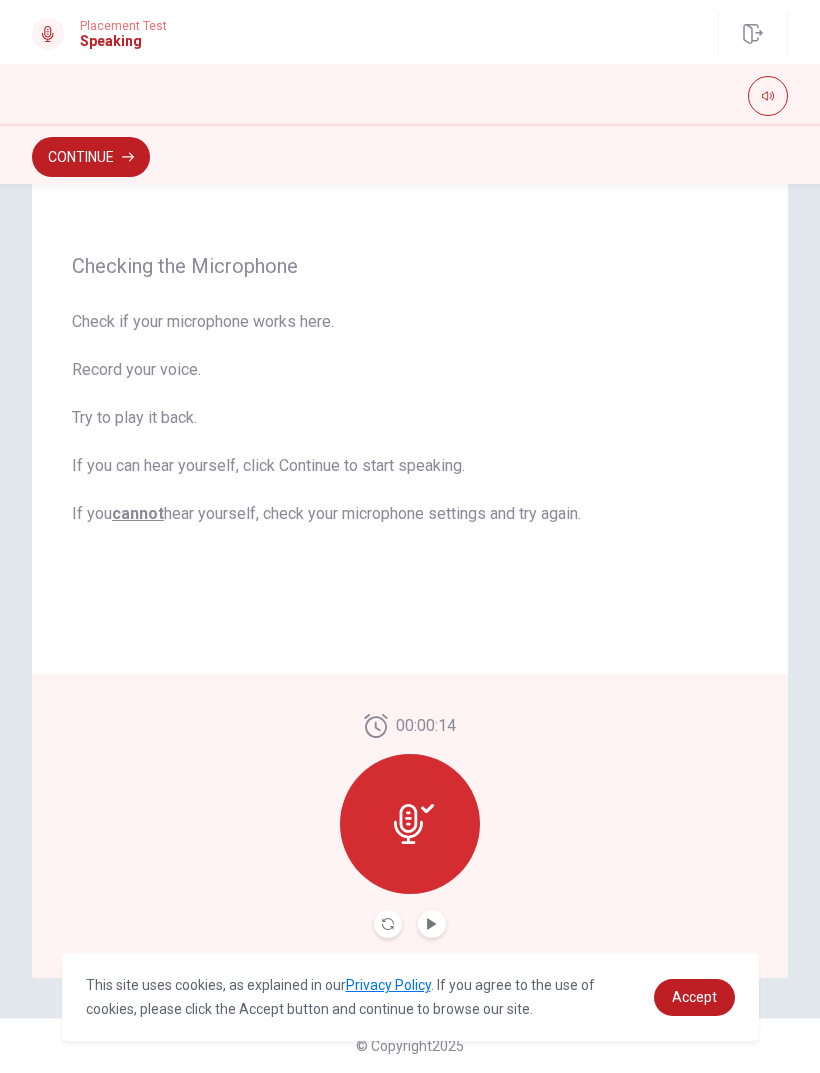 click 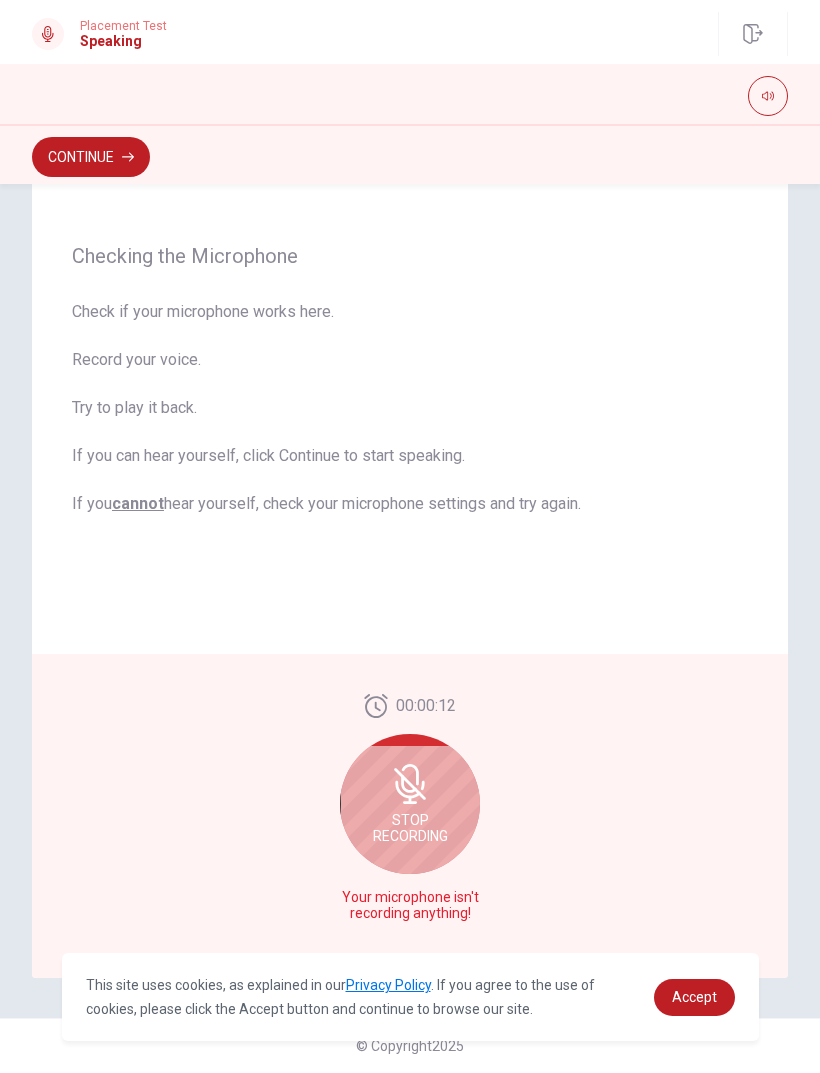 click on "Stop   Recording" at bounding box center (410, 804) 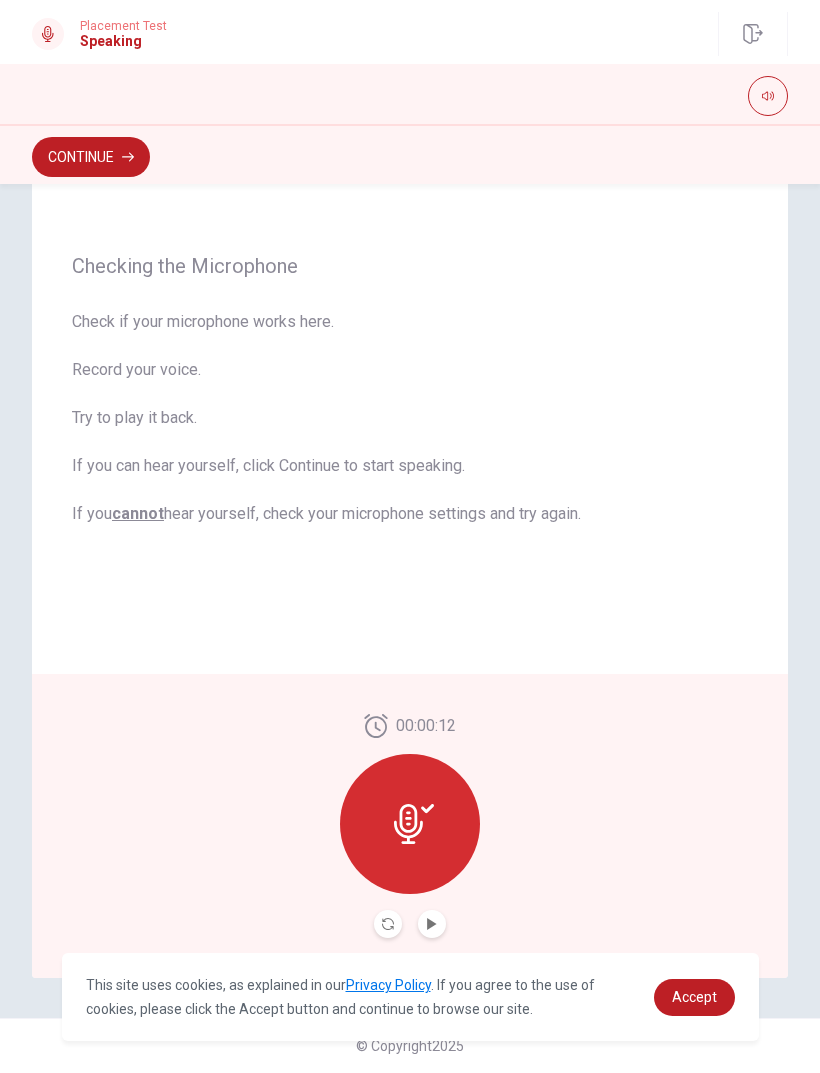 click 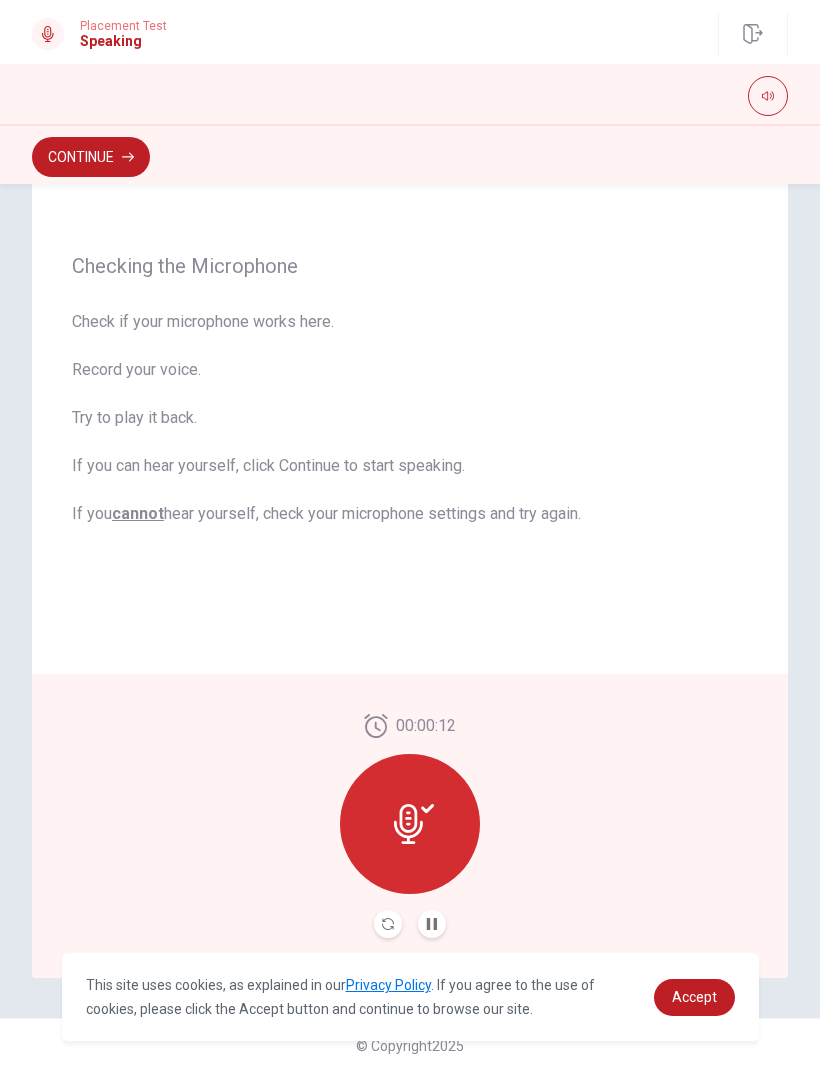 click 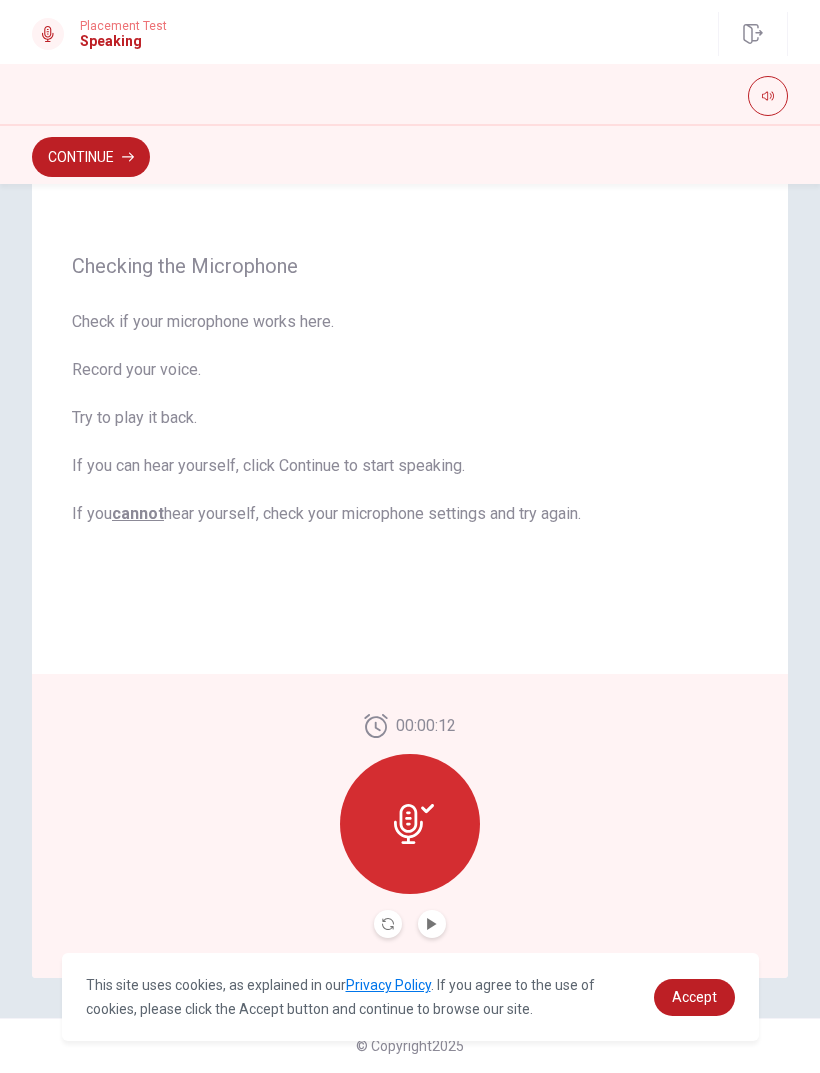 click 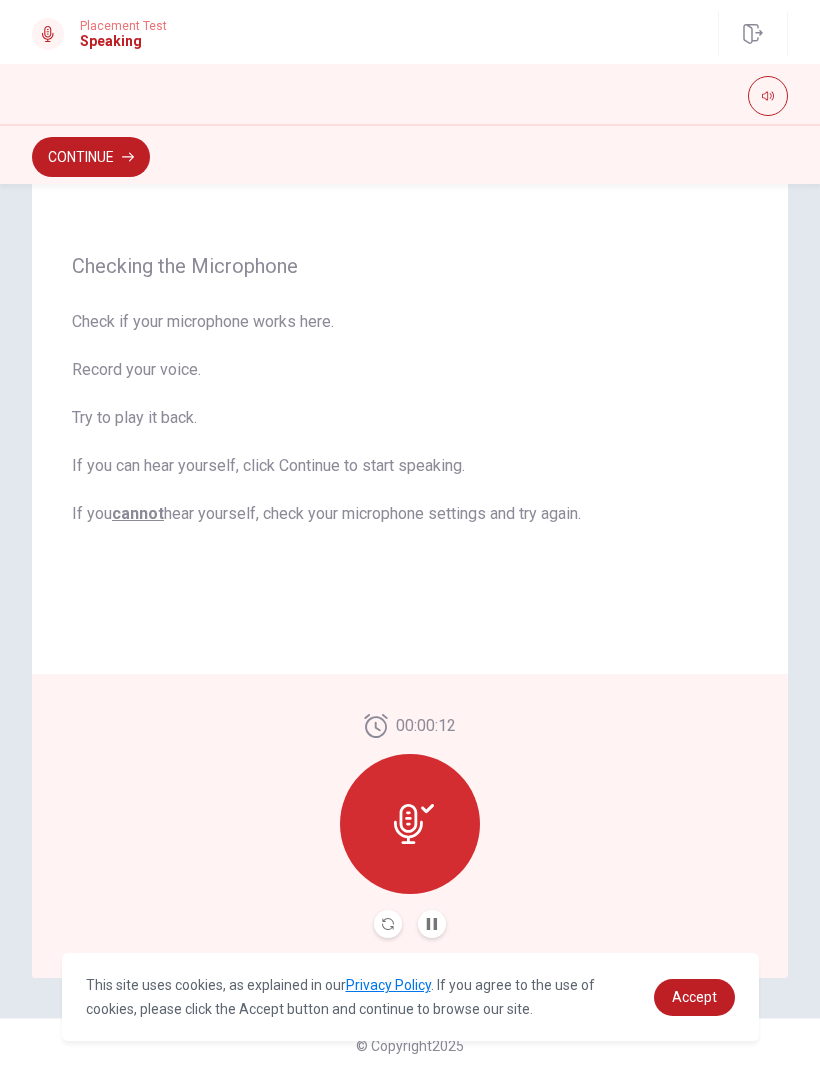 click at bounding box center [388, 924] 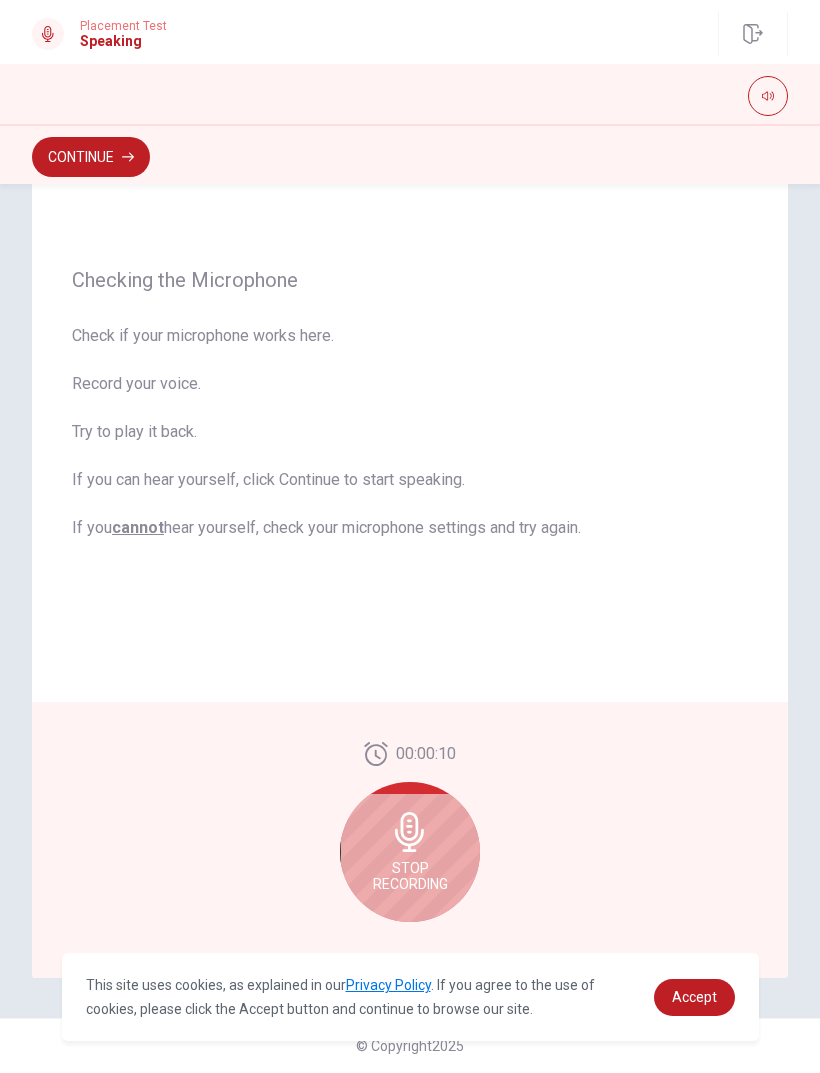 click on "Stop   Recording" at bounding box center [410, 852] 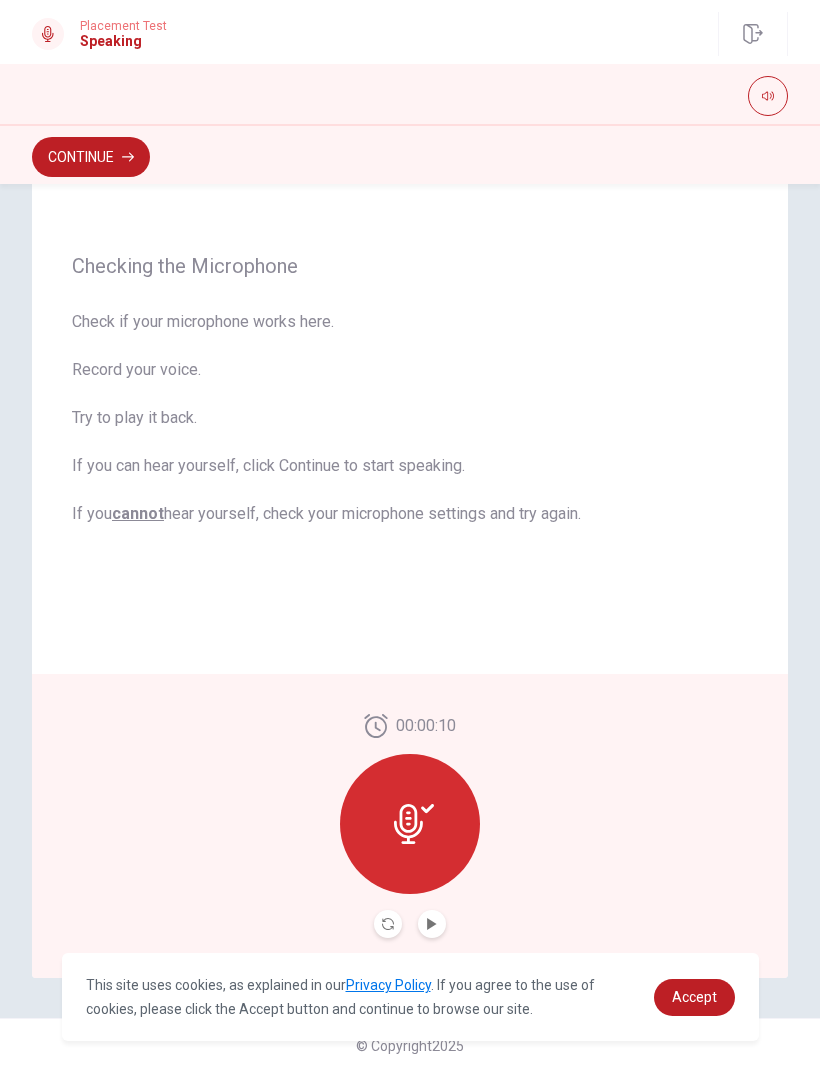 click 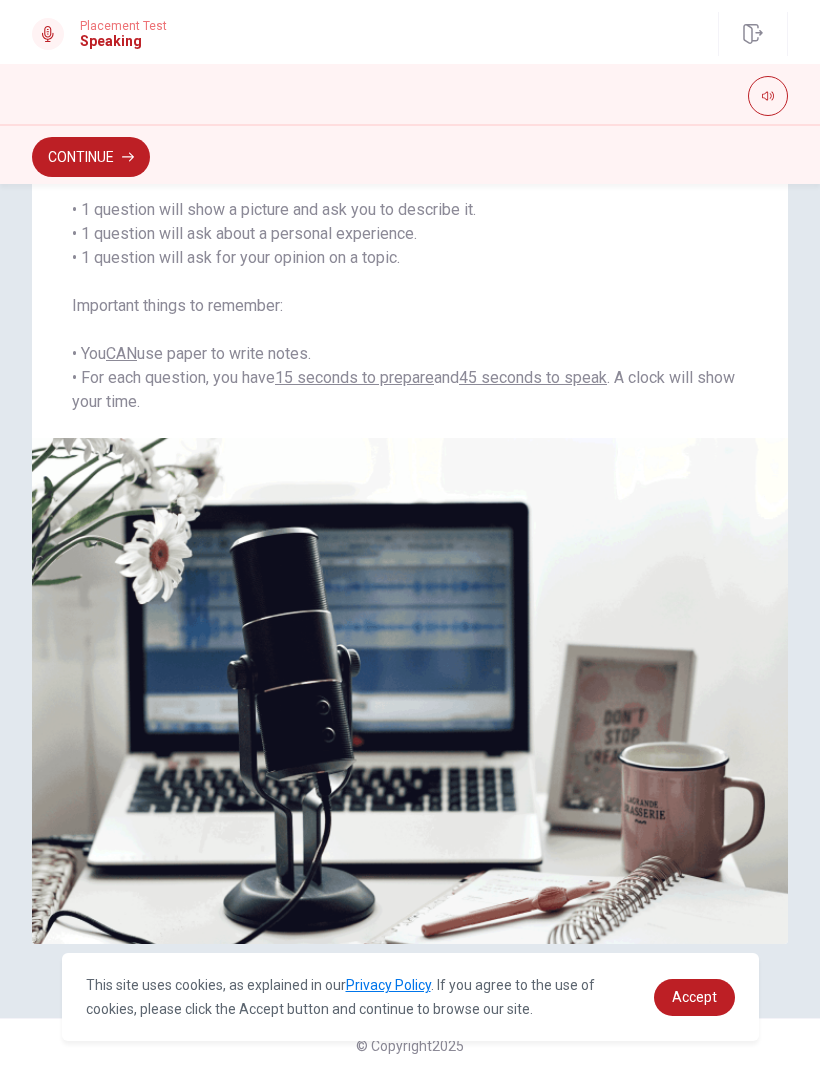 scroll, scrollTop: 202, scrollLeft: 0, axis: vertical 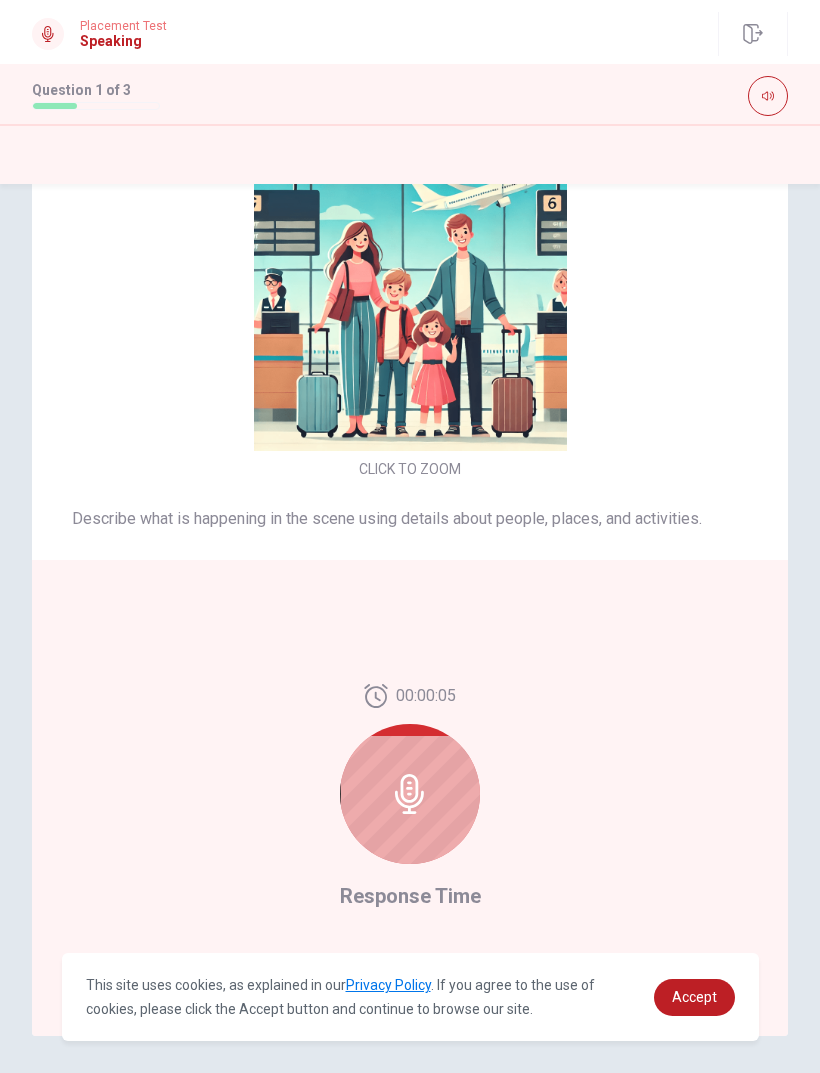 click 